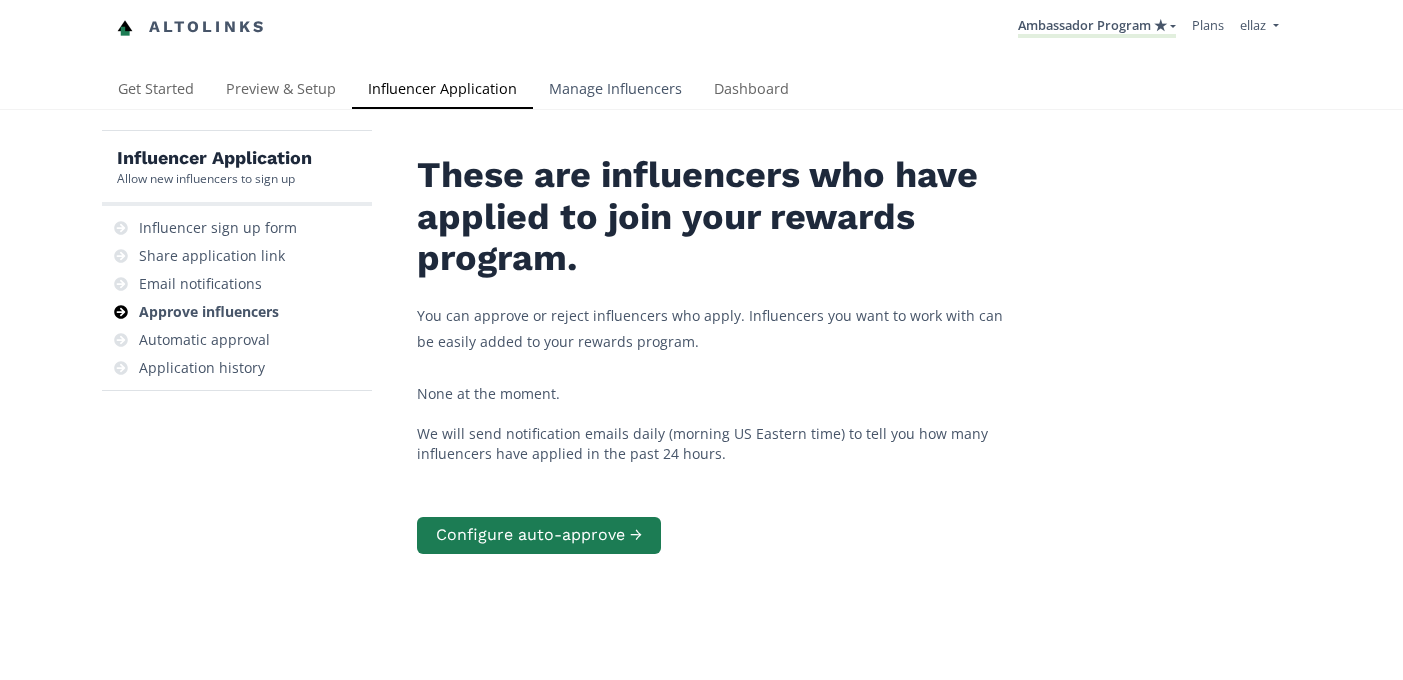 scroll, scrollTop: 0, scrollLeft: 0, axis: both 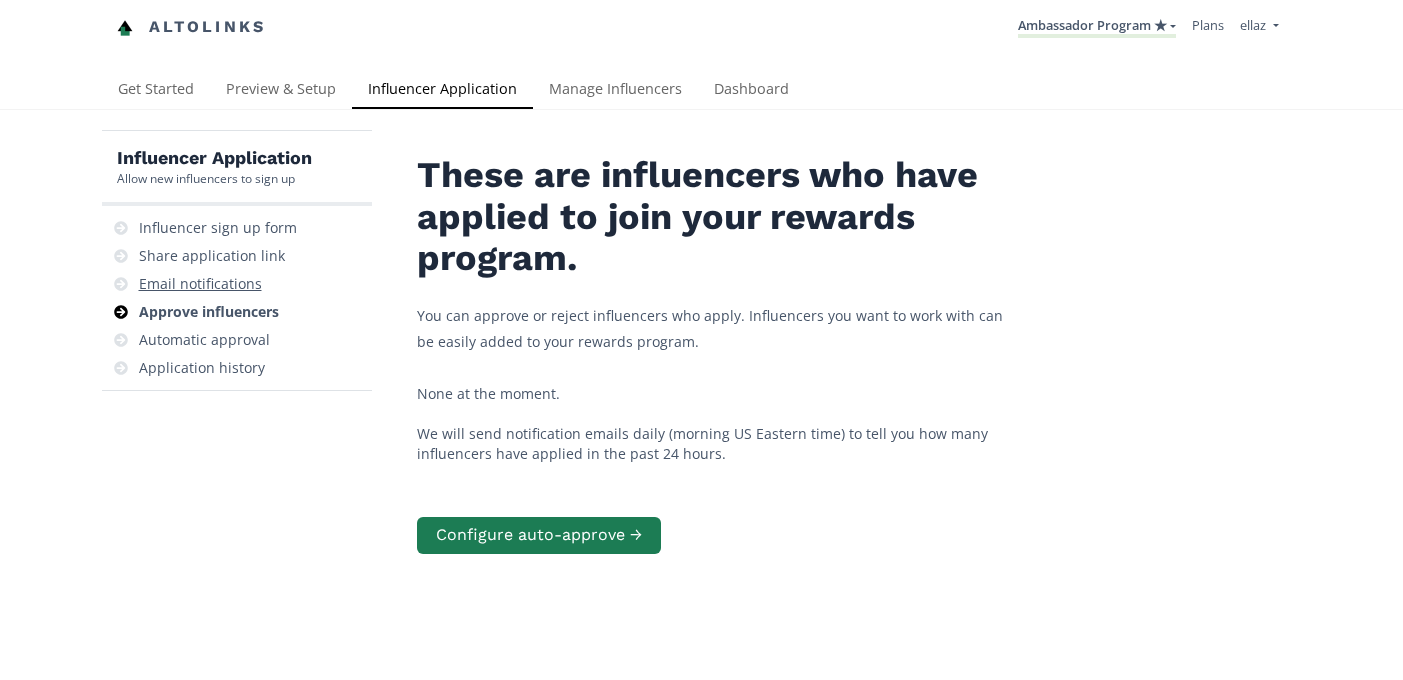 click on "Email notifications" at bounding box center [200, 284] 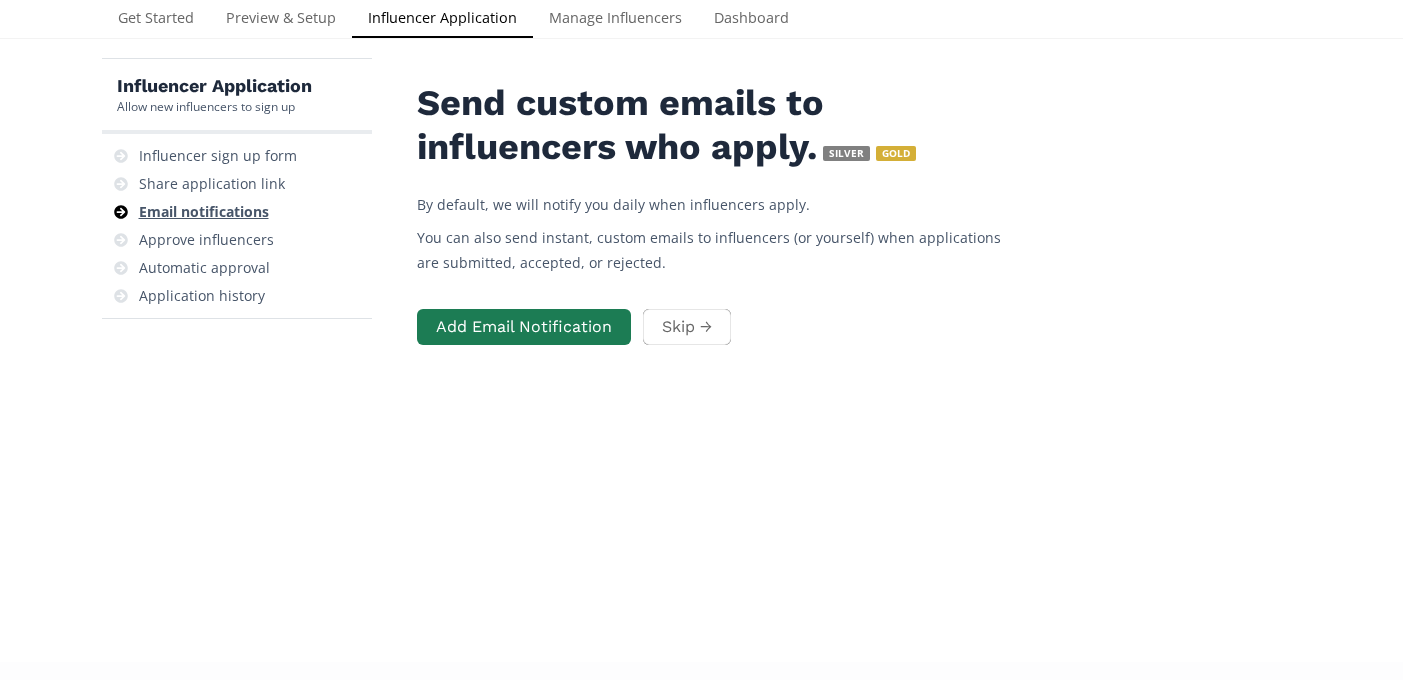 scroll, scrollTop: 80, scrollLeft: 0, axis: vertical 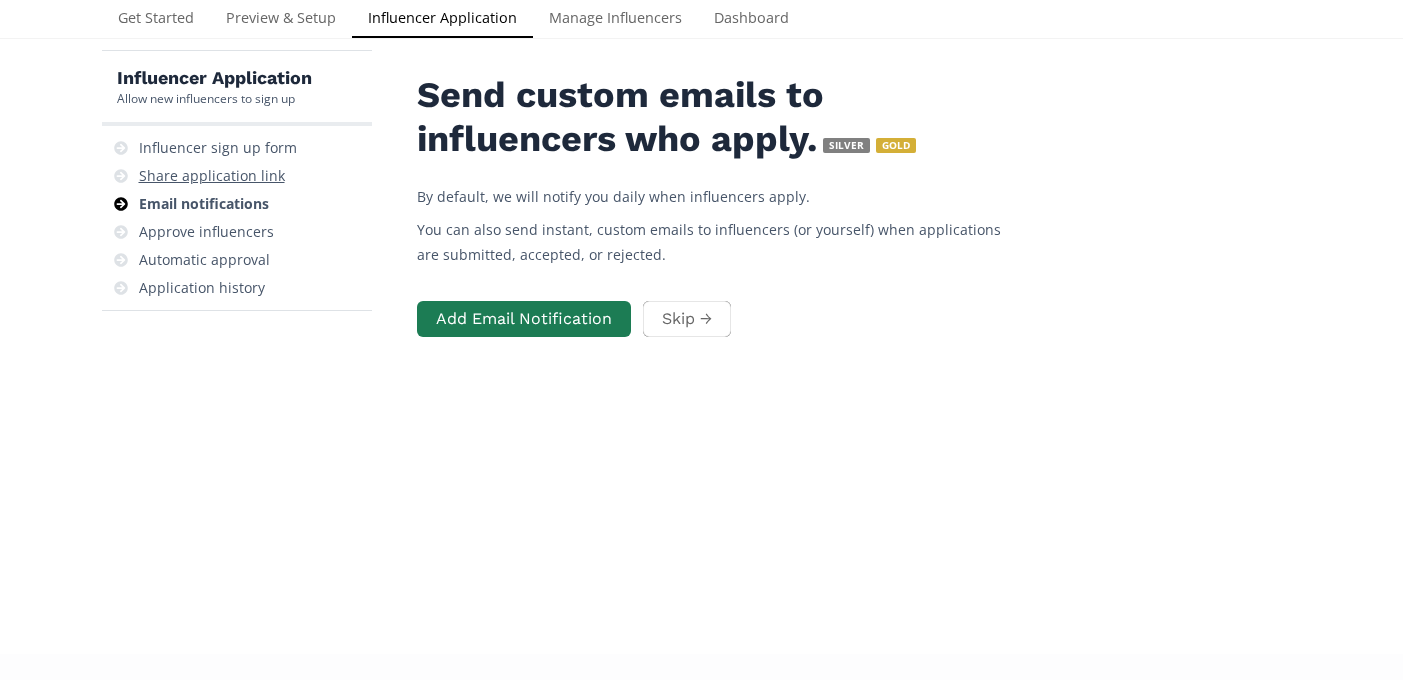 click on "Share application link" at bounding box center (212, 176) 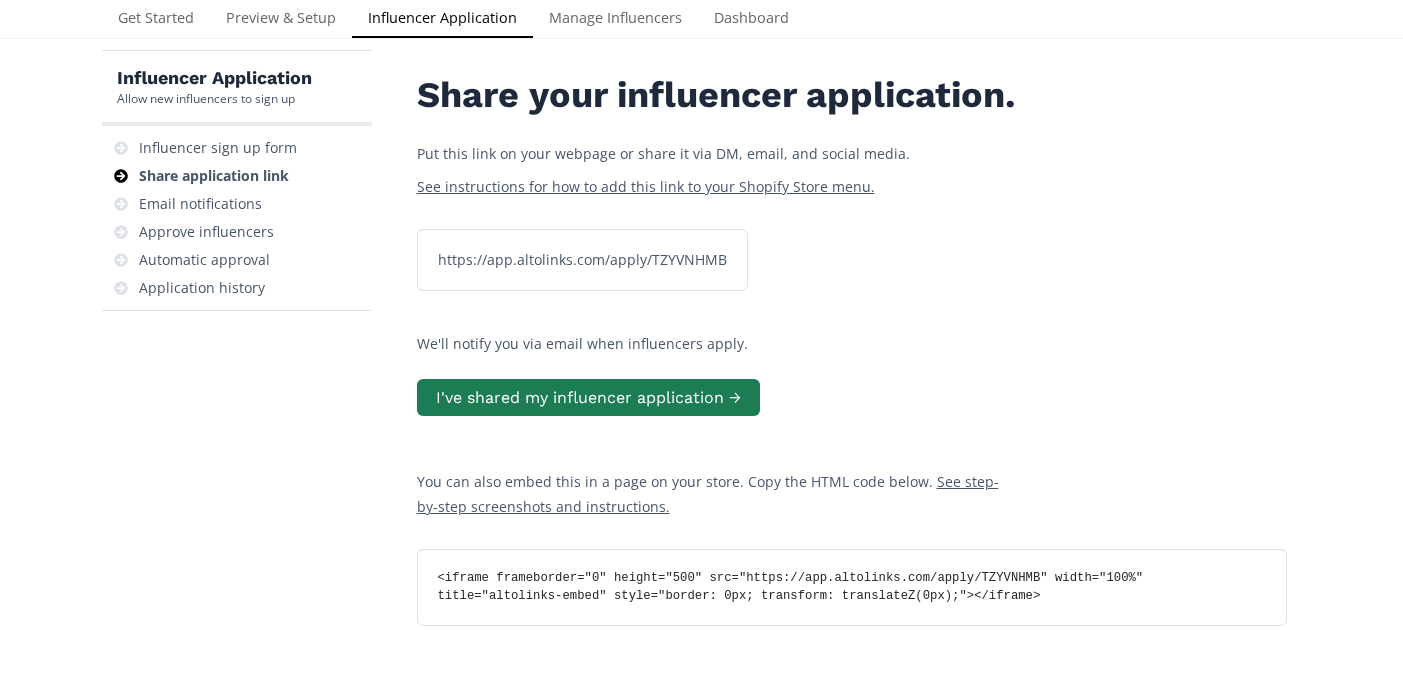 scroll, scrollTop: 0, scrollLeft: 0, axis: both 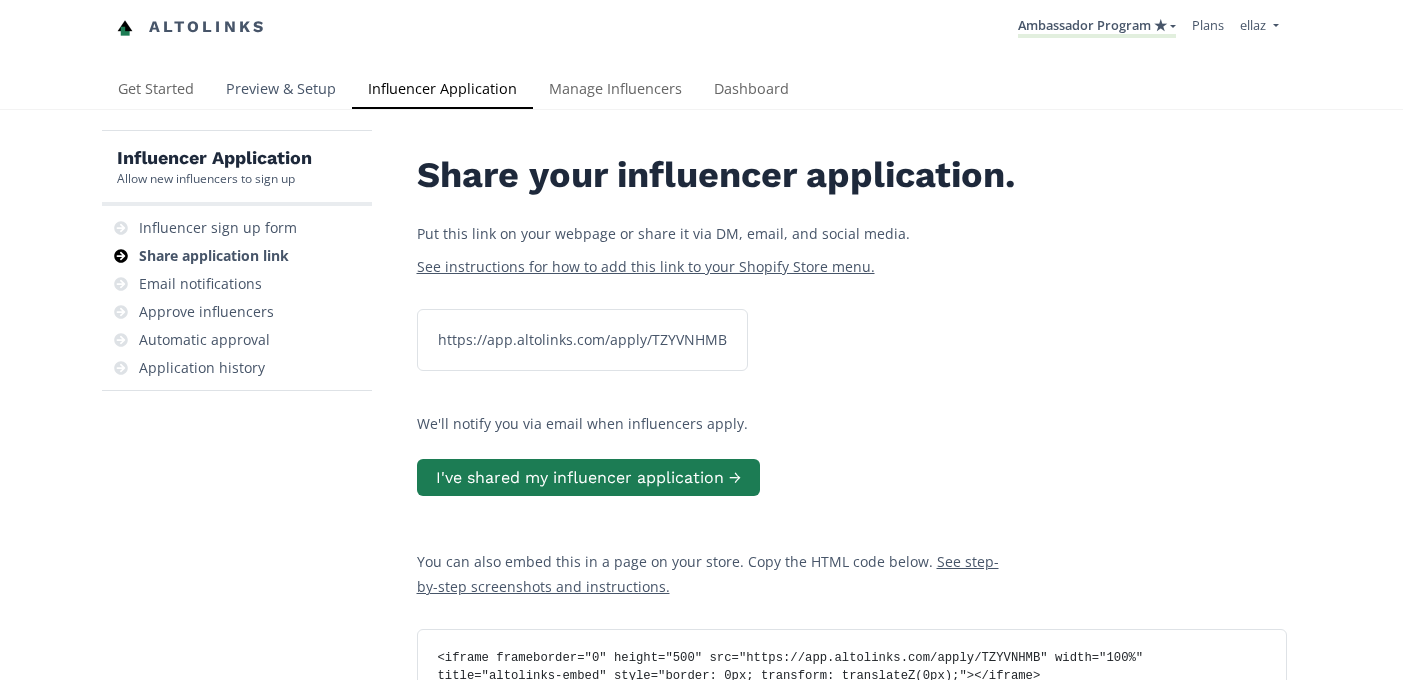 click on "Preview & Setup" at bounding box center [281, 91] 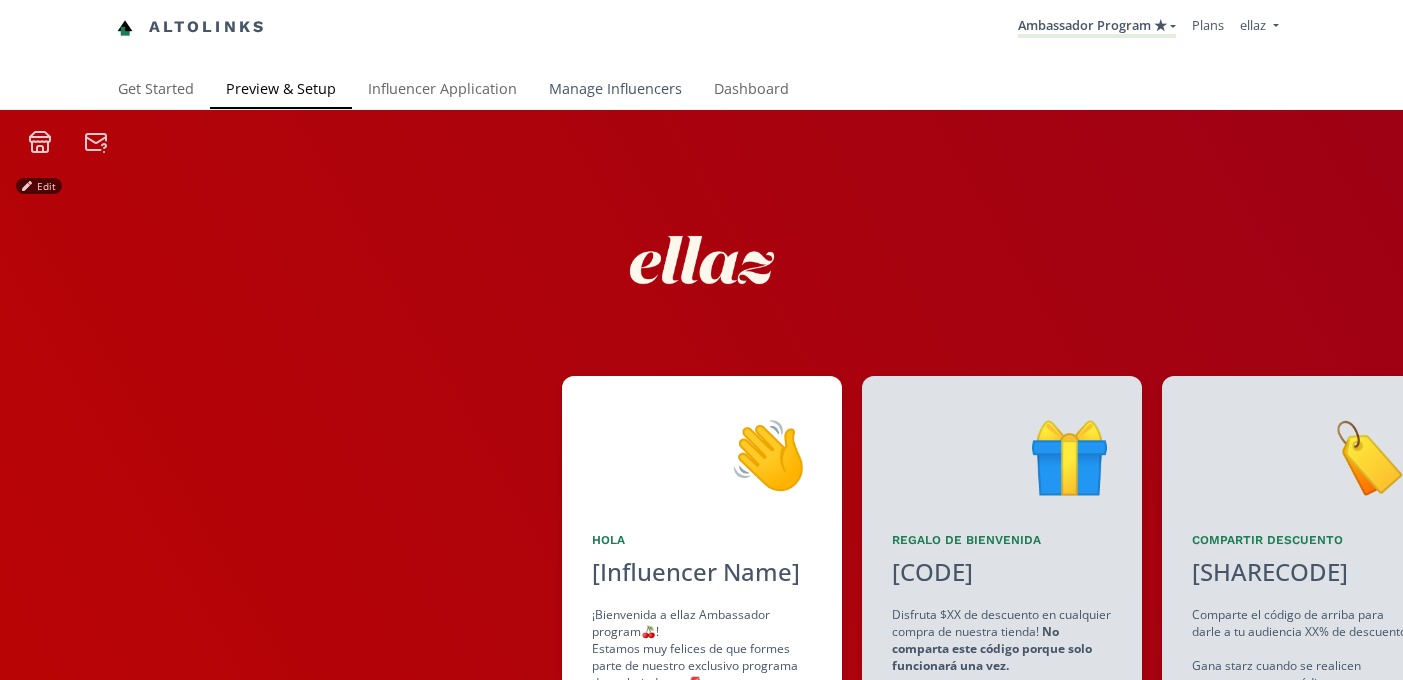scroll, scrollTop: 0, scrollLeft: 0, axis: both 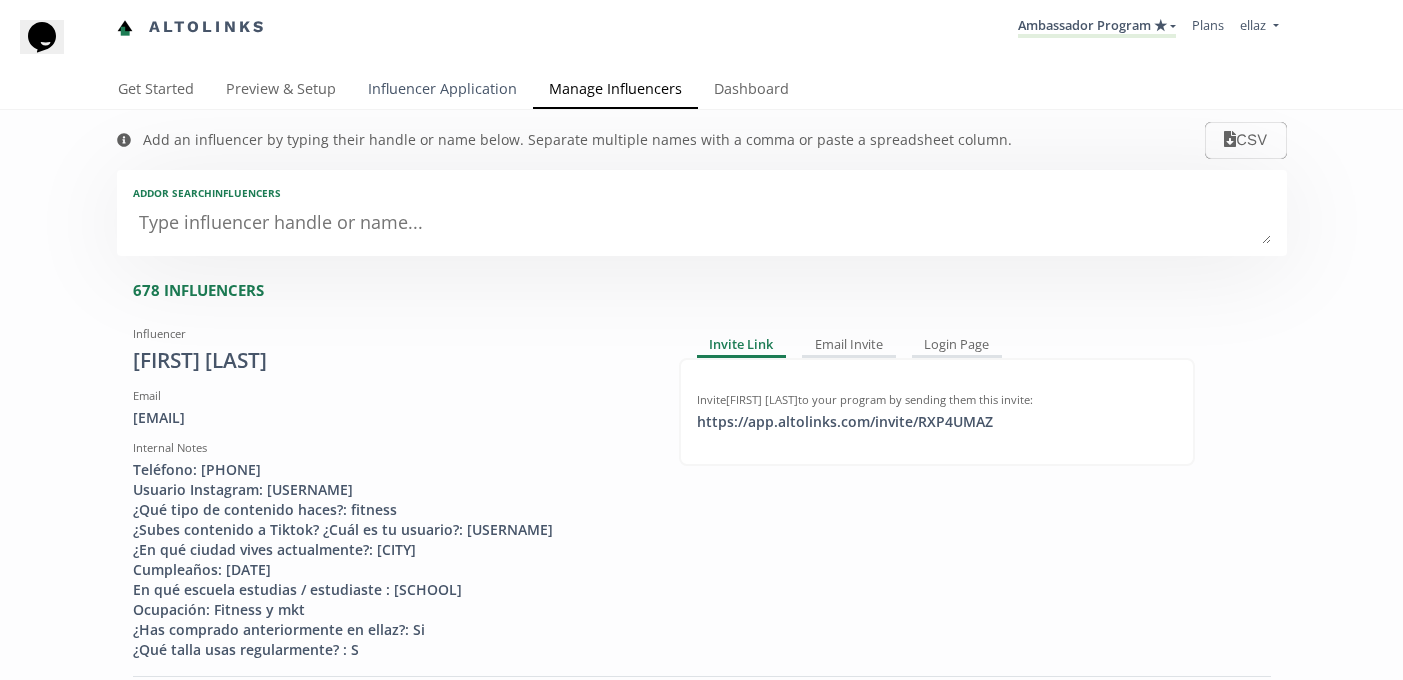 click on "Influencer Application" at bounding box center (442, 91) 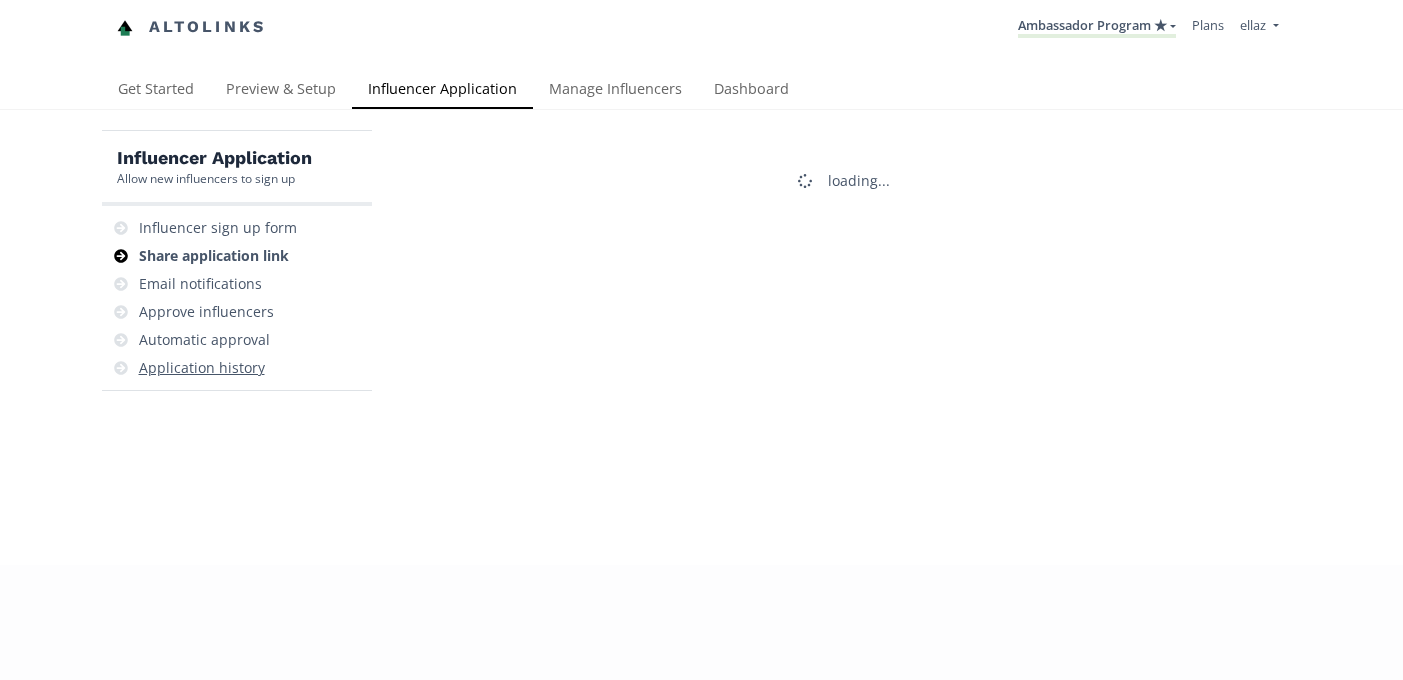 scroll, scrollTop: 0, scrollLeft: 0, axis: both 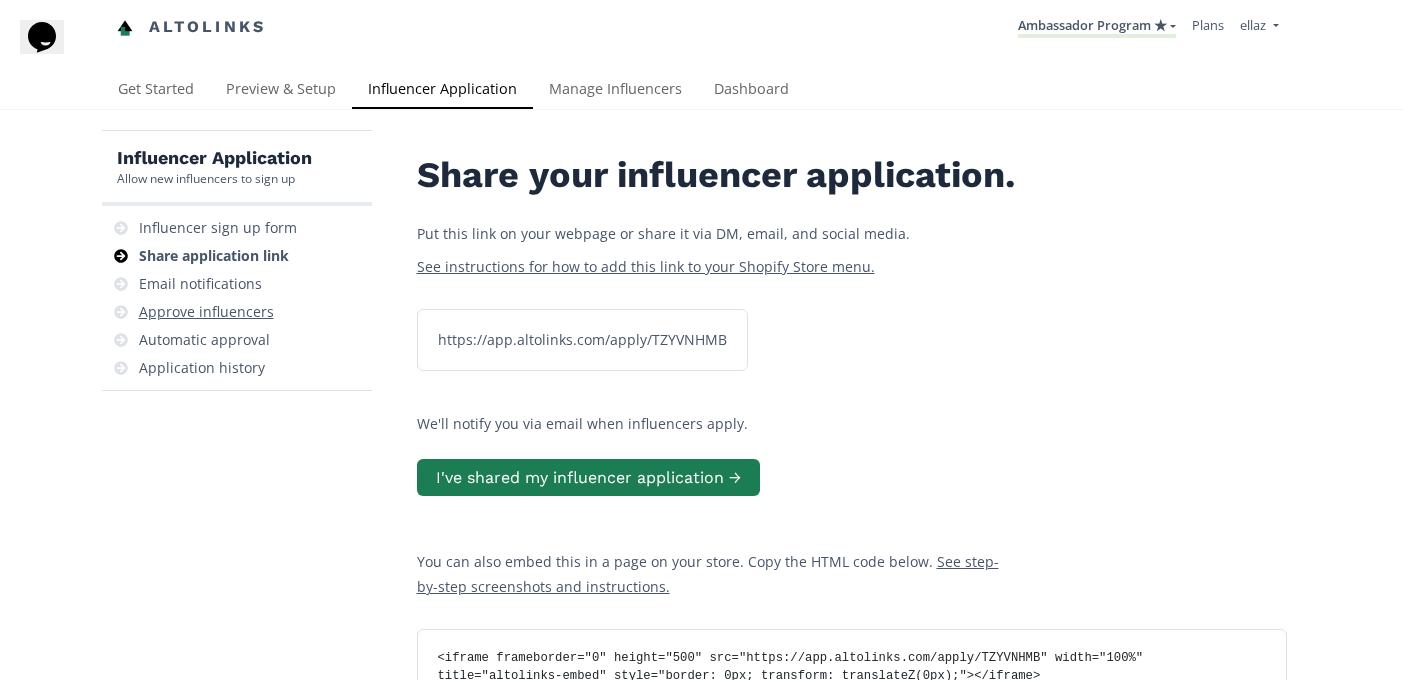 click on "Approve influencers" at bounding box center (206, 312) 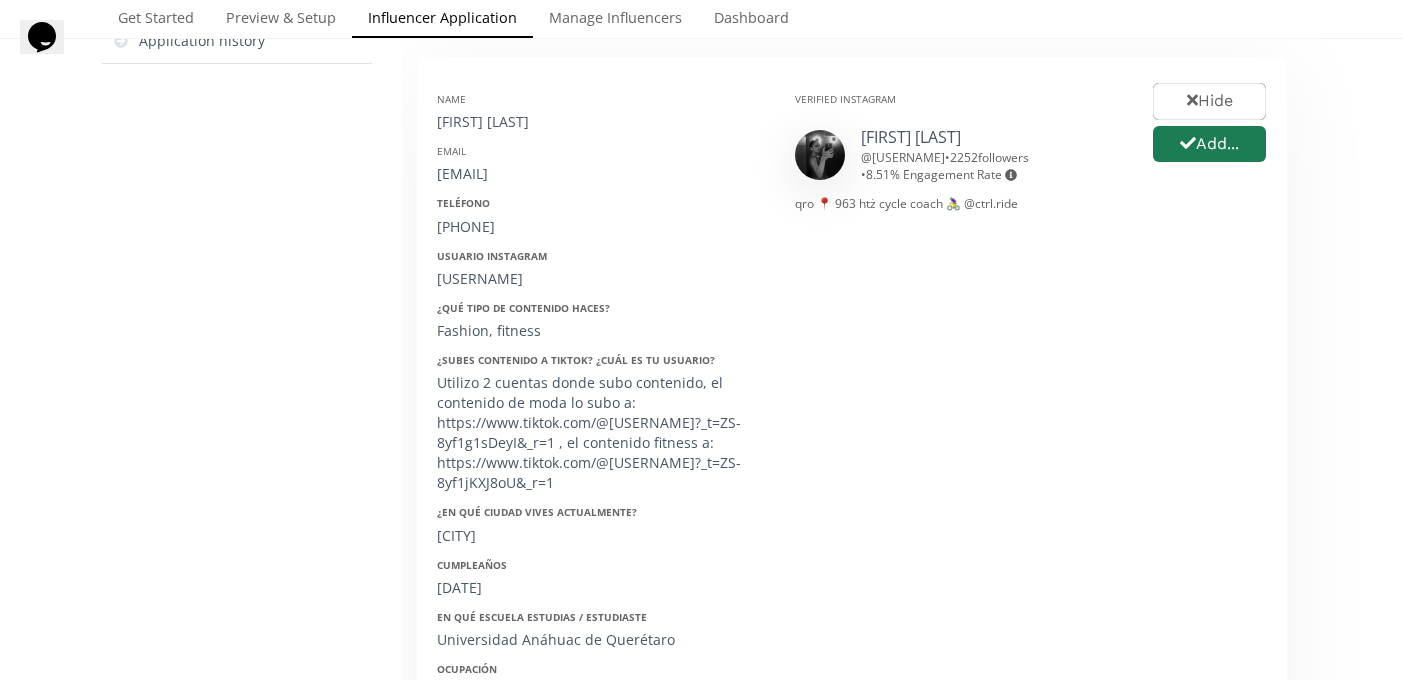 scroll, scrollTop: 0, scrollLeft: 0, axis: both 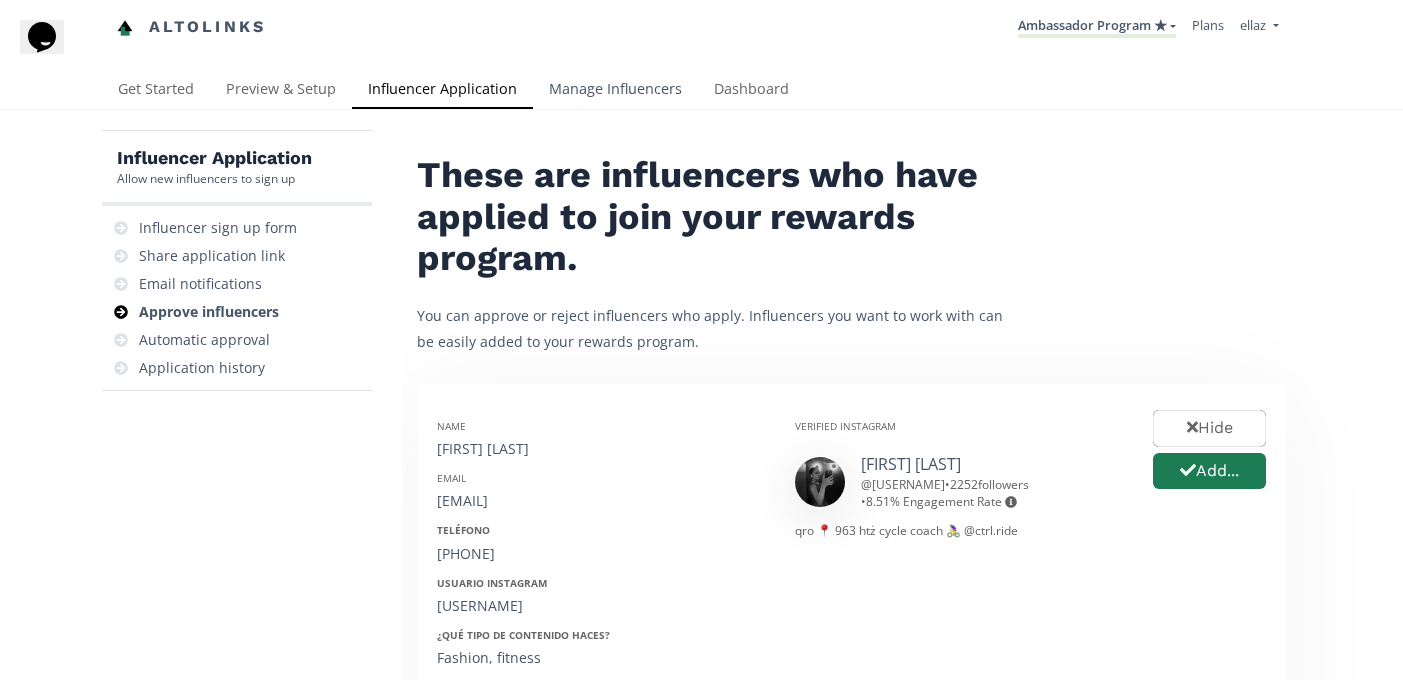 click on "Manage Influencers" at bounding box center (615, 91) 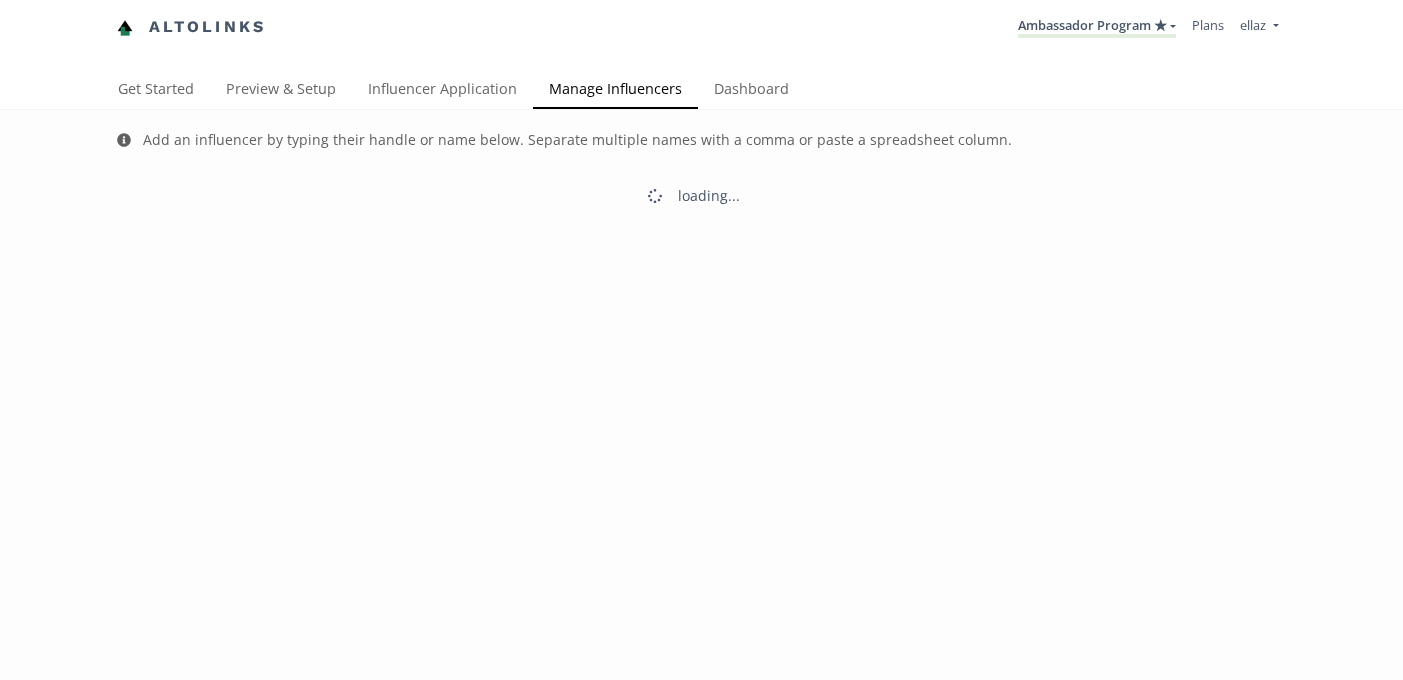 scroll, scrollTop: 0, scrollLeft: 0, axis: both 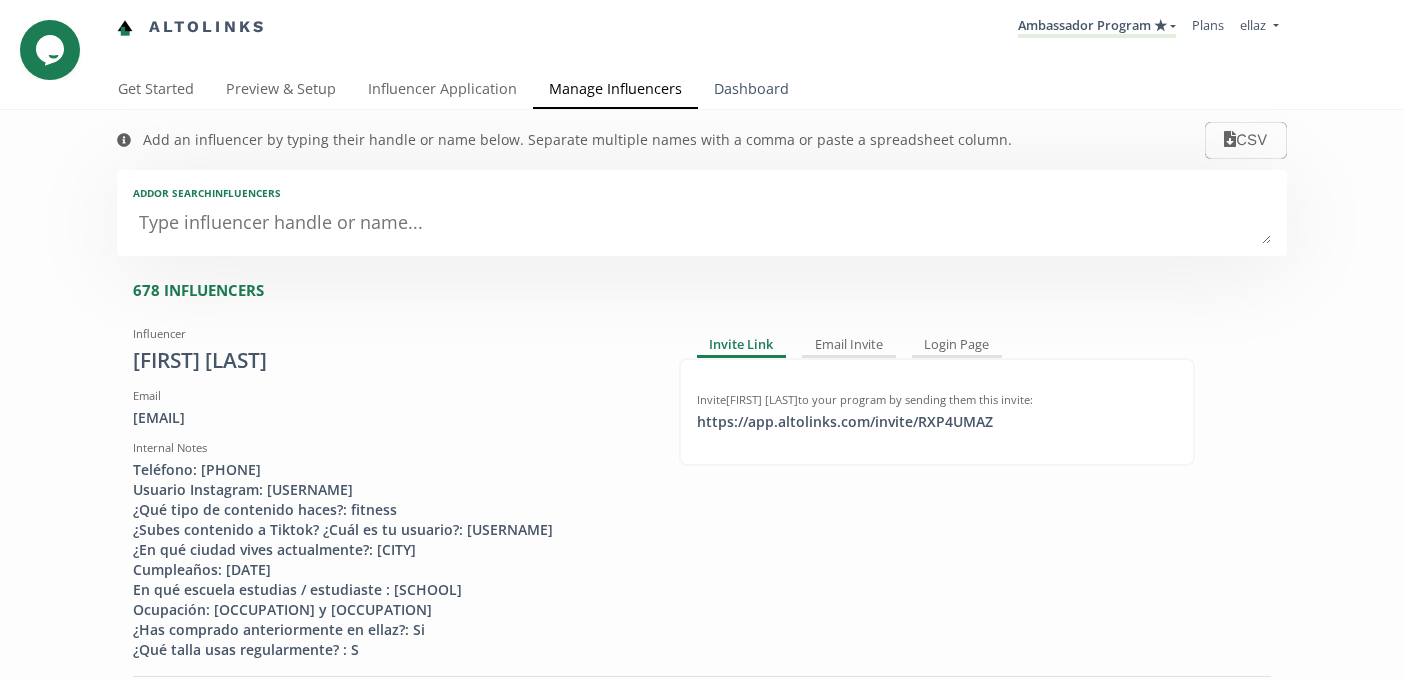 click on "Dashboard" at bounding box center [751, 91] 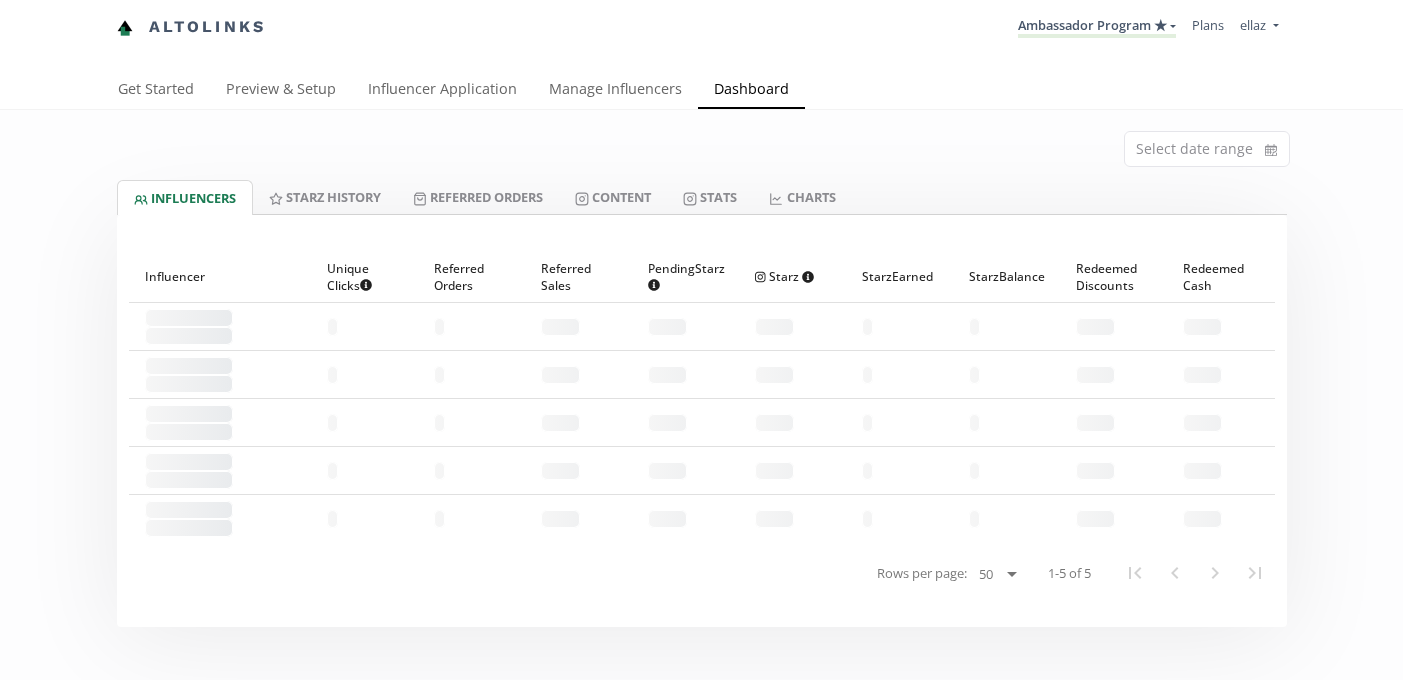 scroll, scrollTop: 0, scrollLeft: 0, axis: both 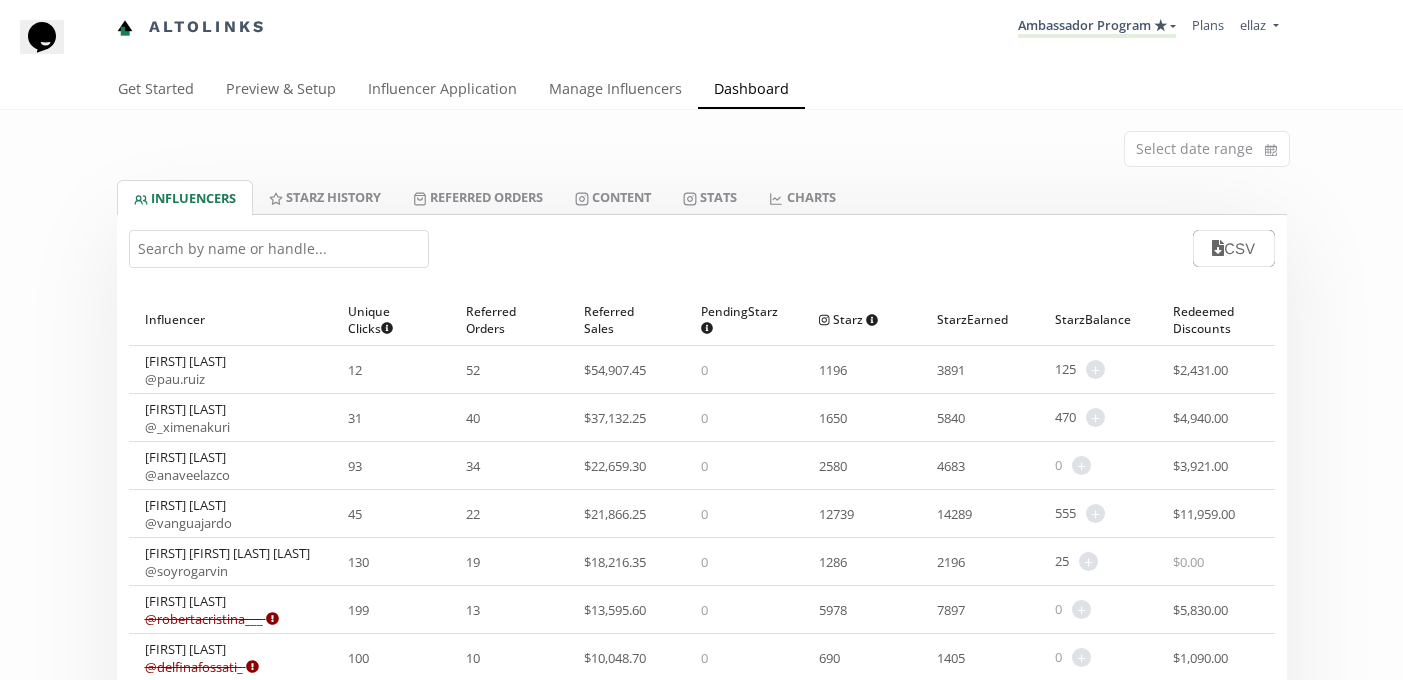 click at bounding box center [279, 249] 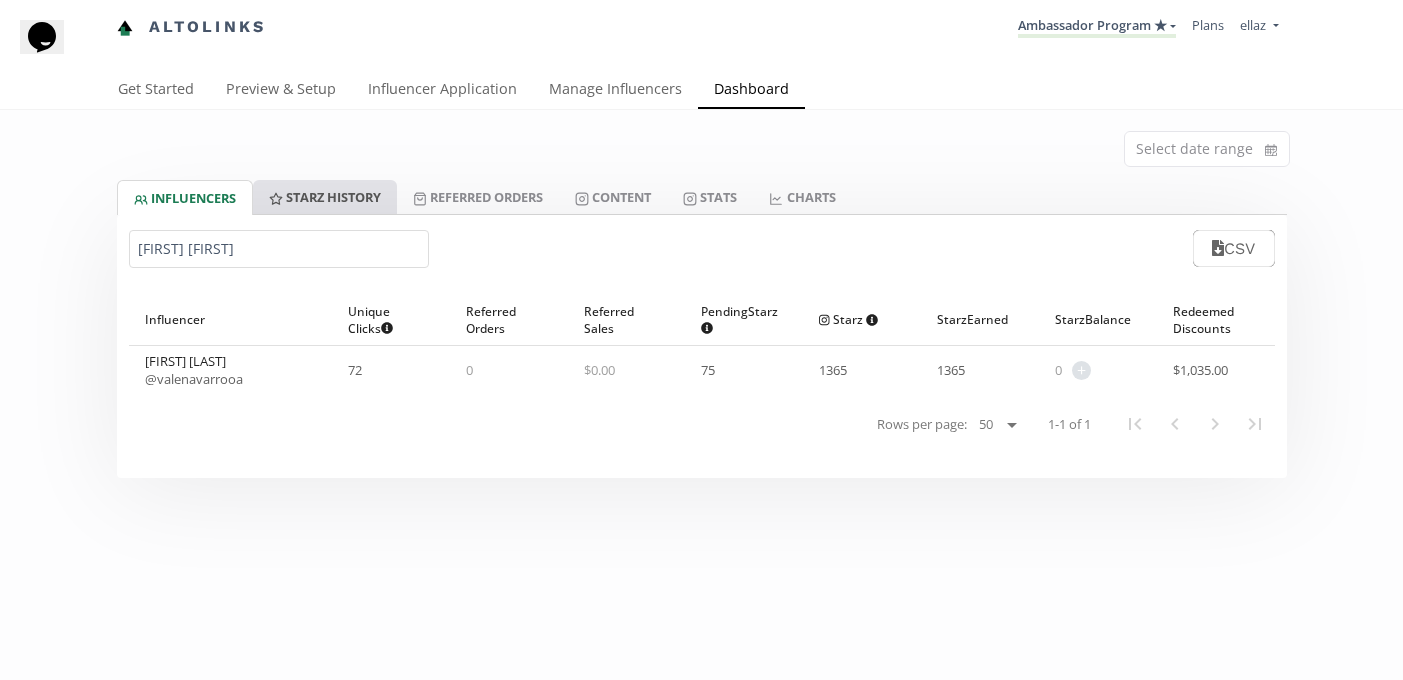 type on "valeria n" 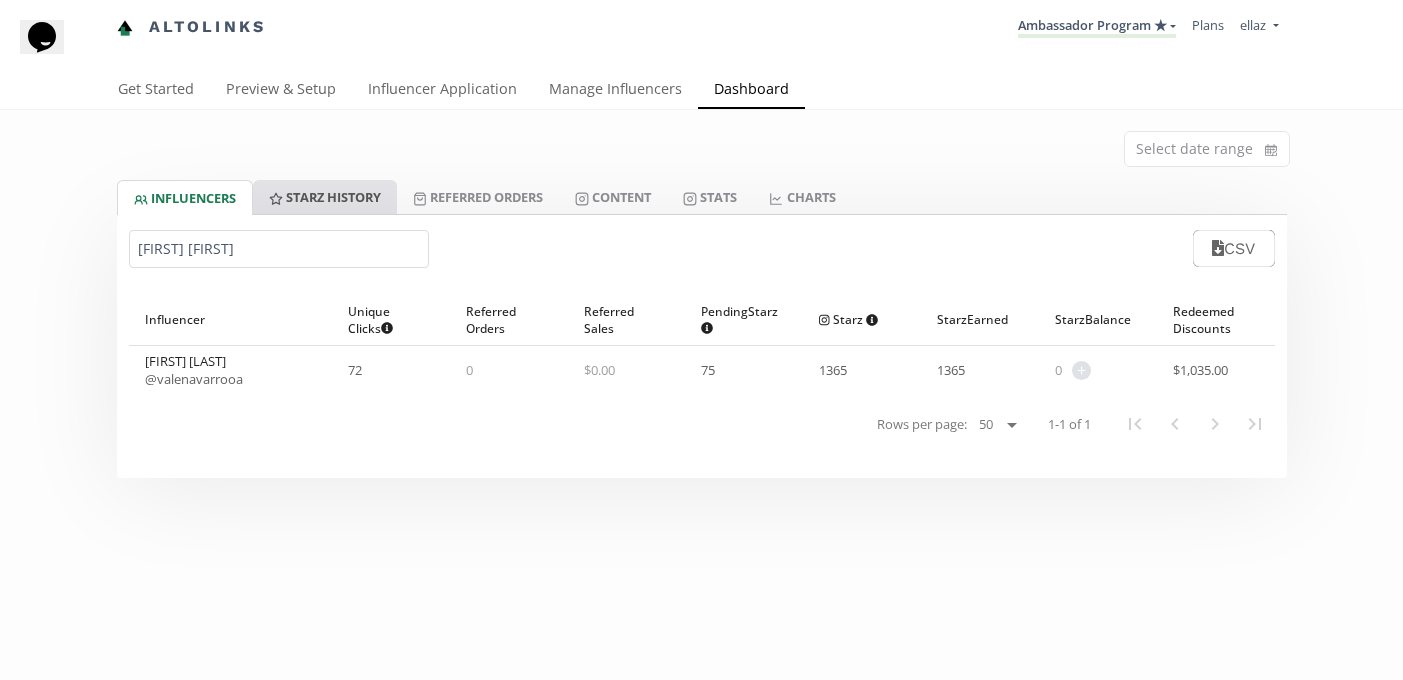 click on "Starz HISTORY" at bounding box center (325, 197) 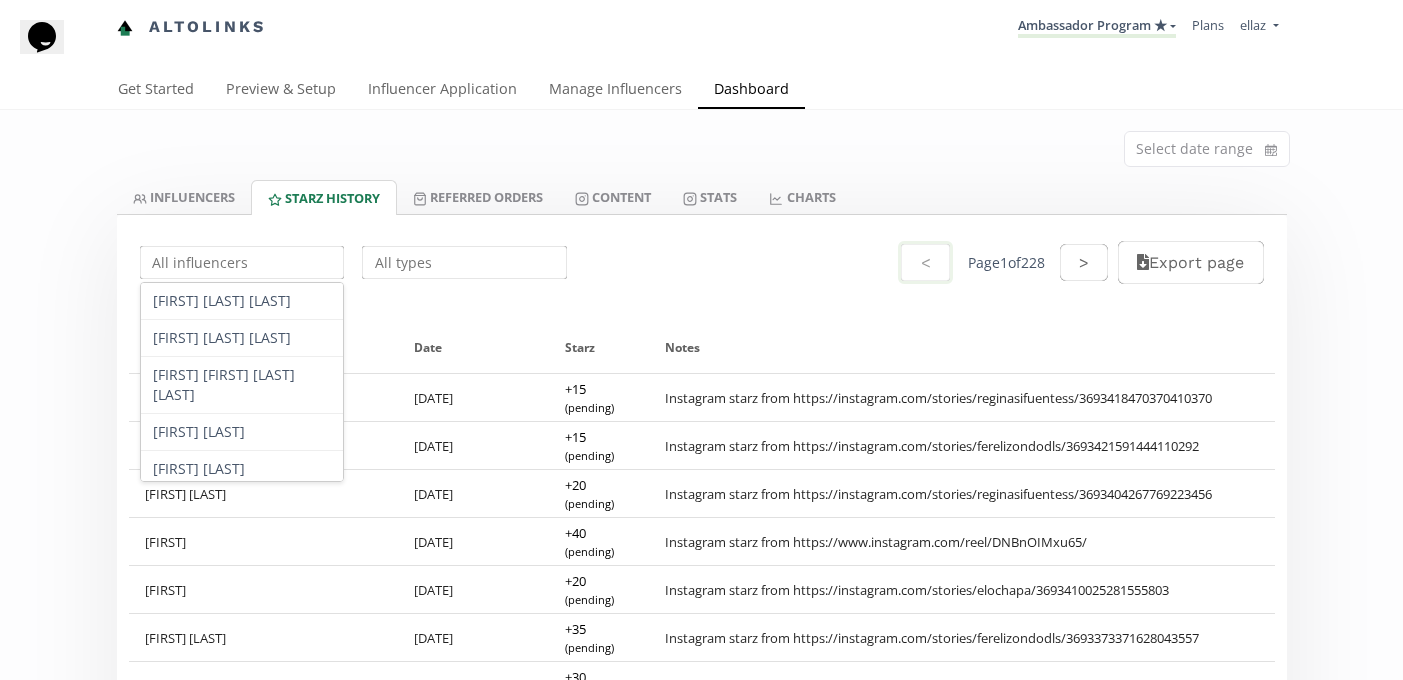 click at bounding box center (242, 262) 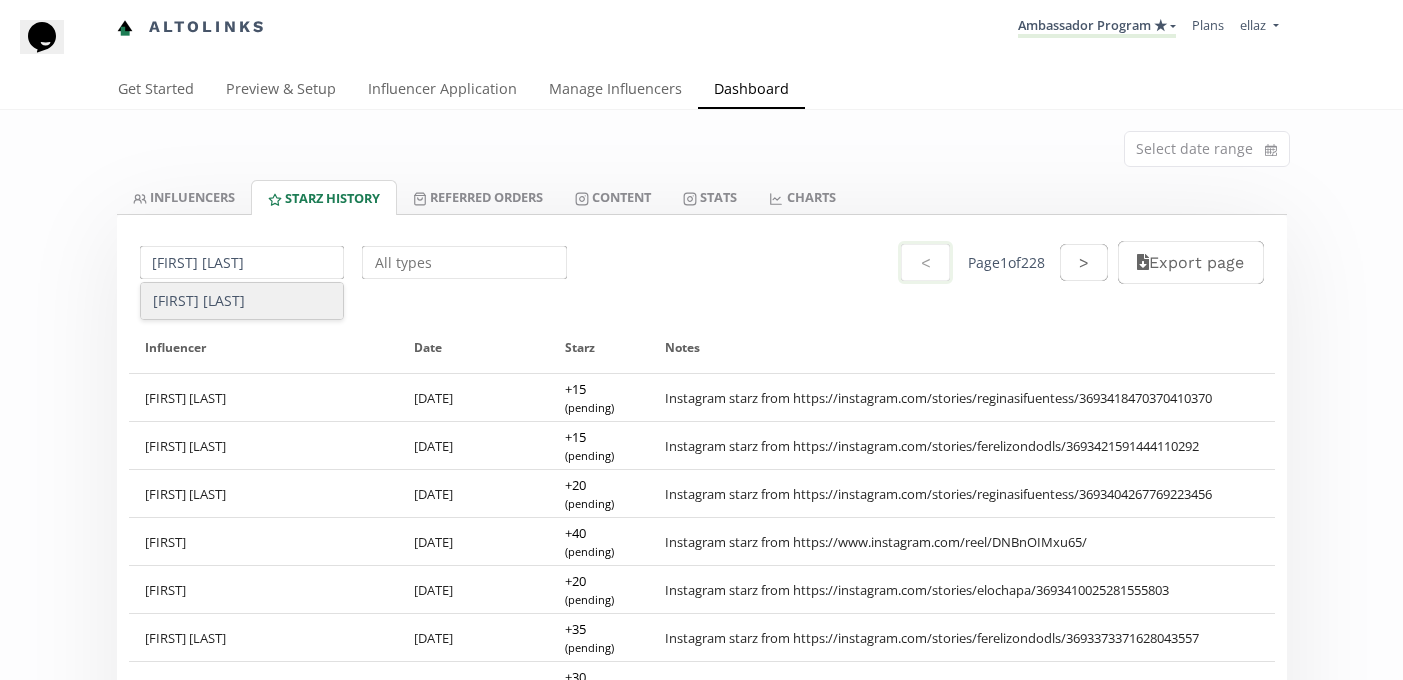 click on "[FIRST] [LAST]" at bounding box center [242, 301] 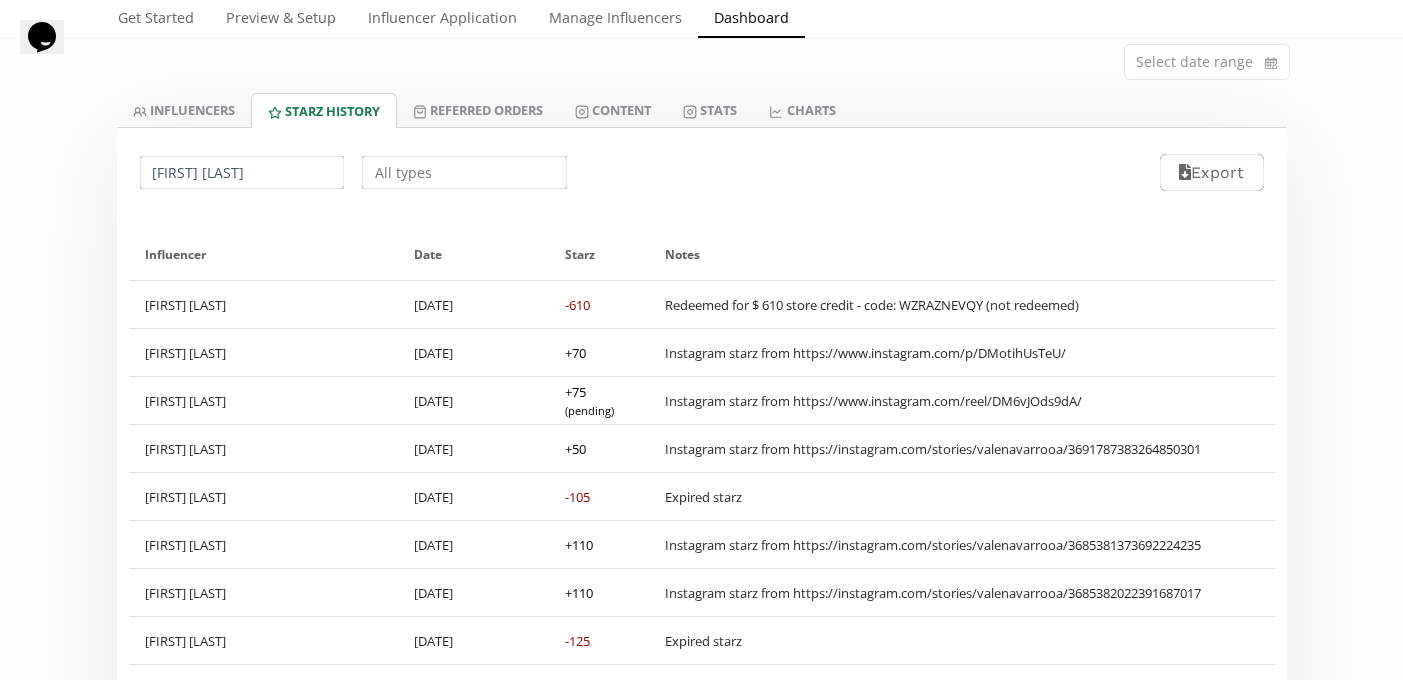 scroll, scrollTop: 56, scrollLeft: 0, axis: vertical 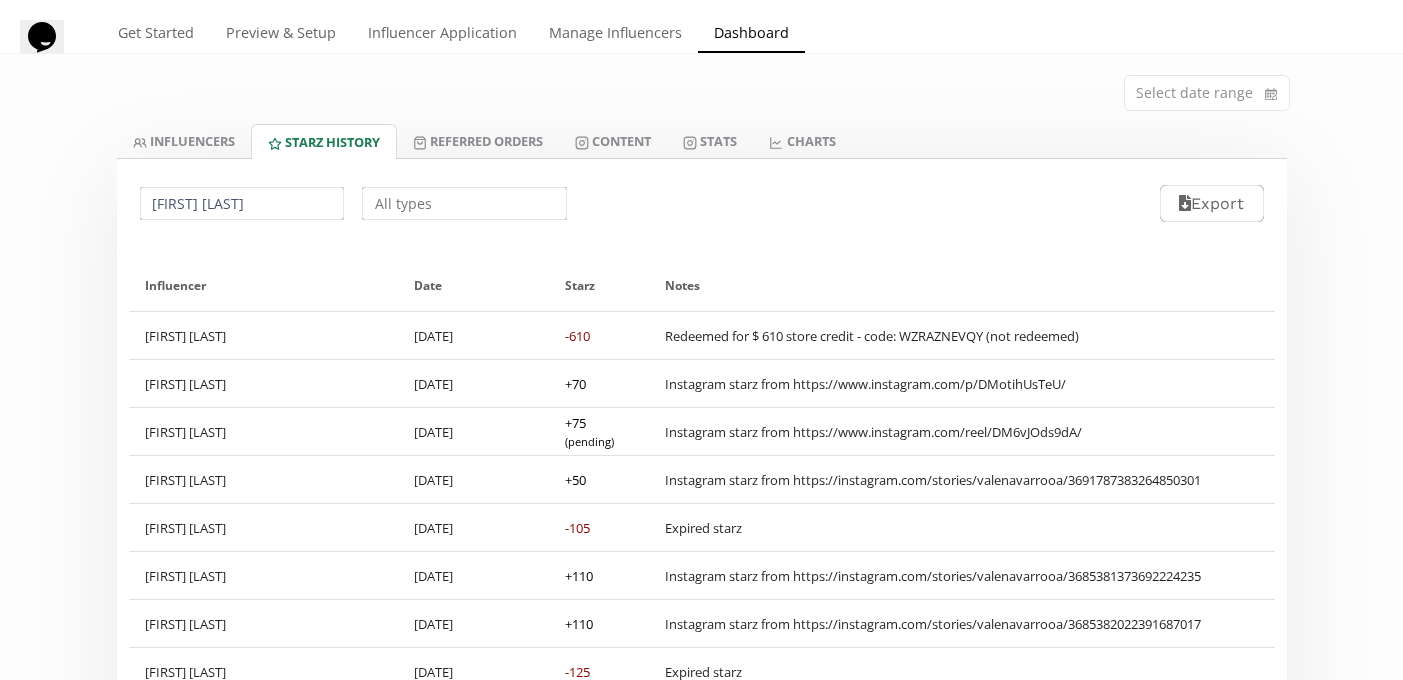click on "-610" at bounding box center [577, 336] 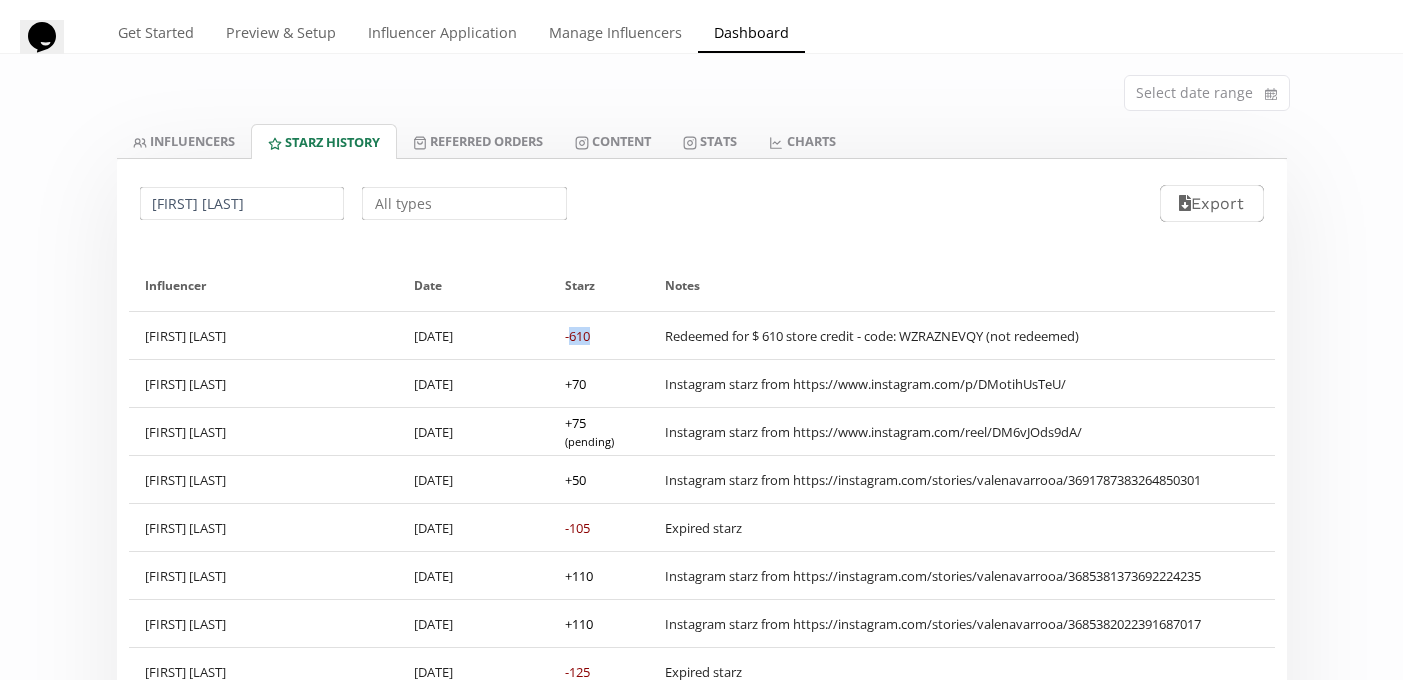 click on "-610" at bounding box center [577, 336] 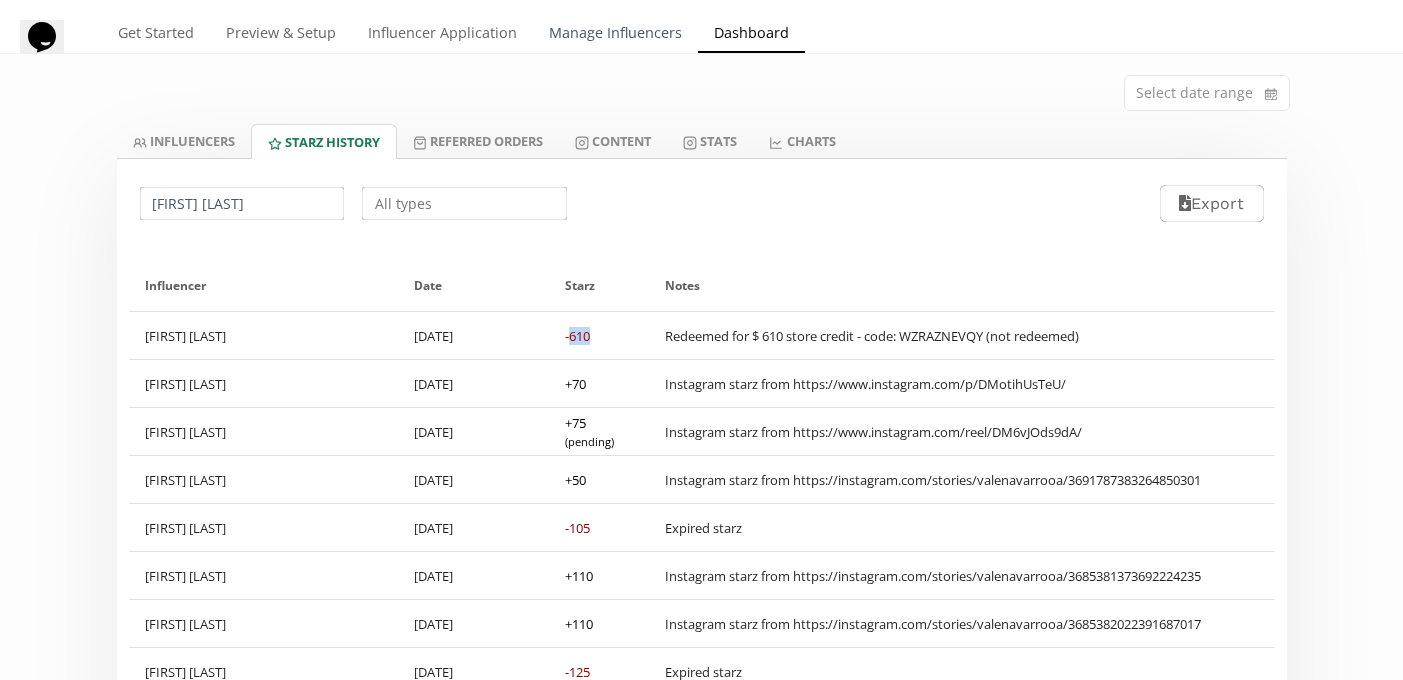 click on "Manage Influencers" at bounding box center [615, 35] 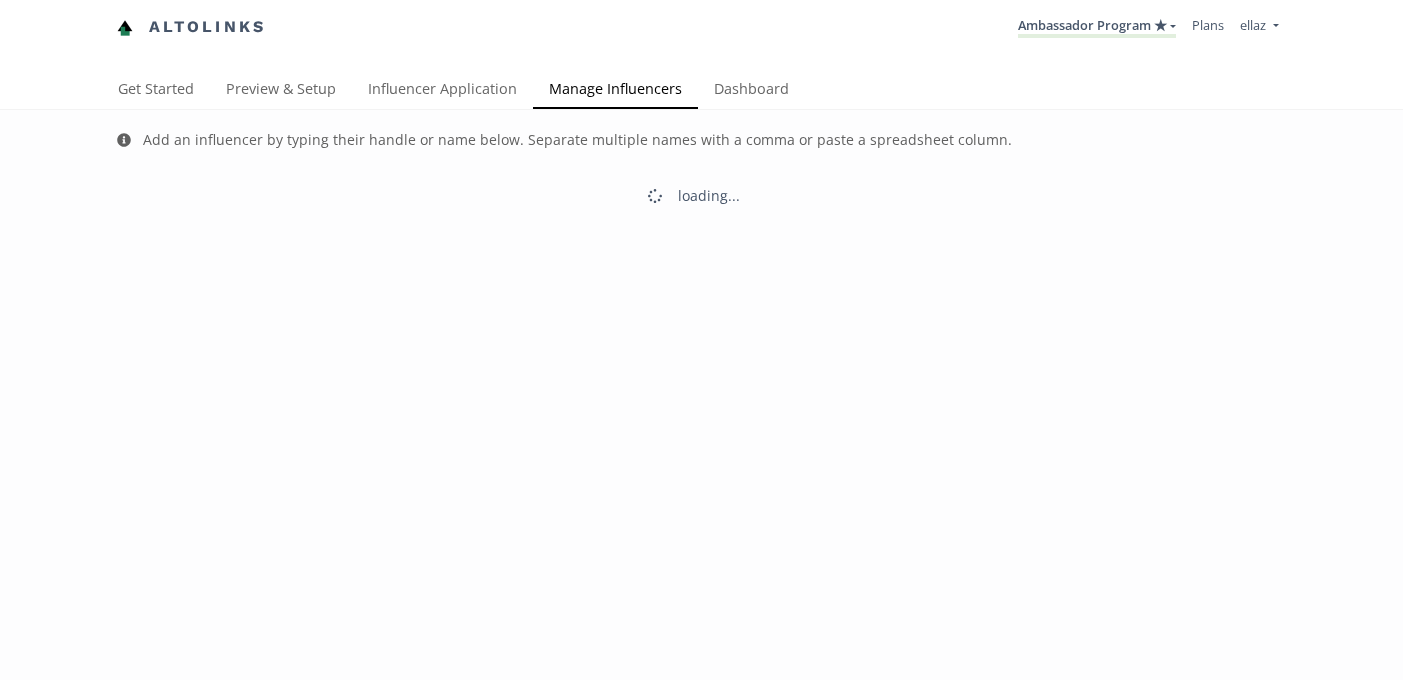 scroll, scrollTop: 0, scrollLeft: 0, axis: both 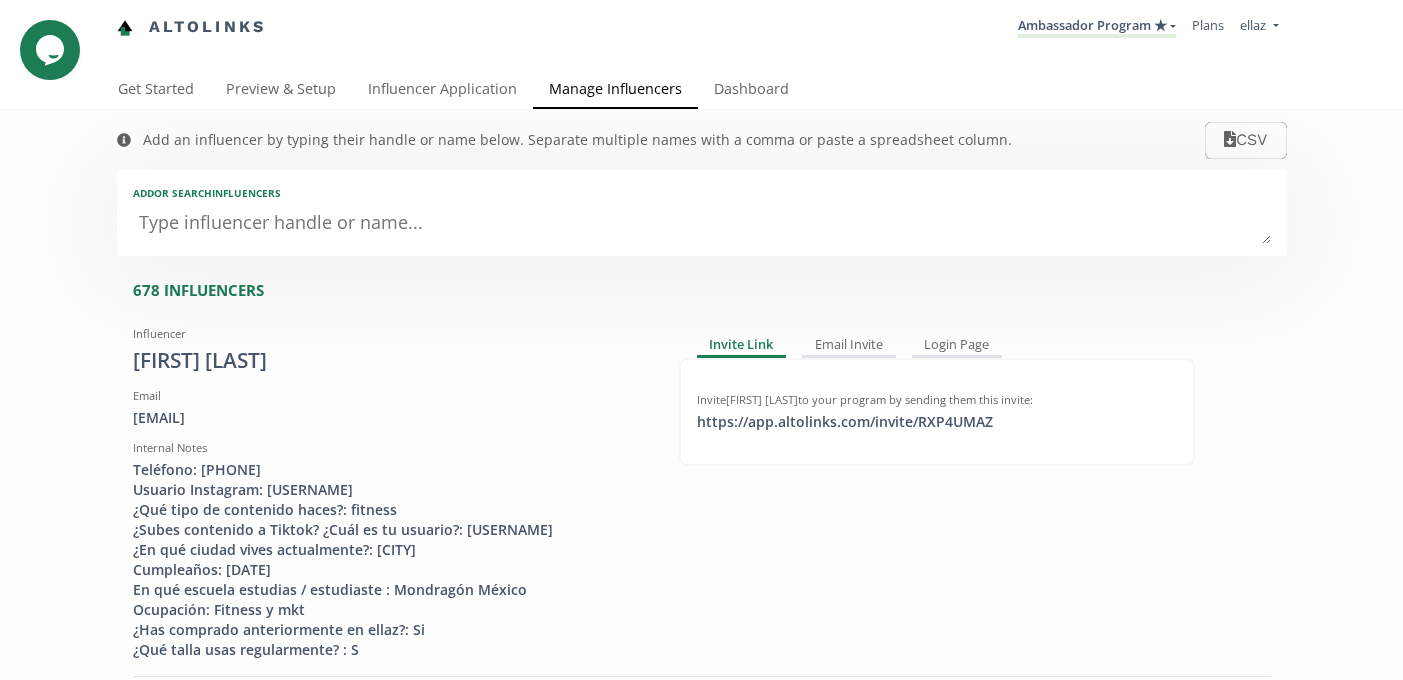 click at bounding box center [702, 224] 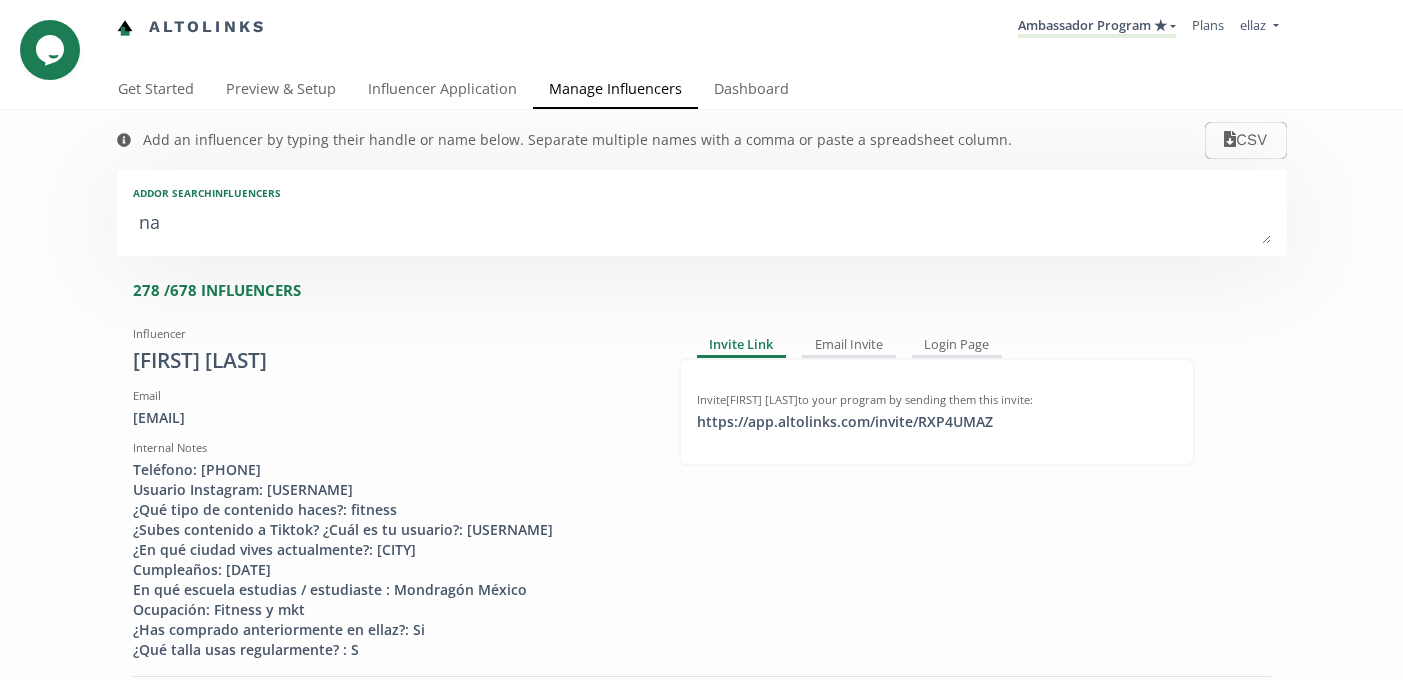 type on "nav" 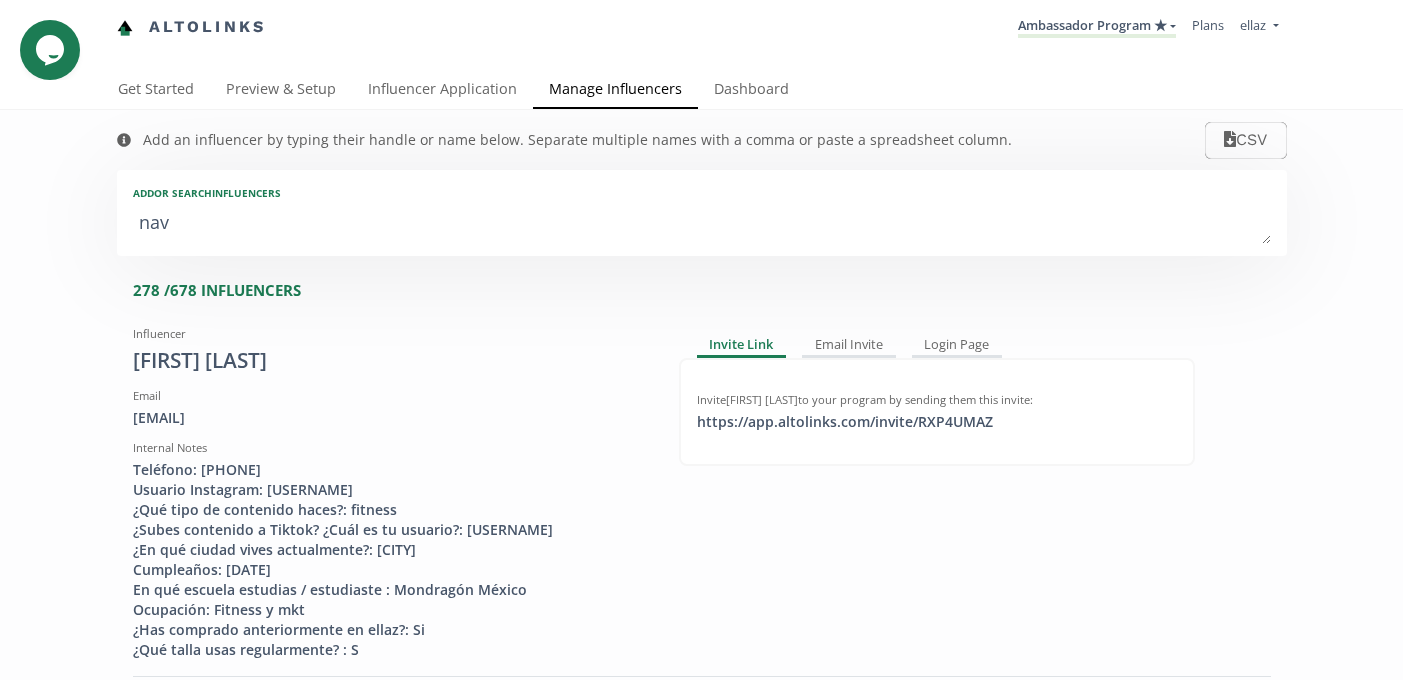 type on "[LAST]" 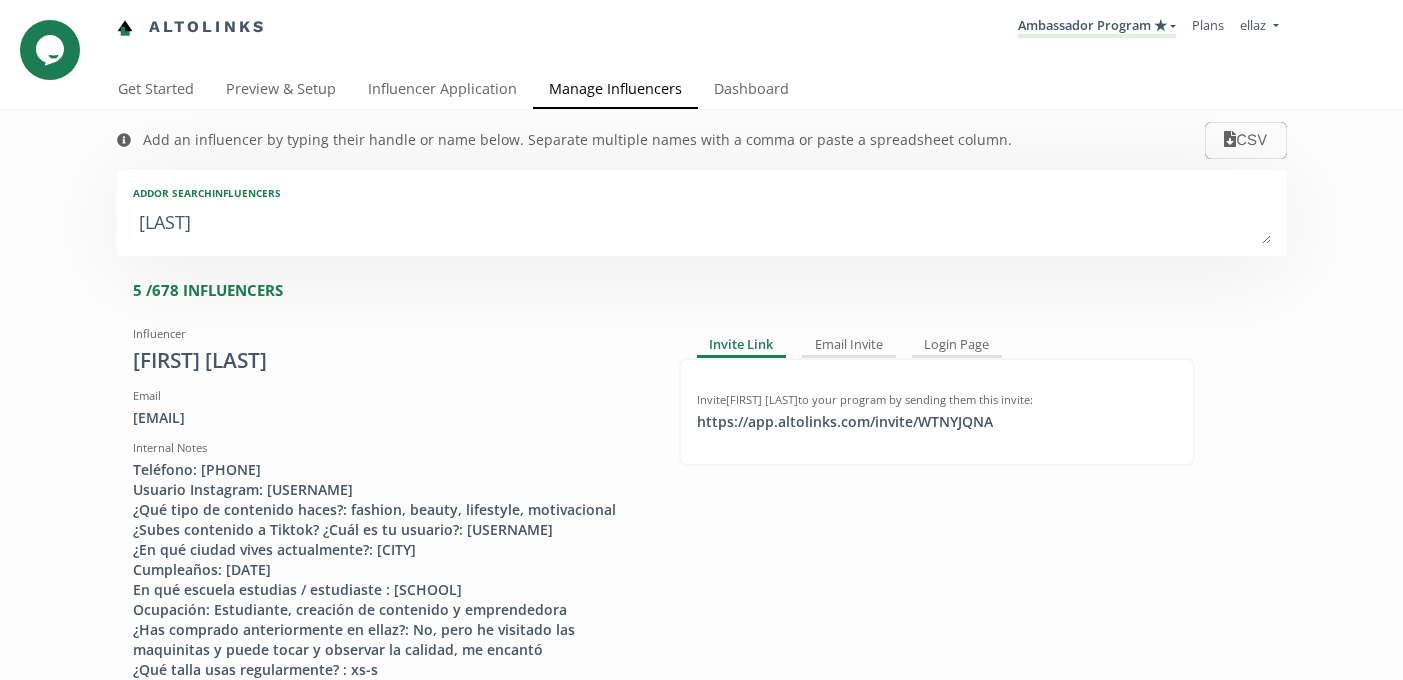 type on "[NAME]" 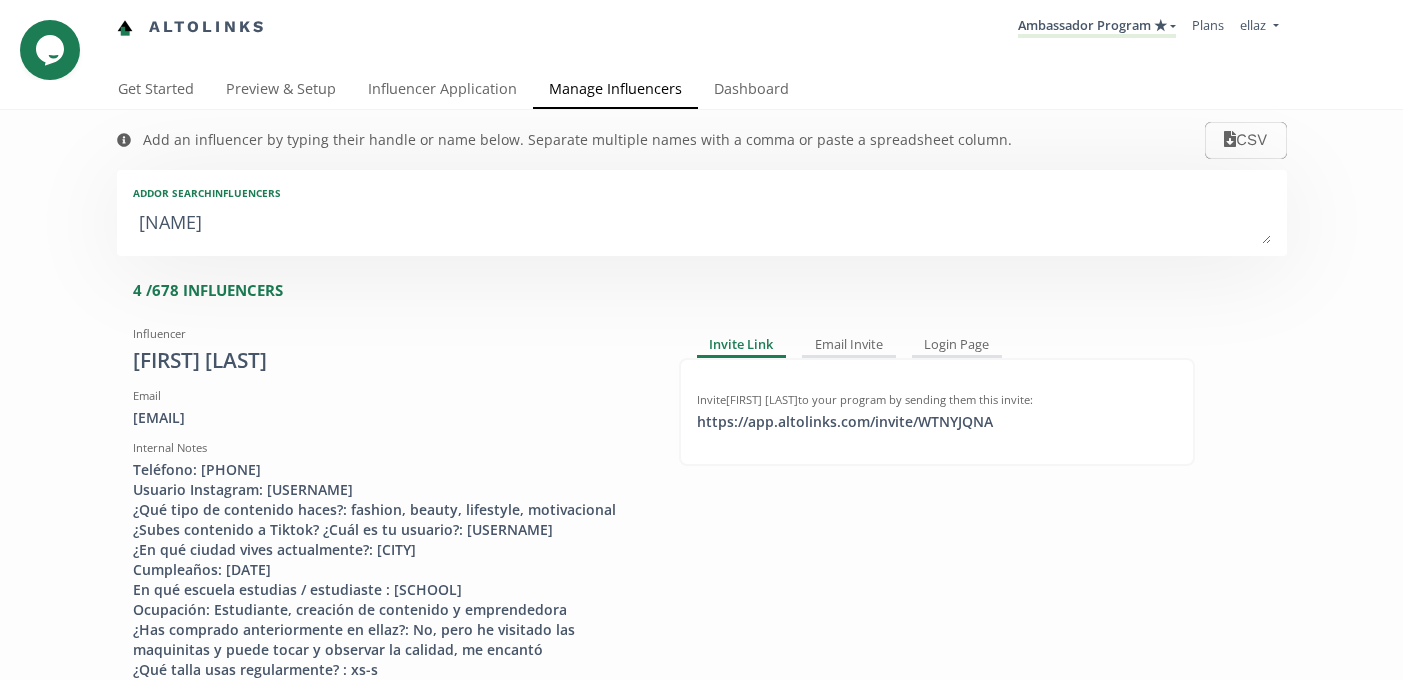 type on "[LAST]" 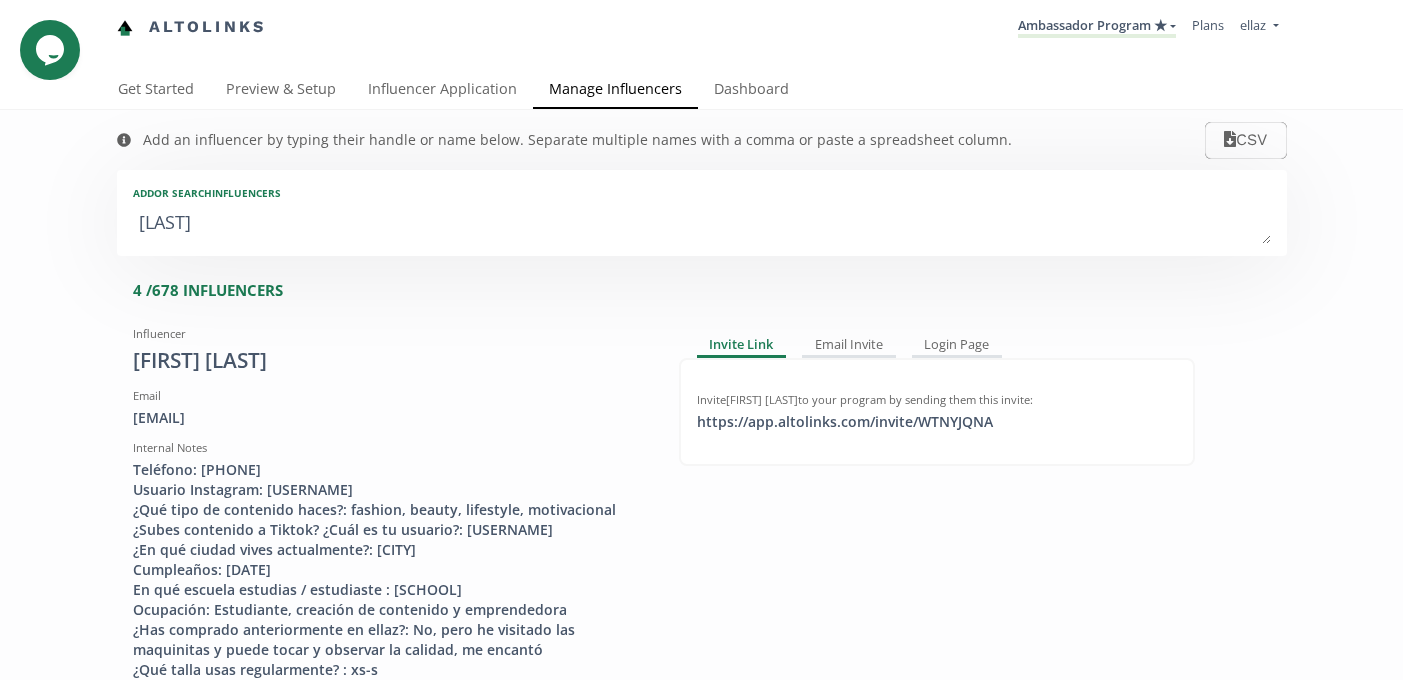 type on "[LAST]" 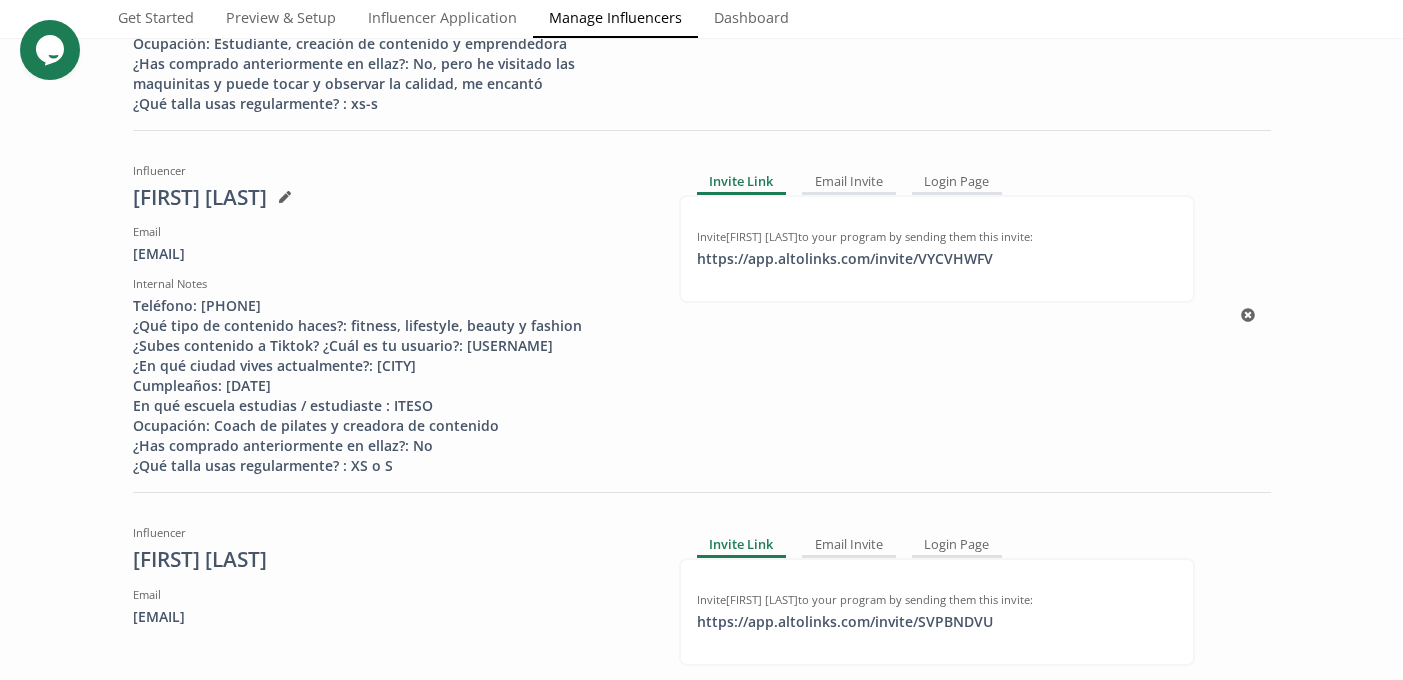 scroll, scrollTop: 586, scrollLeft: 0, axis: vertical 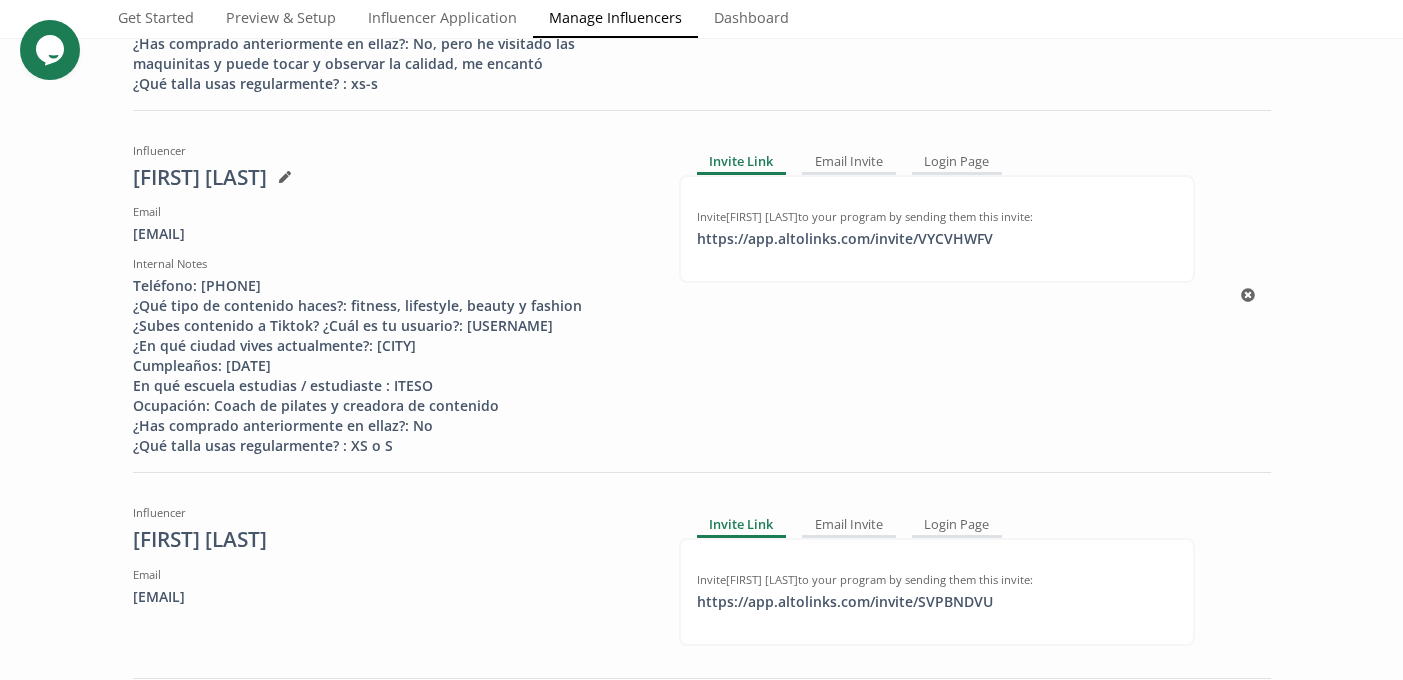 type on "[LAST]" 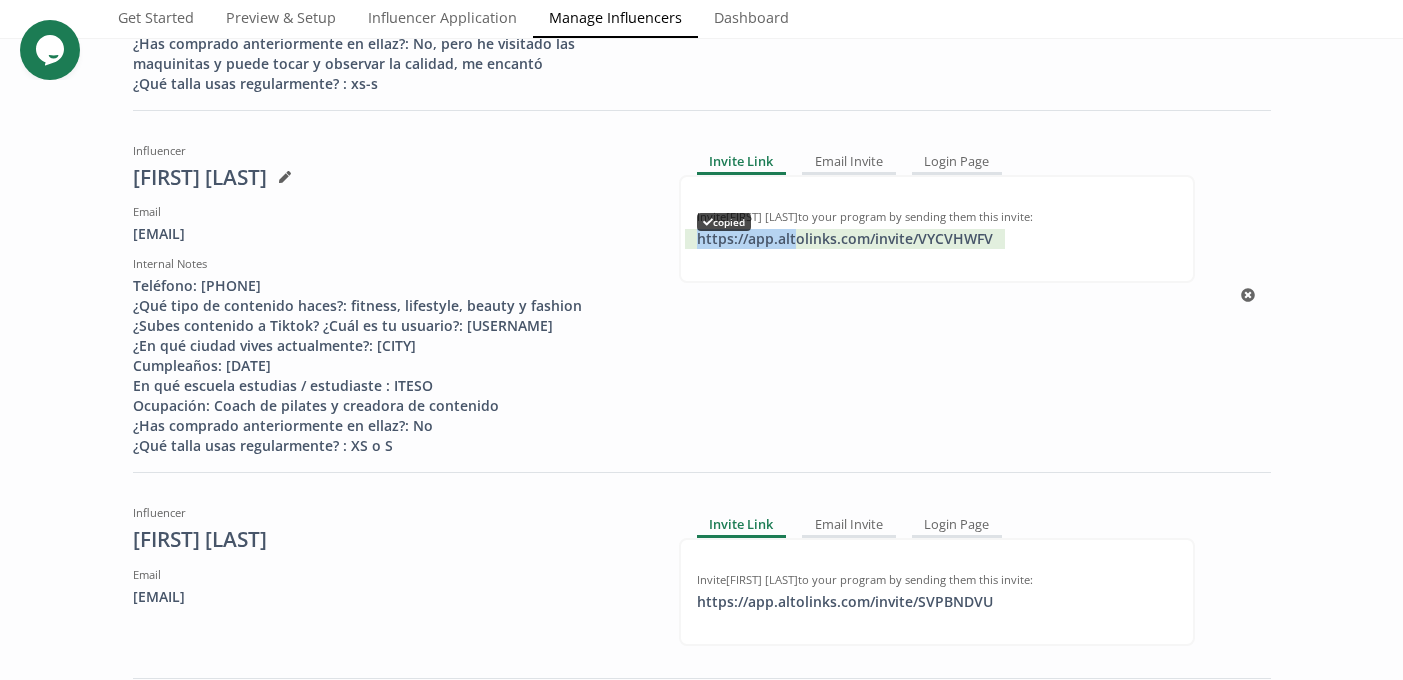 click on "https://app.altolinks.com/invite/ VYCVHWFV  copied" at bounding box center (845, 239) 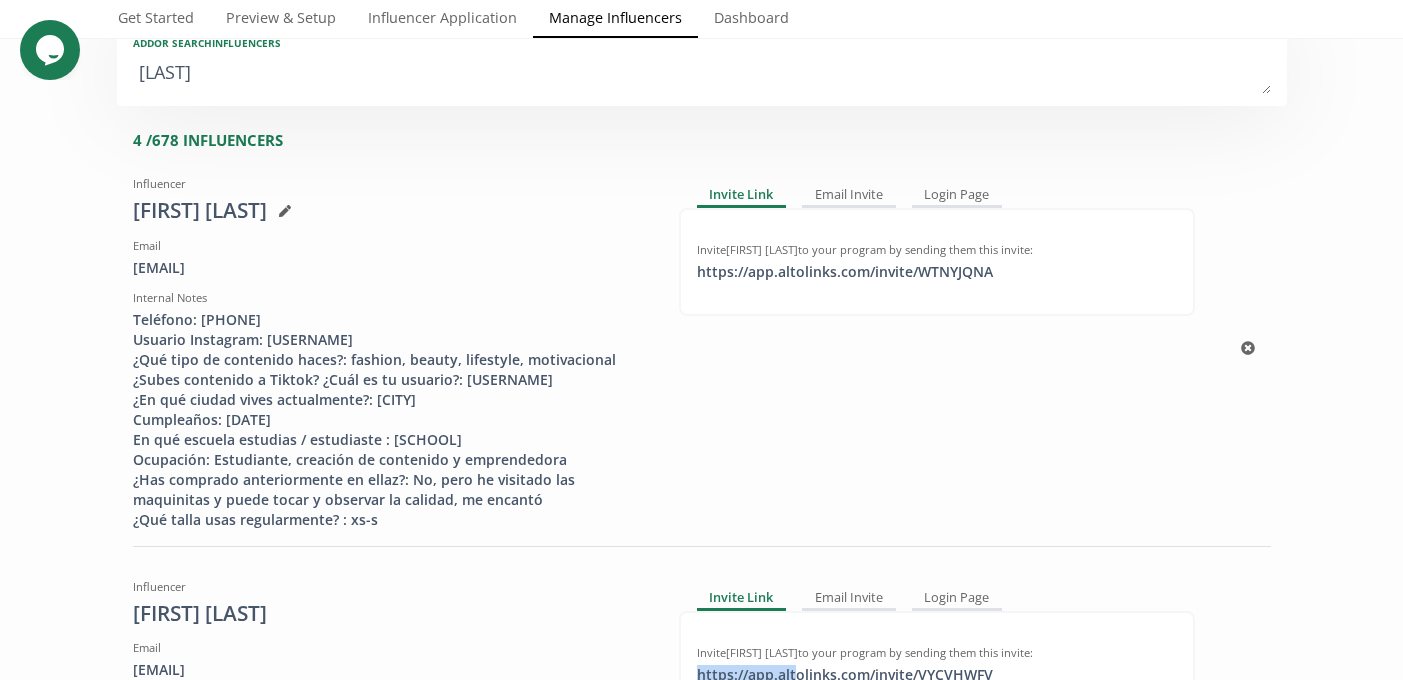 scroll, scrollTop: 0, scrollLeft: 0, axis: both 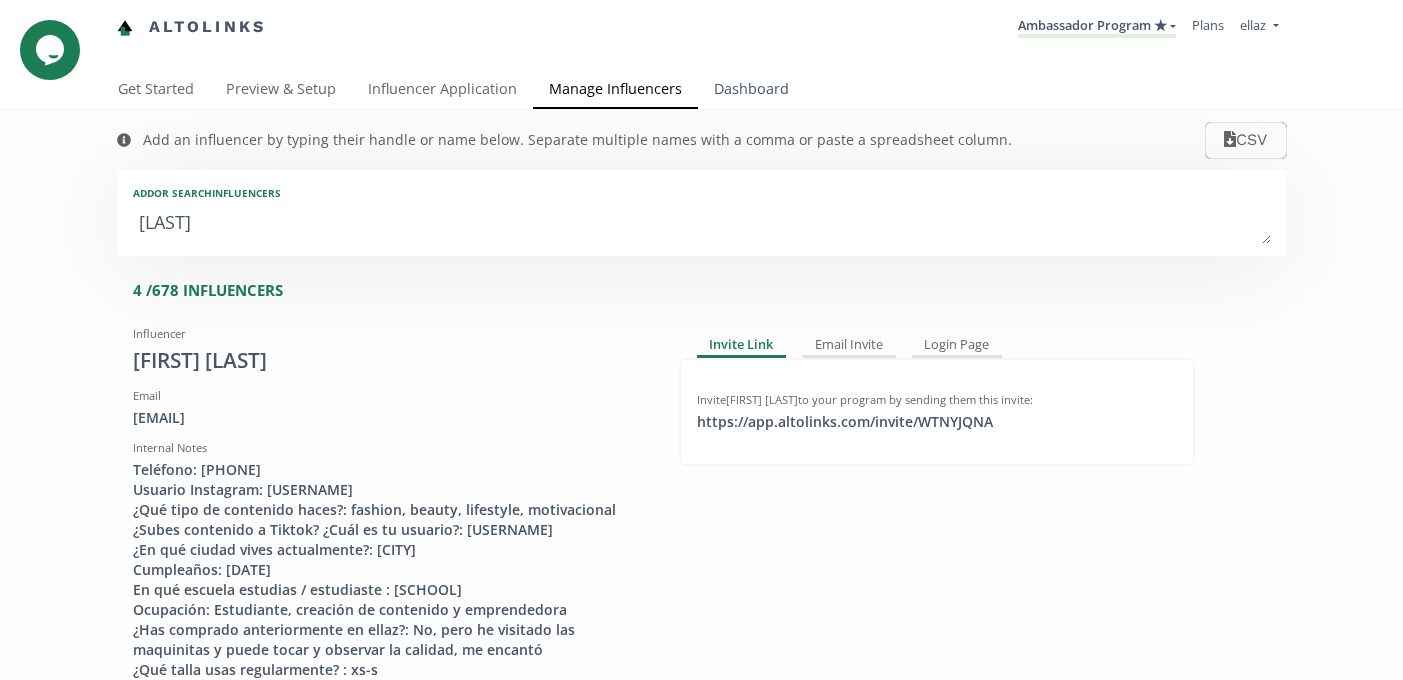 click on "Dashboard" at bounding box center (751, 91) 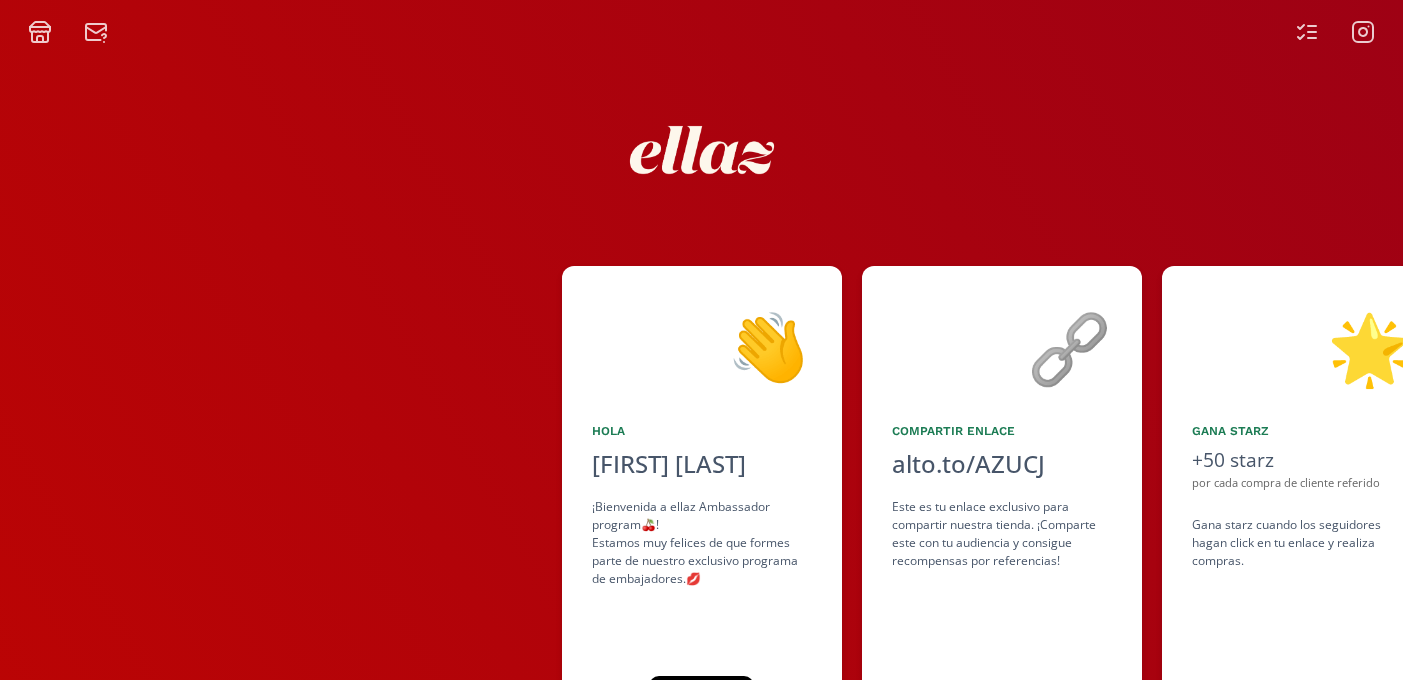 scroll, scrollTop: 0, scrollLeft: 0, axis: both 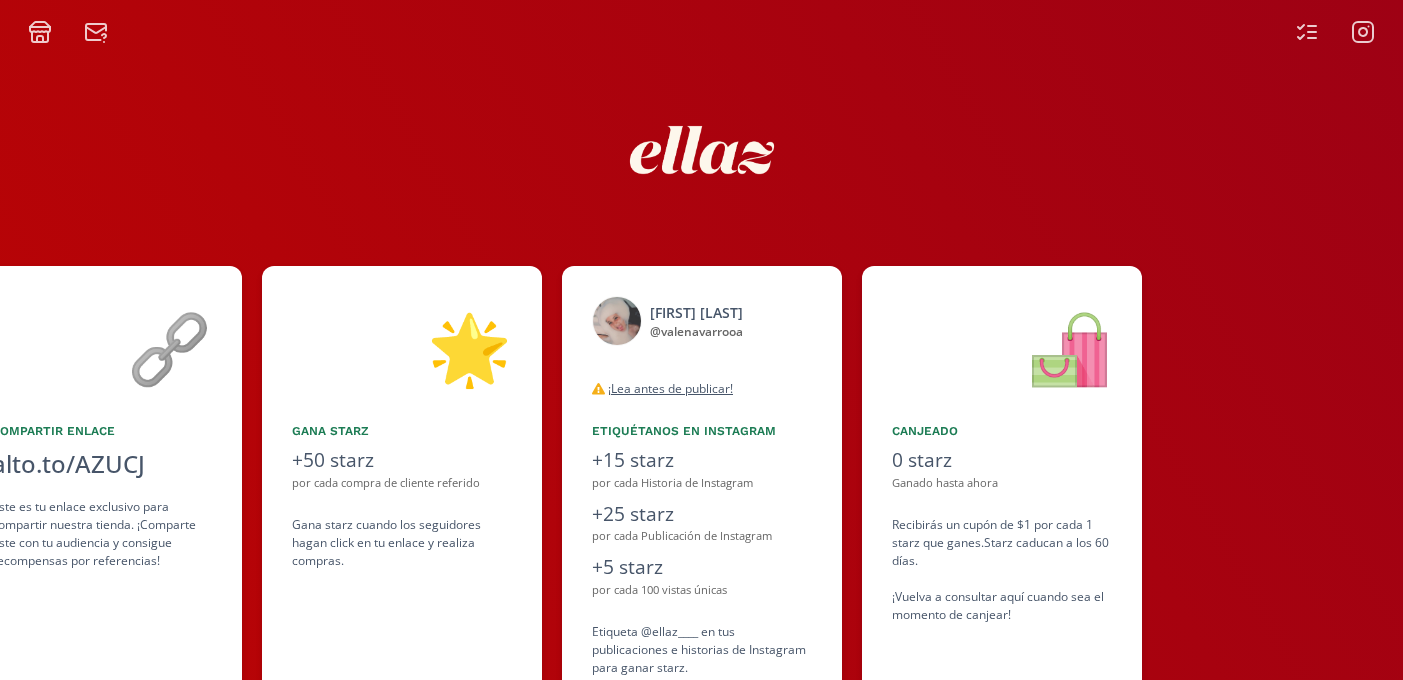 click 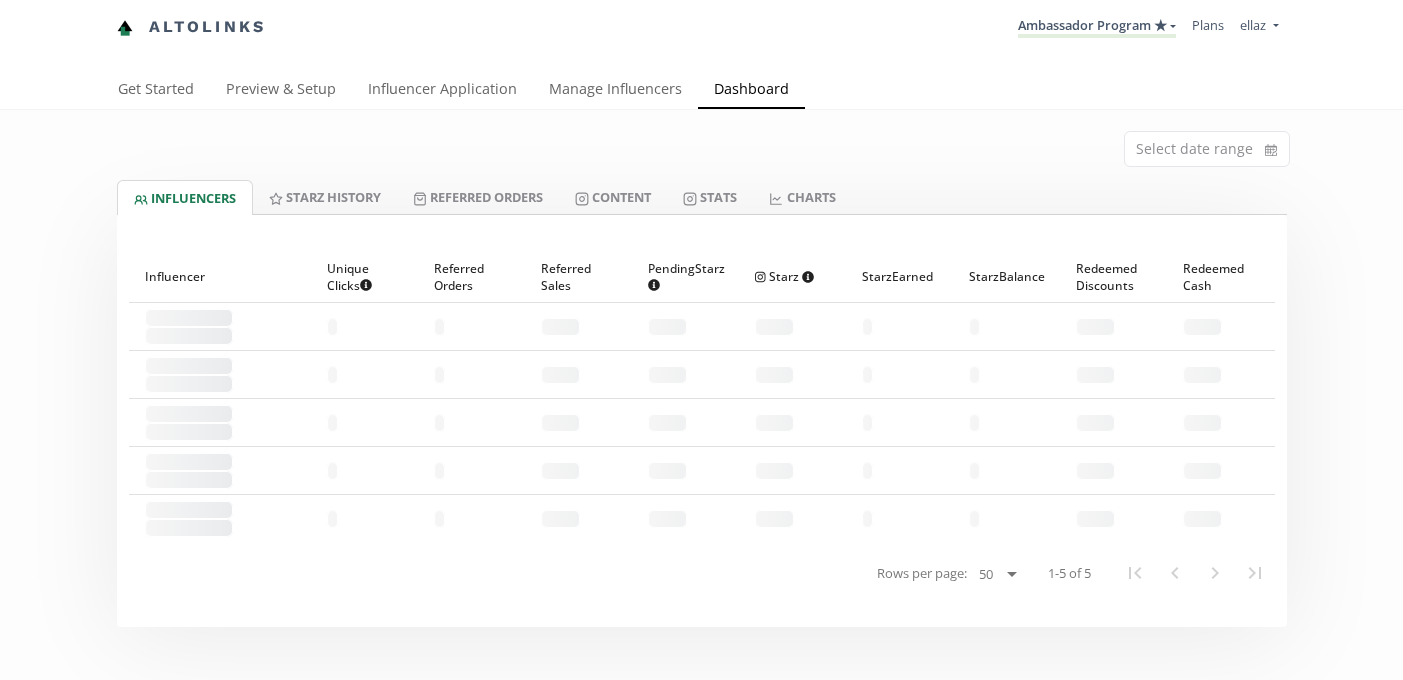 scroll, scrollTop: 0, scrollLeft: 0, axis: both 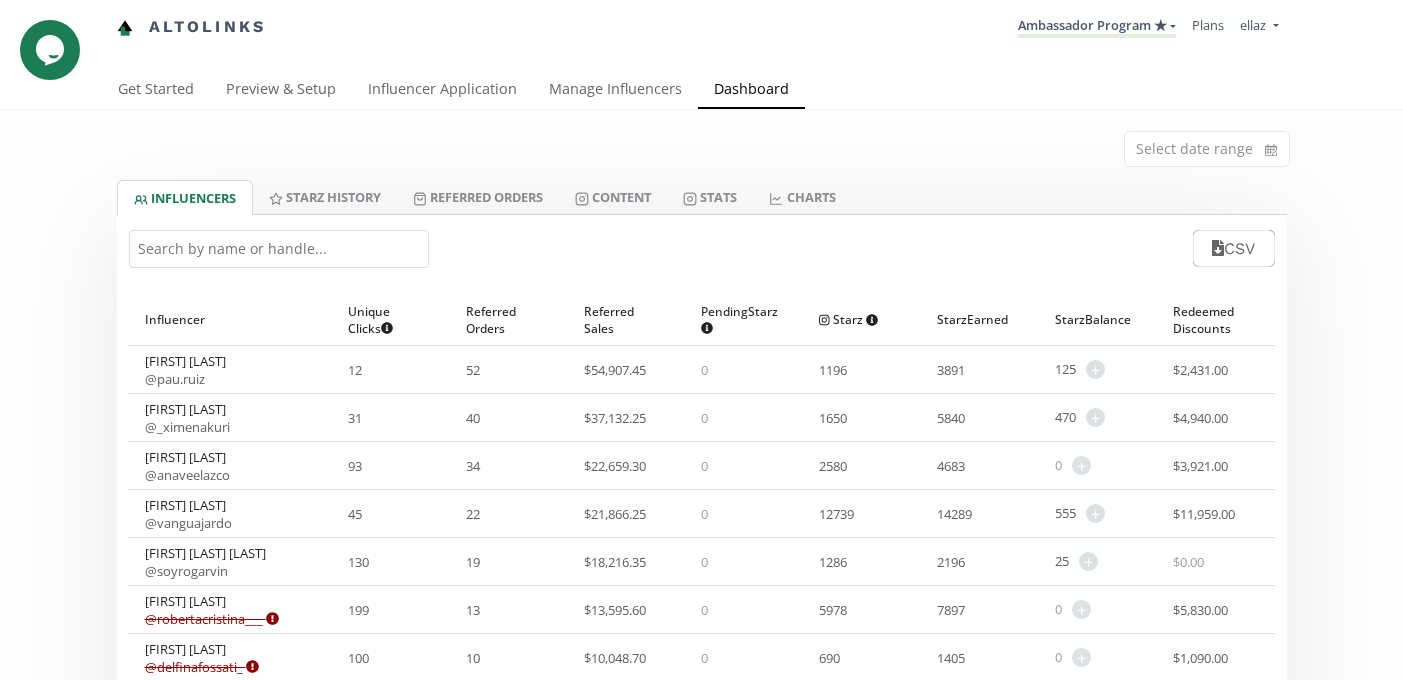 click at bounding box center [279, 249] 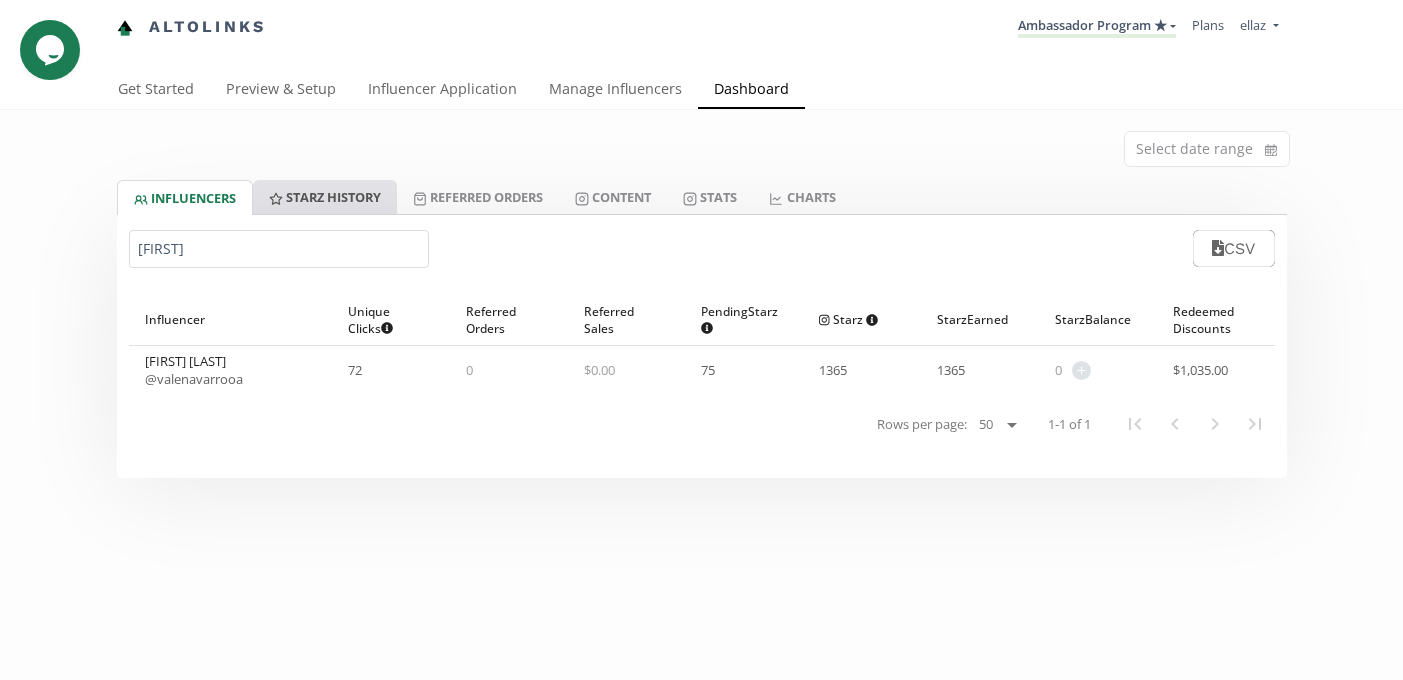 type on "VALERIA NAVA" 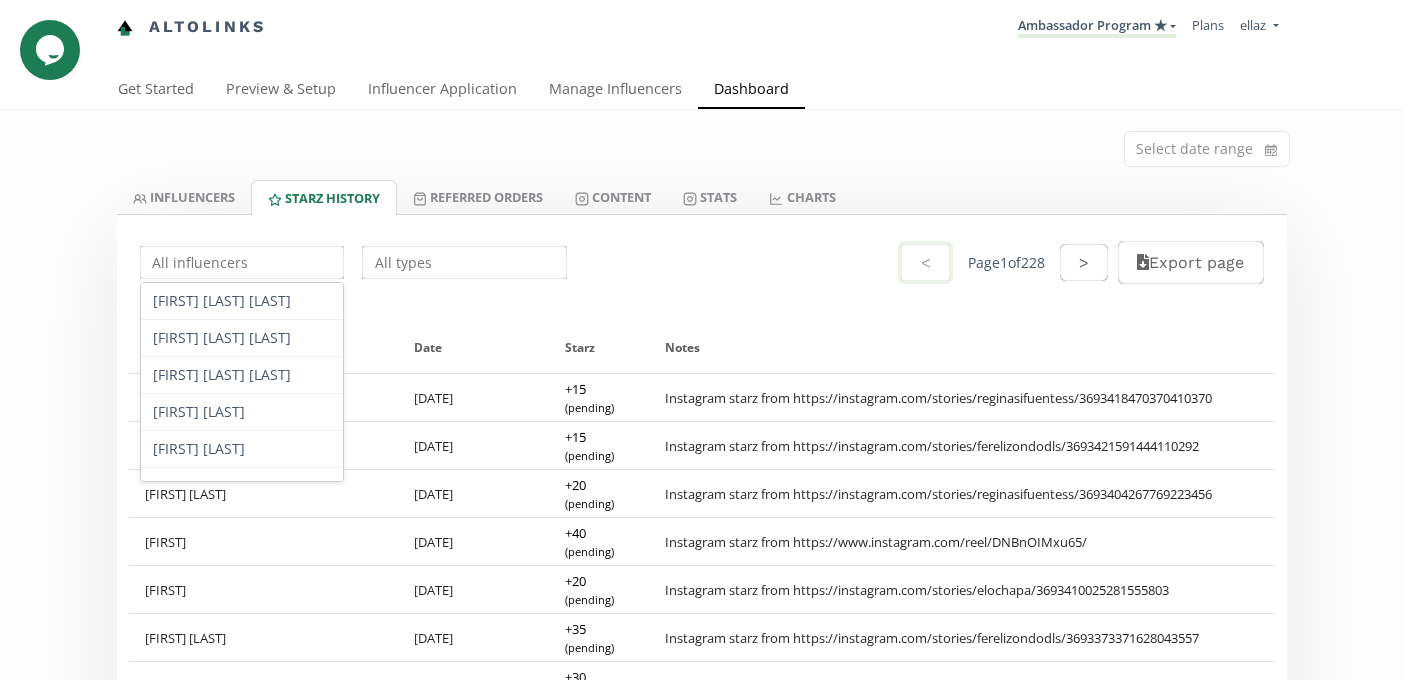 click at bounding box center [242, 262] 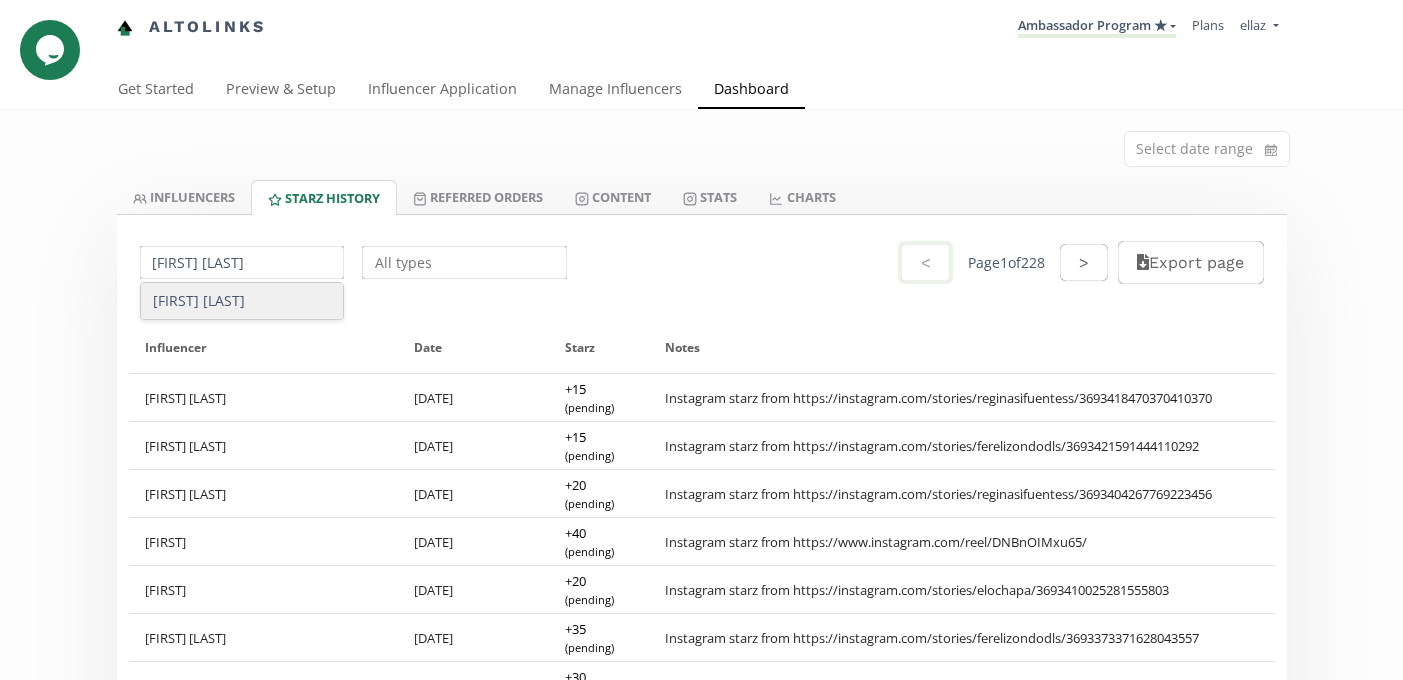 click on "[FIRST] [LAST]" at bounding box center (242, 301) 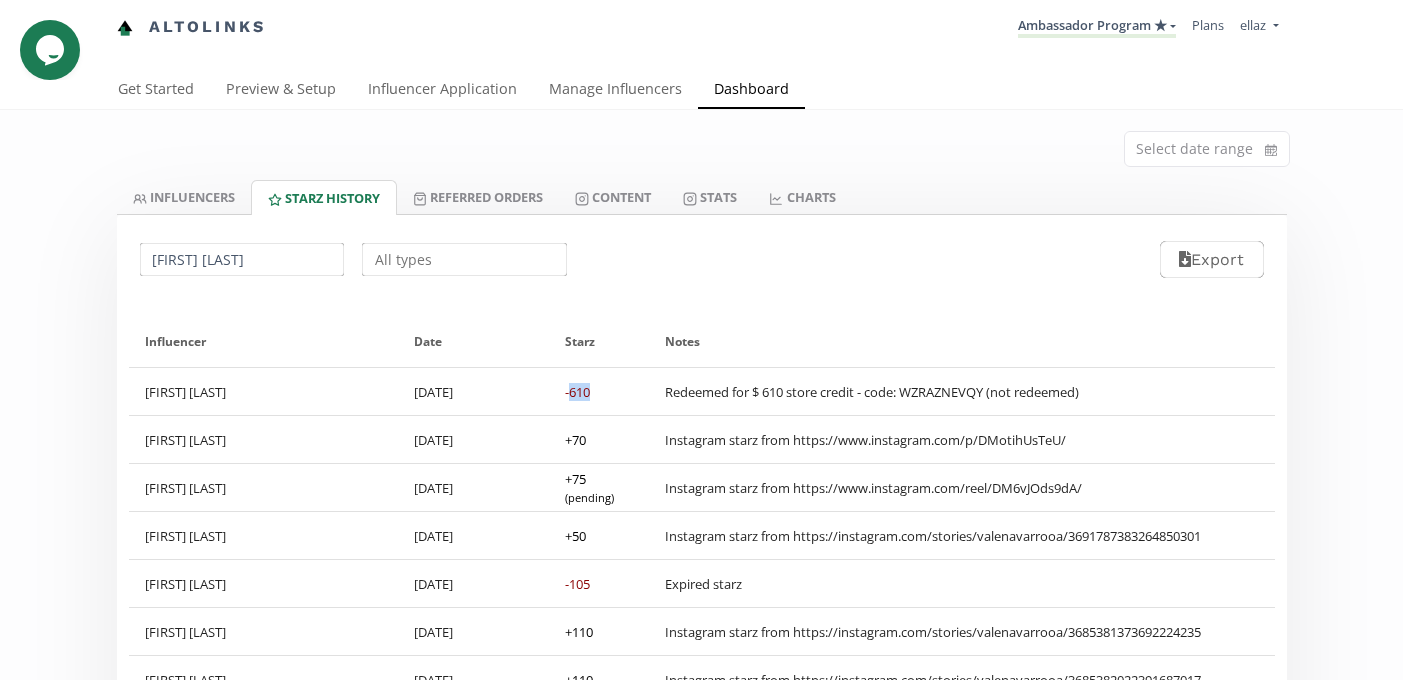drag, startPoint x: 567, startPoint y: 391, endPoint x: 592, endPoint y: 391, distance: 25 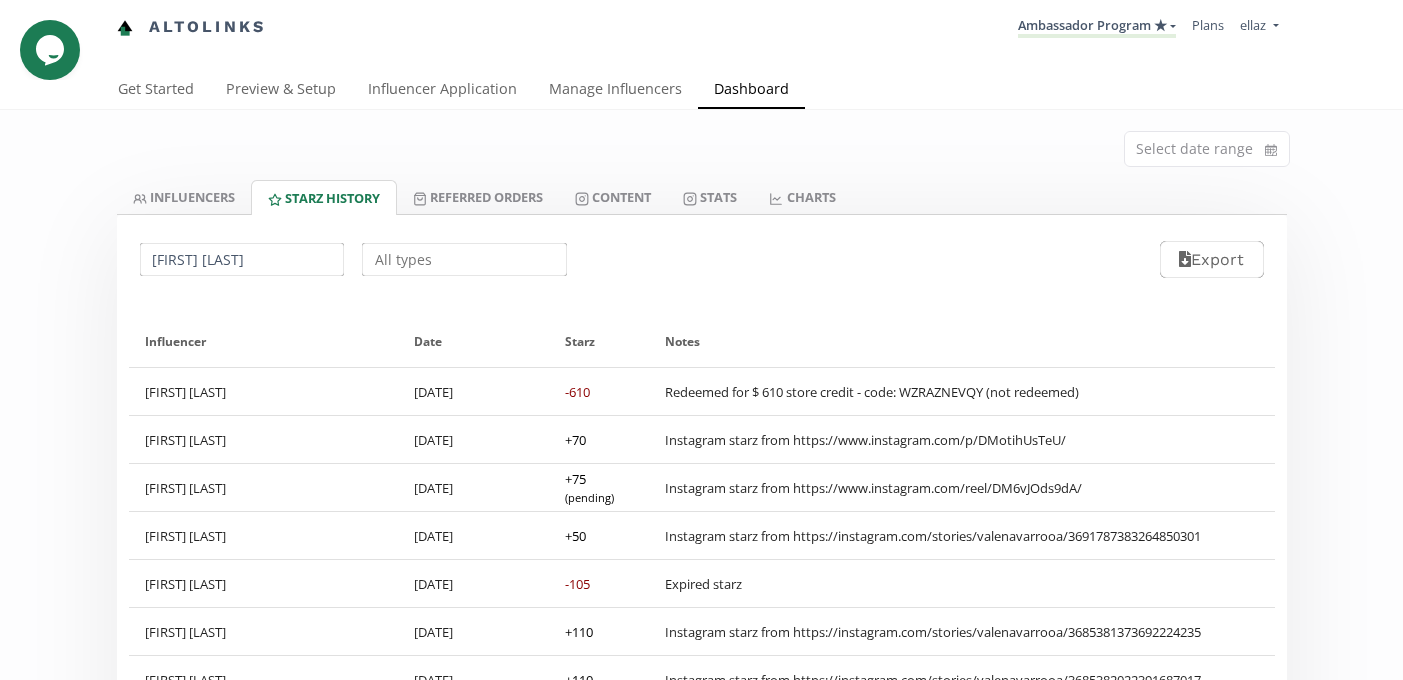 click on "Influencer Date Starz Notes Valeria Navarro 8/6/2025 -610   Redeemed for $ 610 store credit - code: WZRAZNEVQY (not redeemed) Valeria Navarro 8/4/2025 + 70   Instagram starz from https://www.instagram.com/p/DMotihUsTeU/ Valeria Navarro 8/4/2025 + 75   (pending) Instagram starz from https://www.instagram.com/reel/DM6vJOds9dA/ Valeria Navarro 8/4/2025 + 50   Instagram starz from https://instagram.com/stories/valenavarrooa/3691787383264850301 Valeria Navarro 7/28/2025 -105   Expired starz Valeria Navarro 7/26/2025 + 110   Instagram starz from https://instagram.com/stories/valenavarrooa/3685381373692224235 Valeria Navarro 7/26/2025 + 110   Instagram starz from https://instagram.com/stories/valenavarrooa/3685382022391687017 Valeria Navarro 7/23/2025 -125   Expired starz Valeria Navarro 7/21/2025 + 95   Instagram starz from https://instagram.com/stories/valenavarrooa/3681844104788481642 Valeria Navarro 7/21/2025 + 95   Instagram starz from https://instagram.com/stories/valenavarrooa/3681861566120810230 7/17/2025 +" at bounding box center [702, 852] 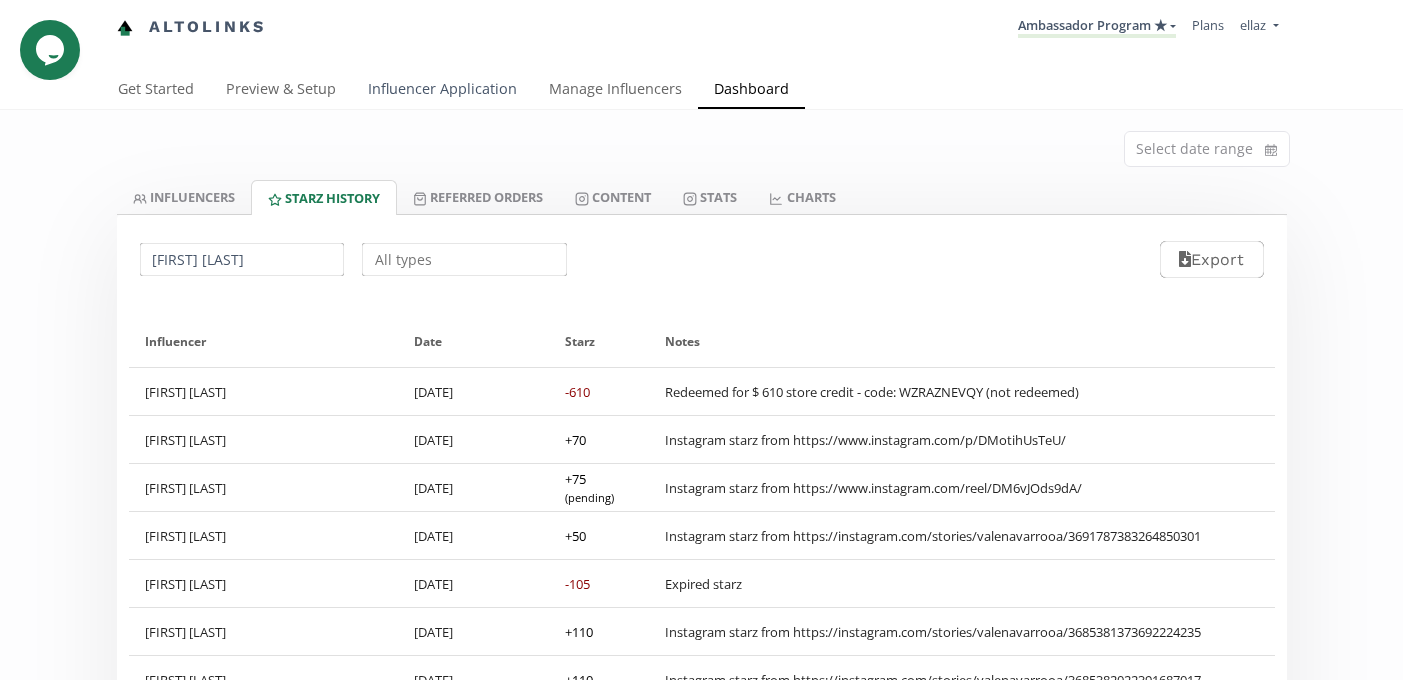 click on "Influencer Application" at bounding box center (442, 91) 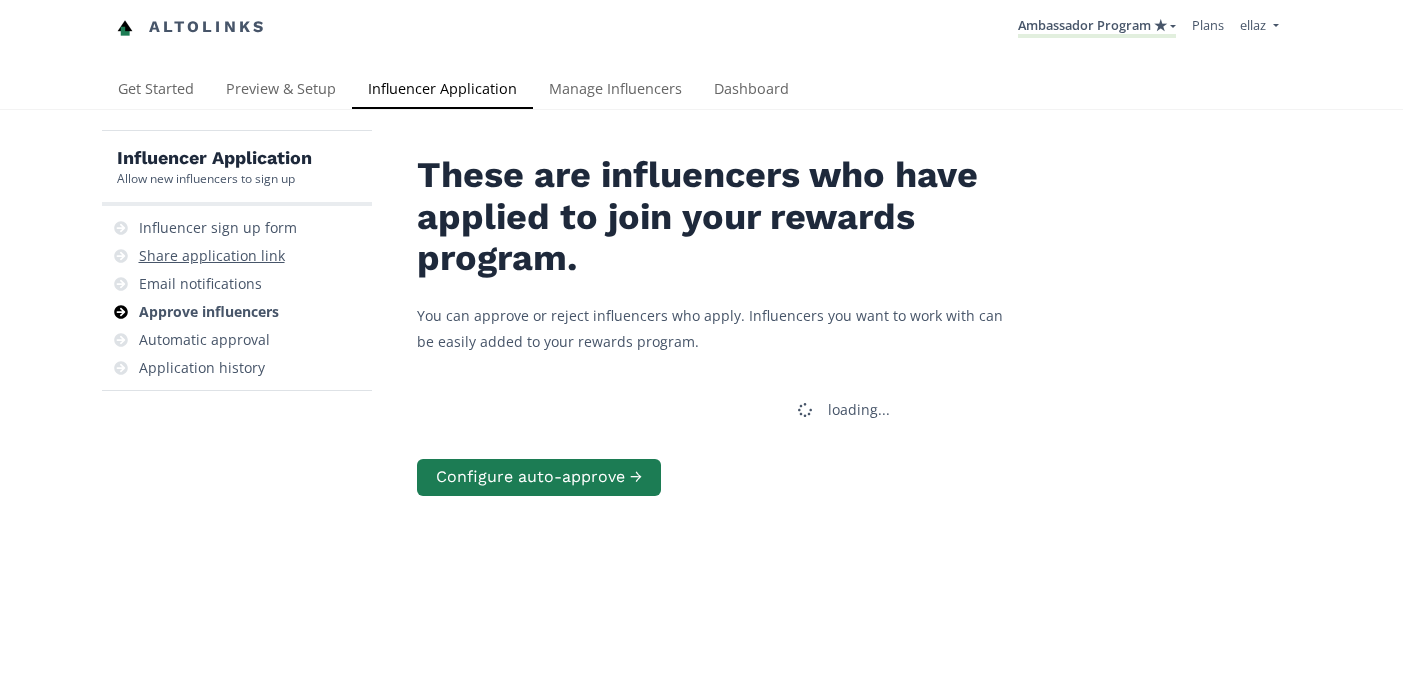 scroll, scrollTop: 0, scrollLeft: 0, axis: both 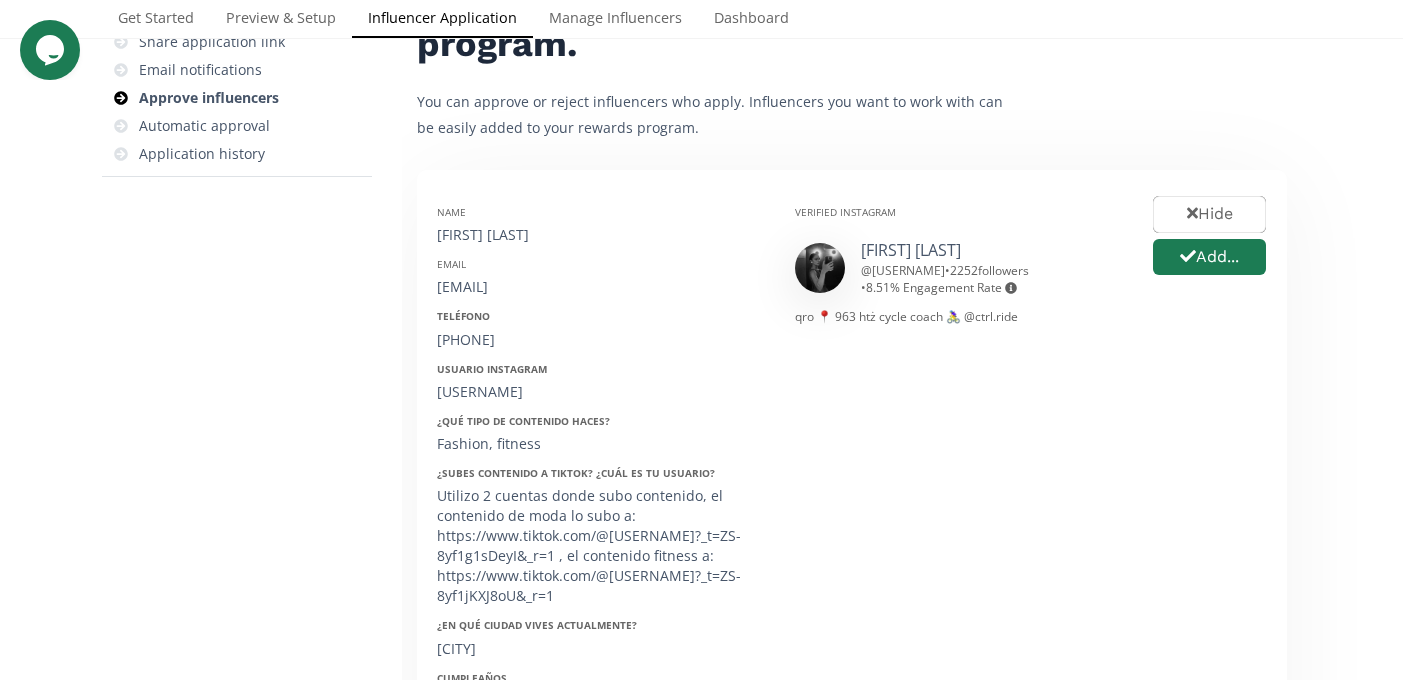 click on "Sofía Domínguez" at bounding box center (601, 235) 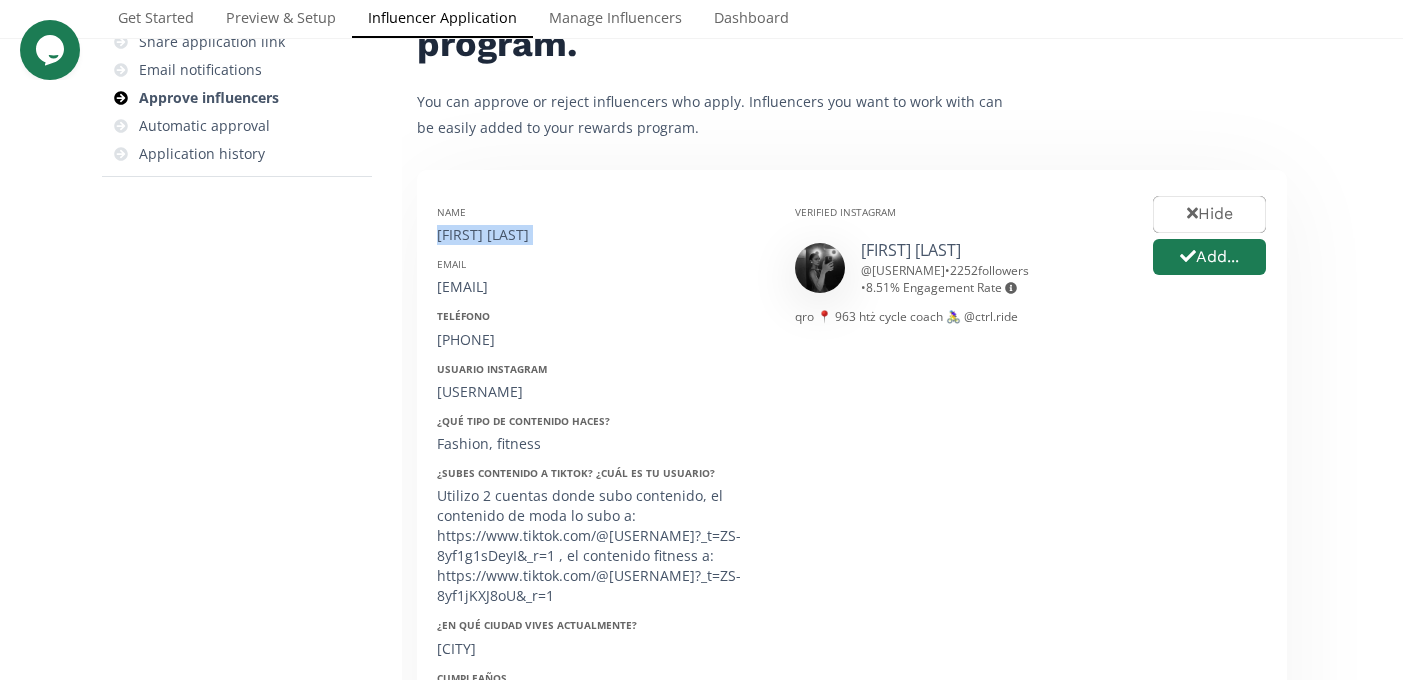 click on "Sofía Domínguez" at bounding box center (601, 235) 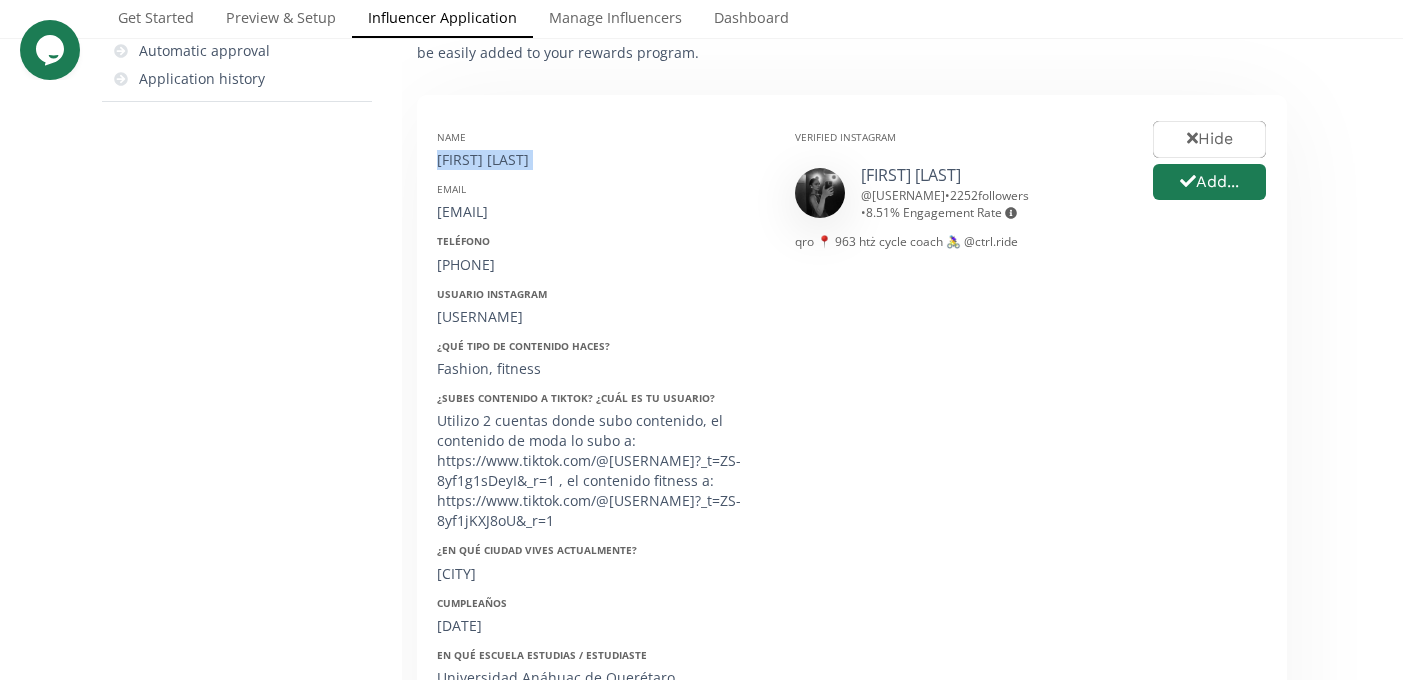 scroll, scrollTop: 307, scrollLeft: 0, axis: vertical 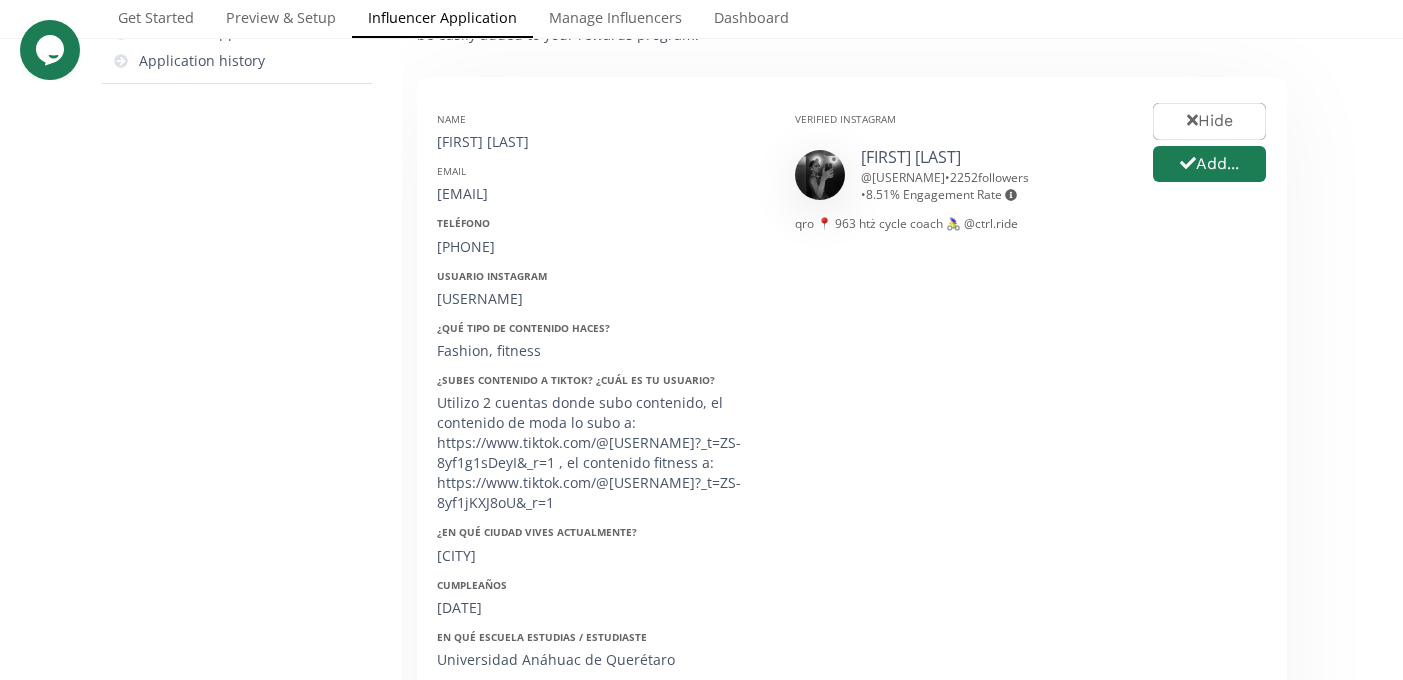 click on "Email sofia.domlop05@gmail.com" at bounding box center [601, 184] 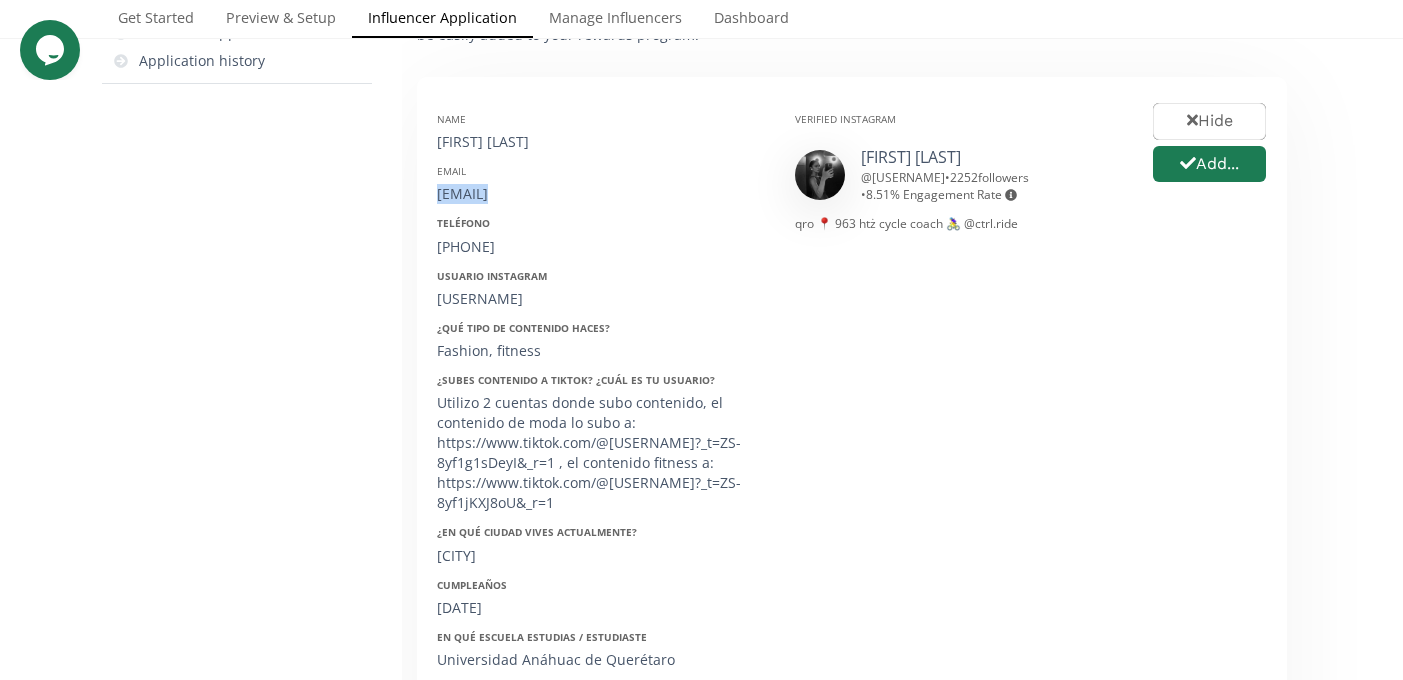 click on "sofia.domlop05@gmail.com" at bounding box center (601, 194) 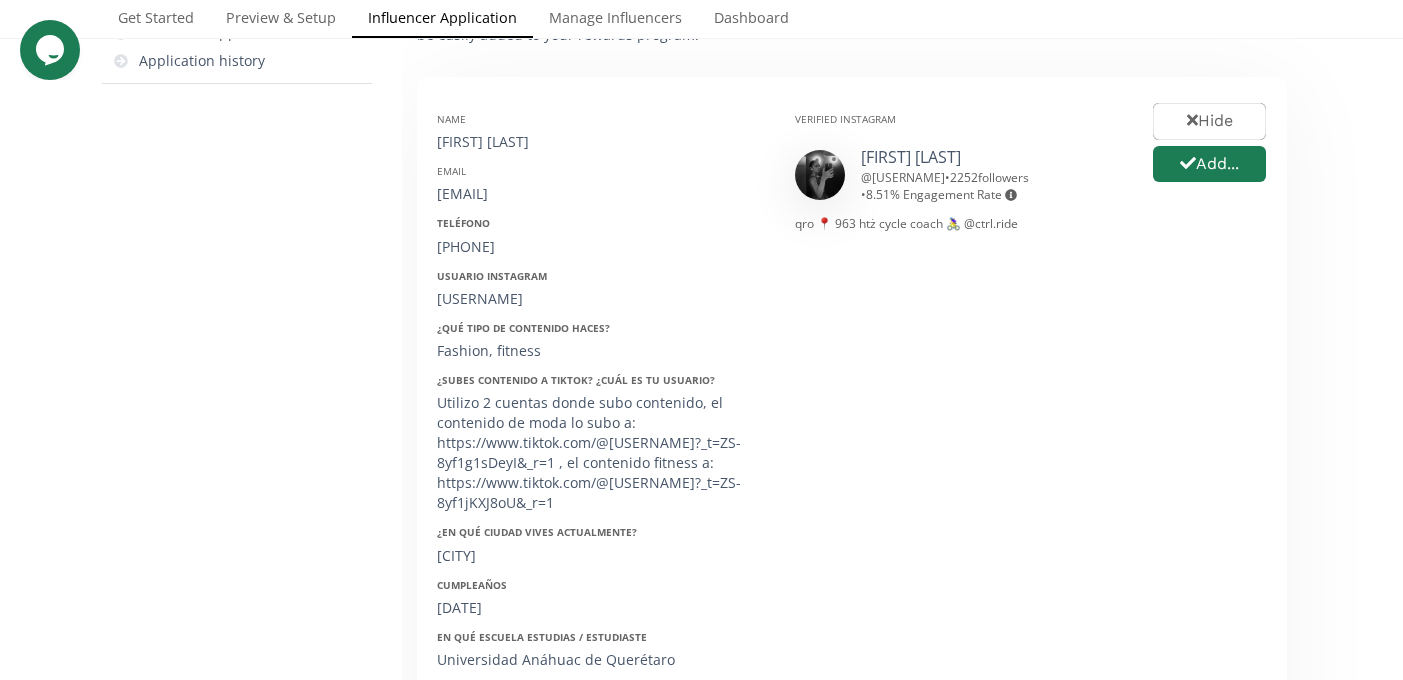 click on "(+52) 442 322 7725" at bounding box center [601, 247] 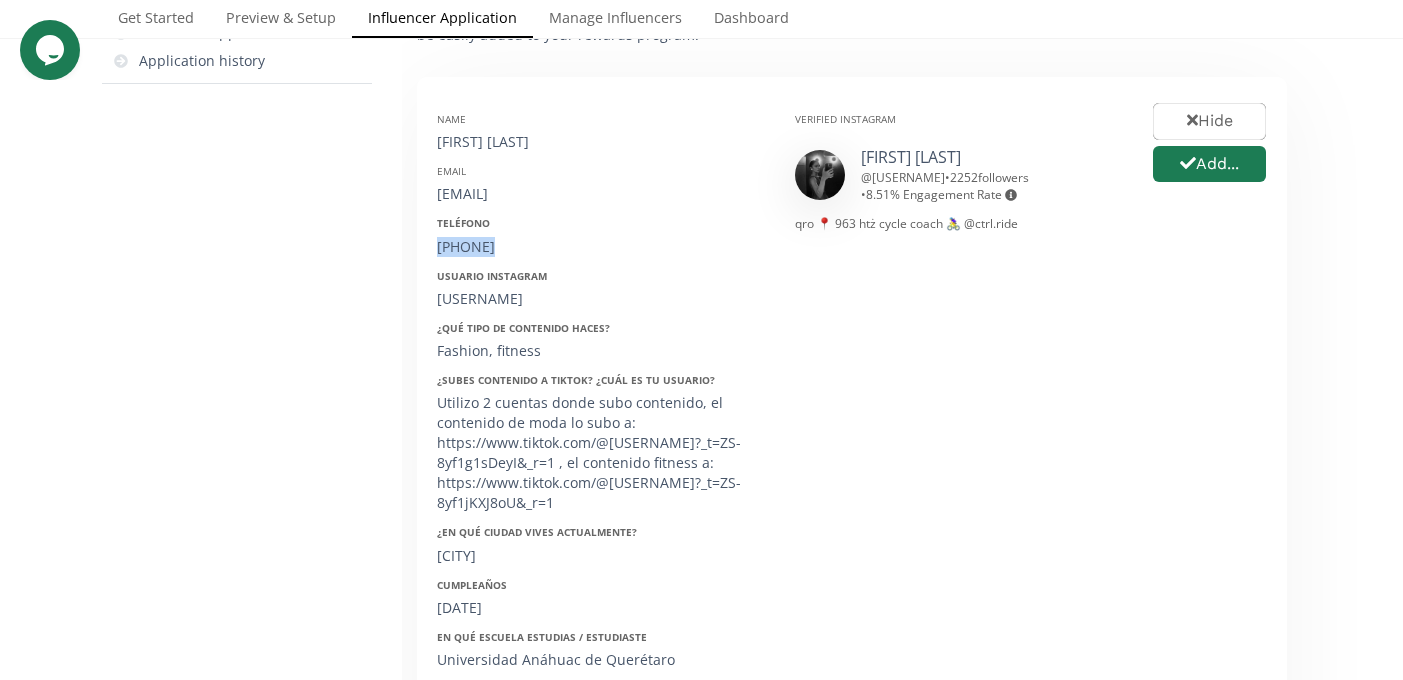 click on "(+52) 442 322 7725" at bounding box center [601, 247] 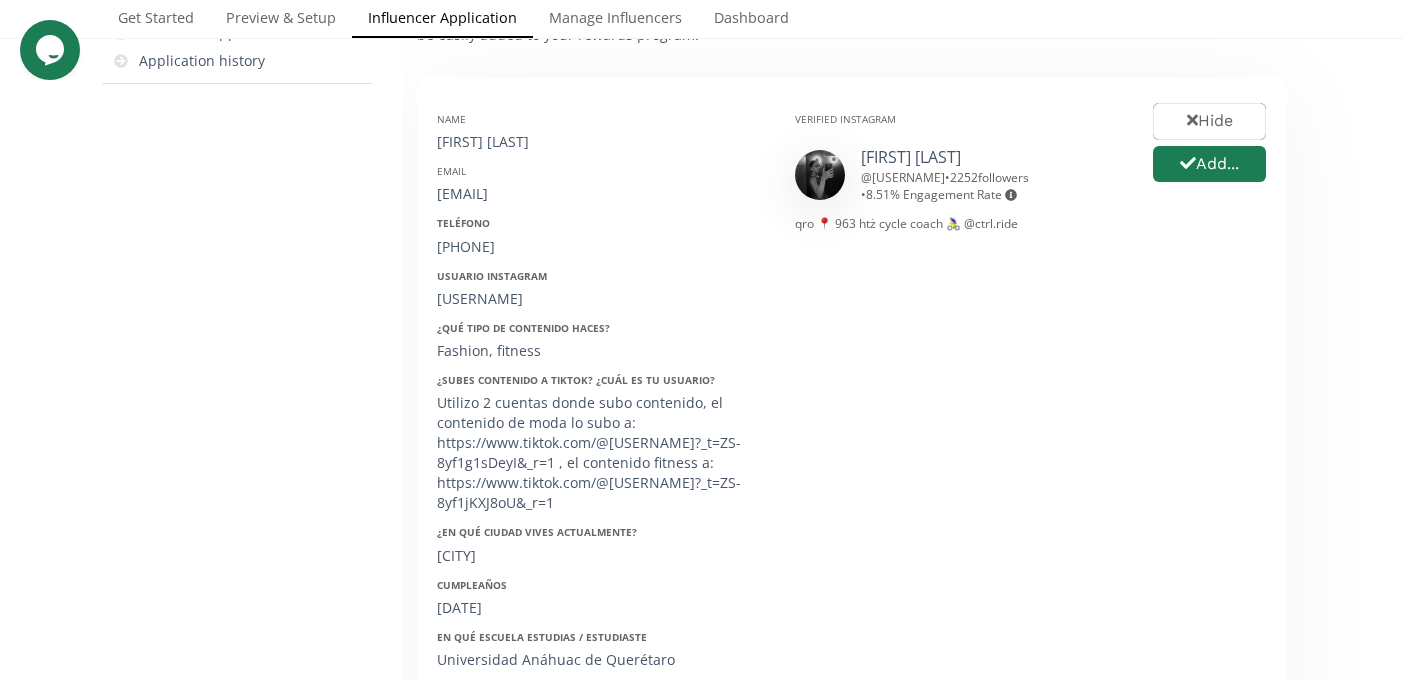 click on "sofdominguezz" at bounding box center (601, 299) 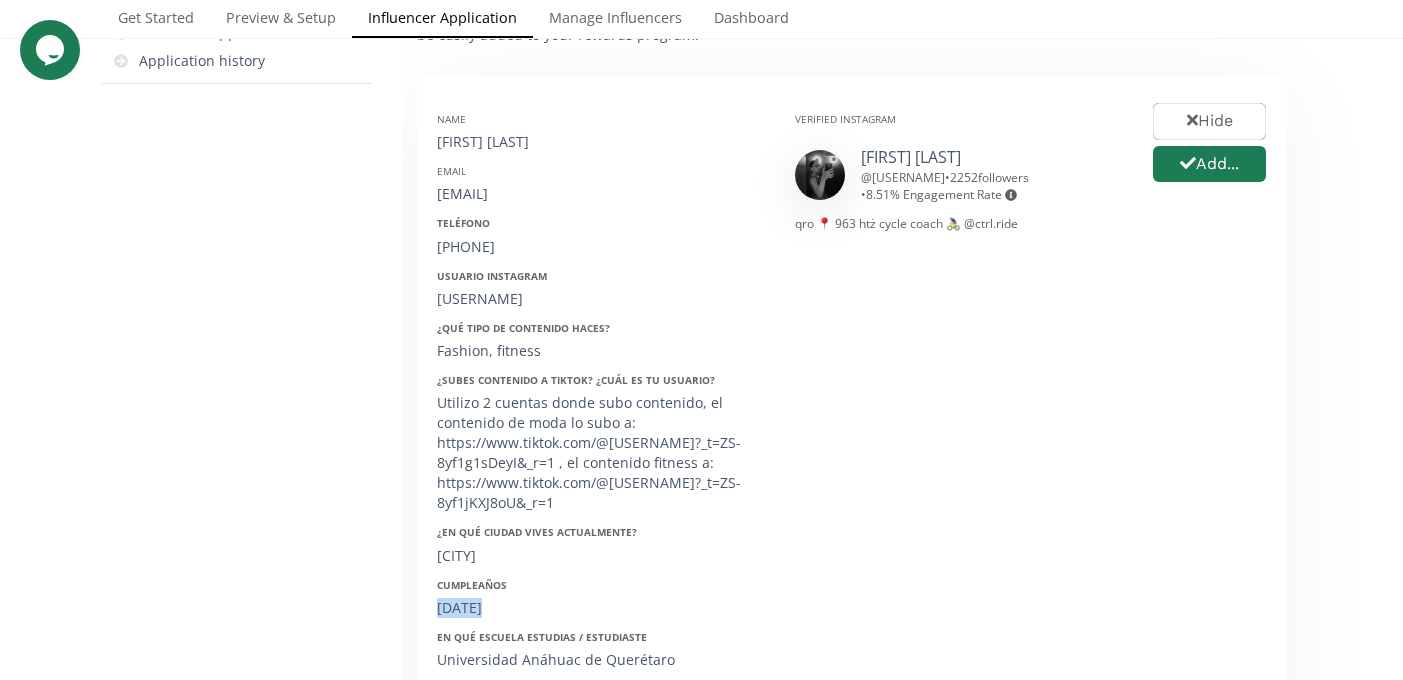 click on "28/07/2005" at bounding box center (601, 608) 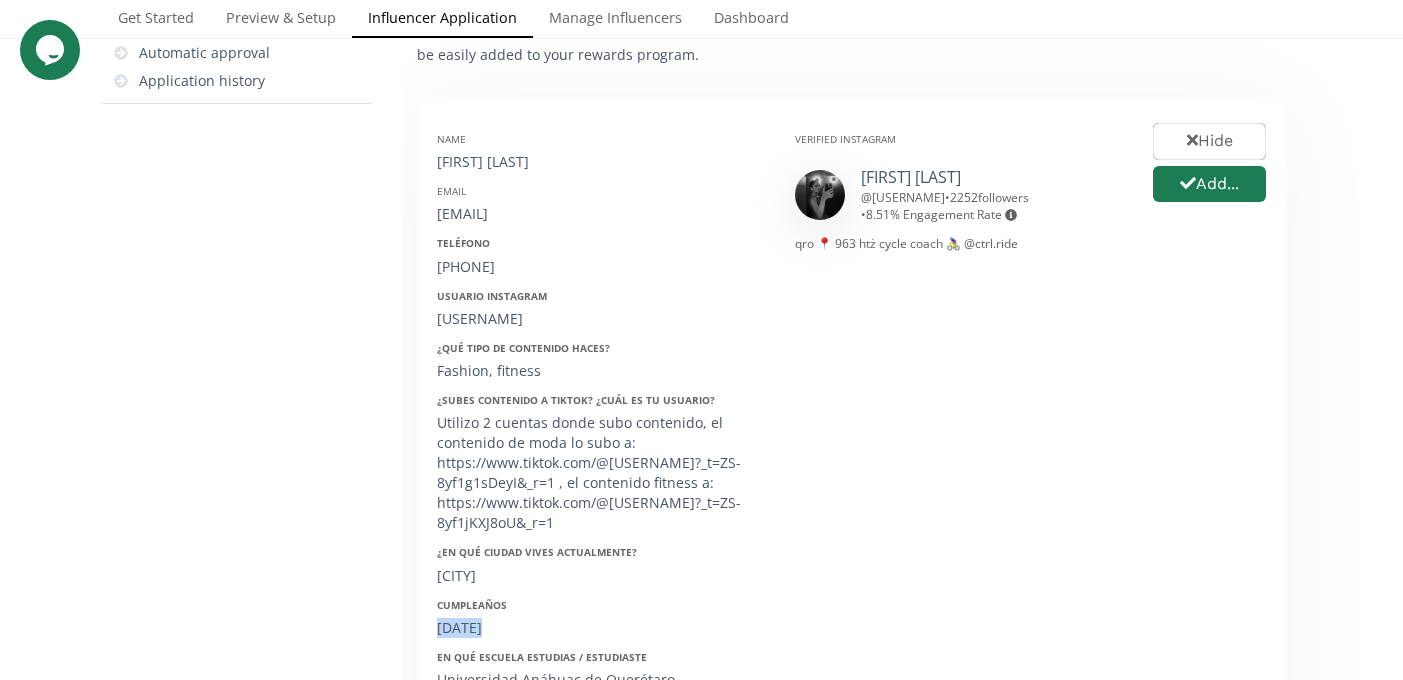 scroll, scrollTop: 261, scrollLeft: 0, axis: vertical 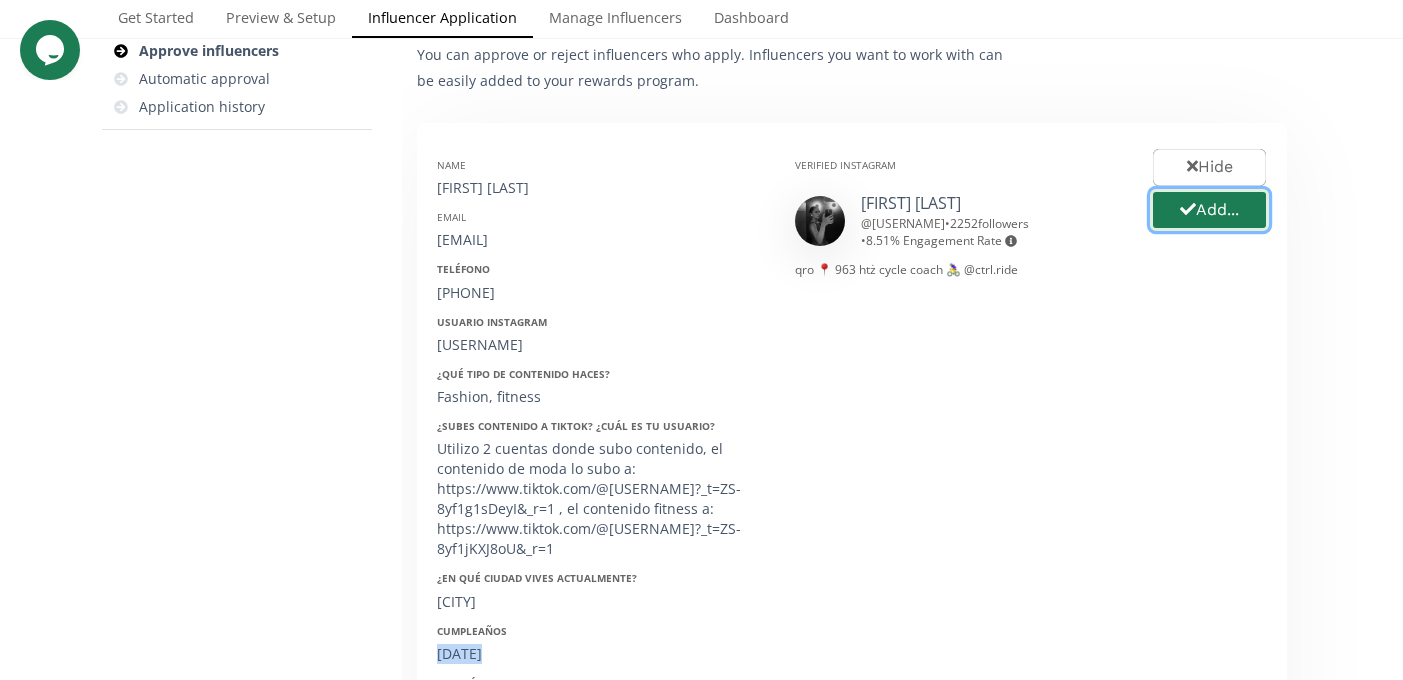 click on "Add..." at bounding box center [1209, 210] 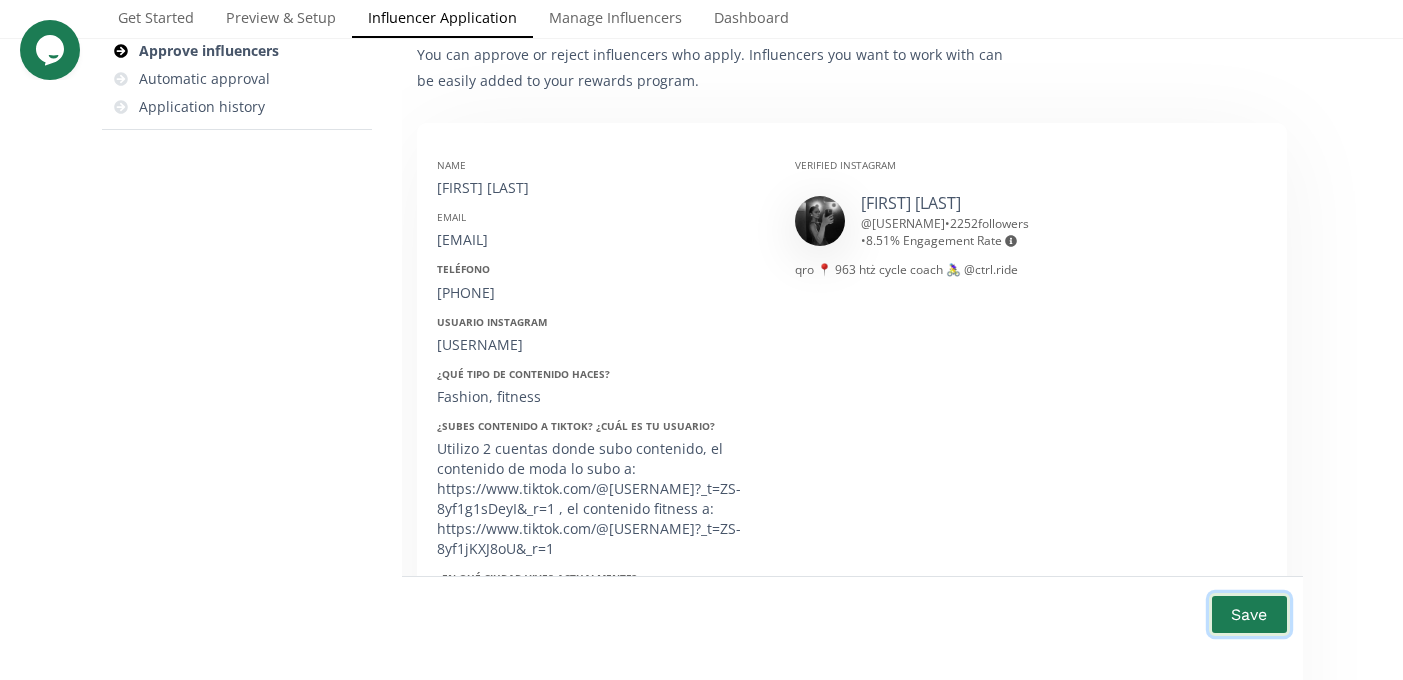 click on "Save" at bounding box center [1249, 614] 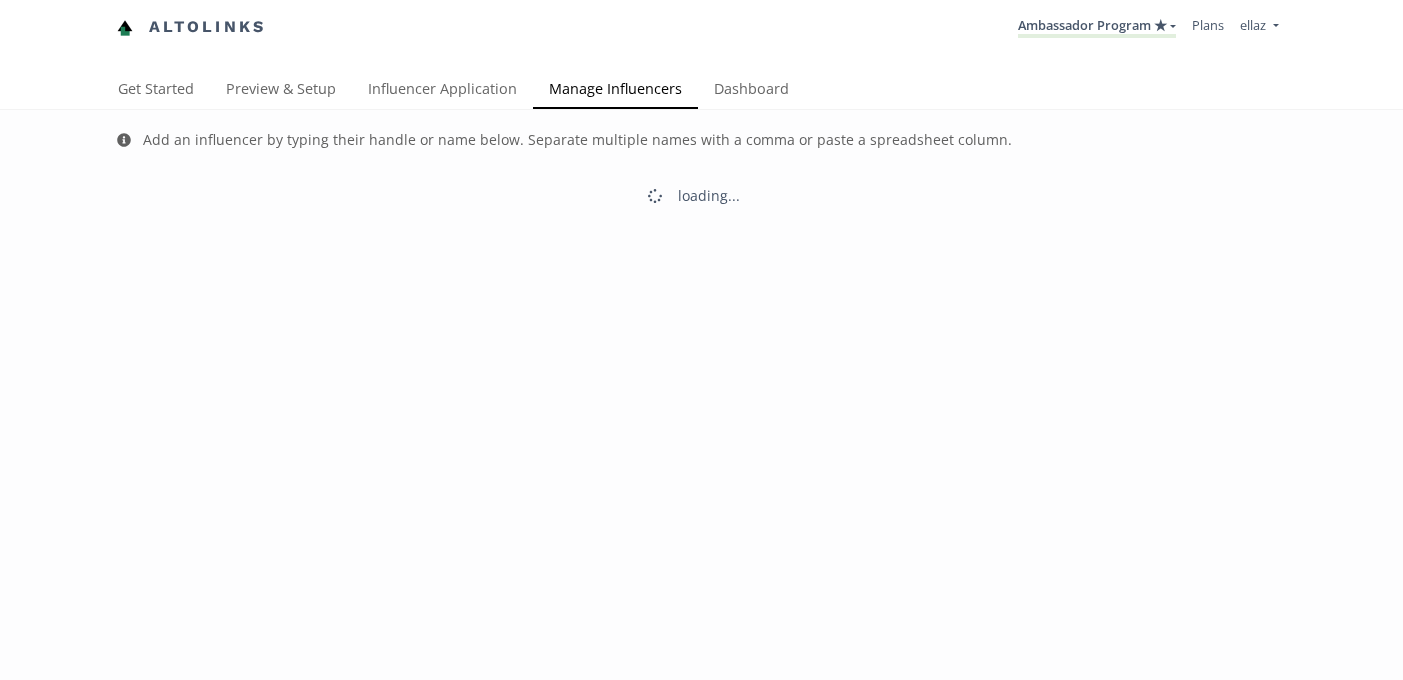scroll, scrollTop: 0, scrollLeft: 0, axis: both 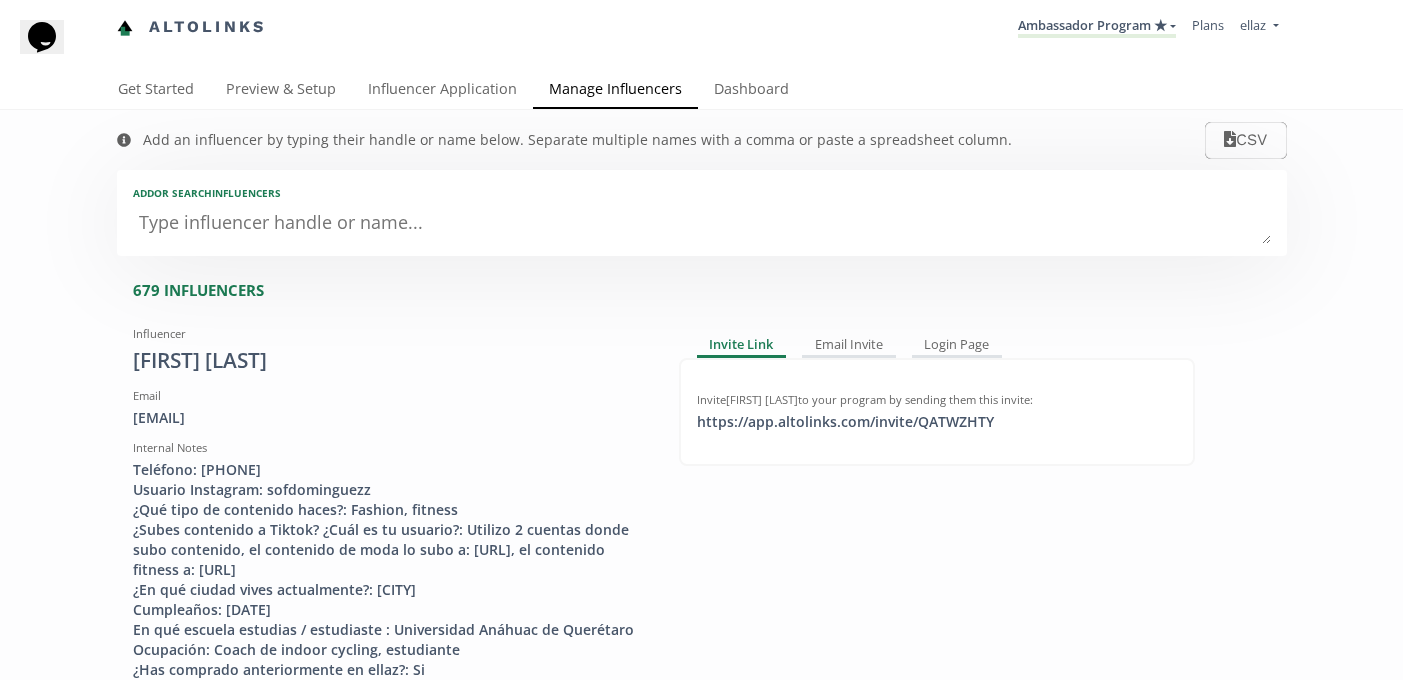 click at bounding box center [702, 224] 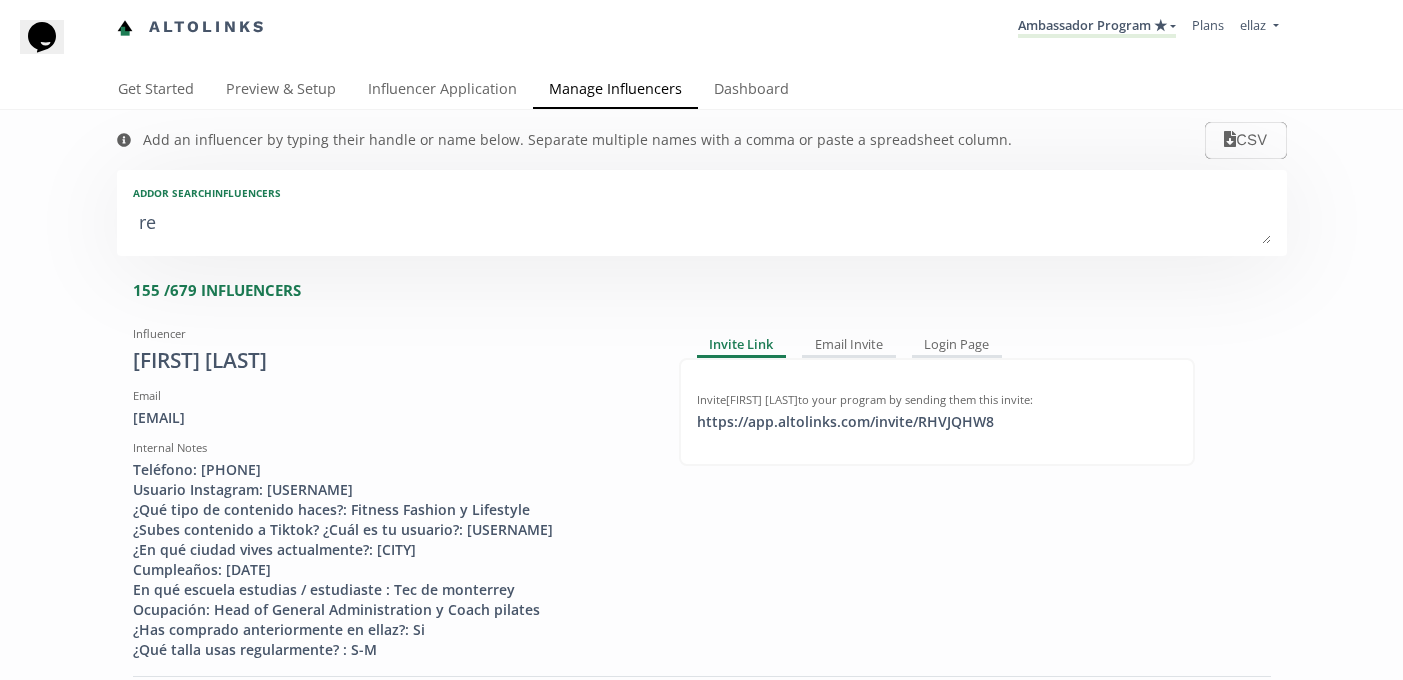 type on "reg" 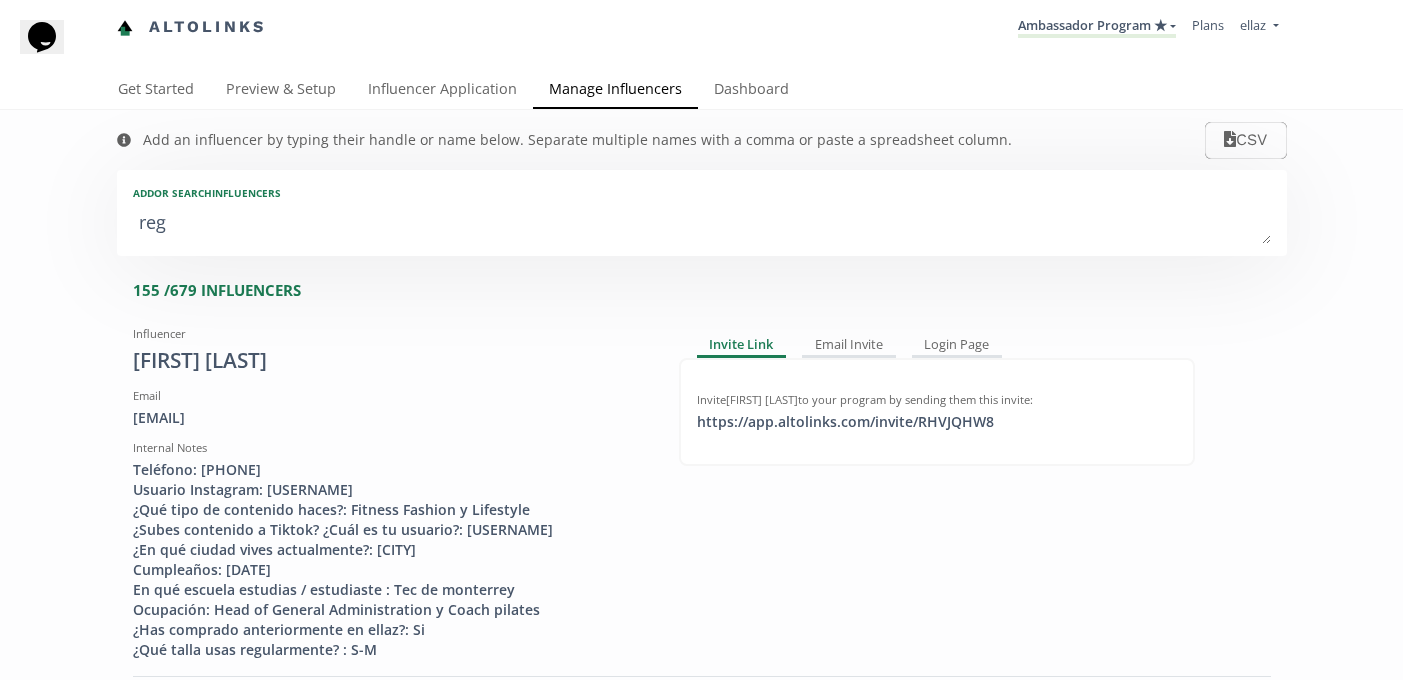 type on "regi" 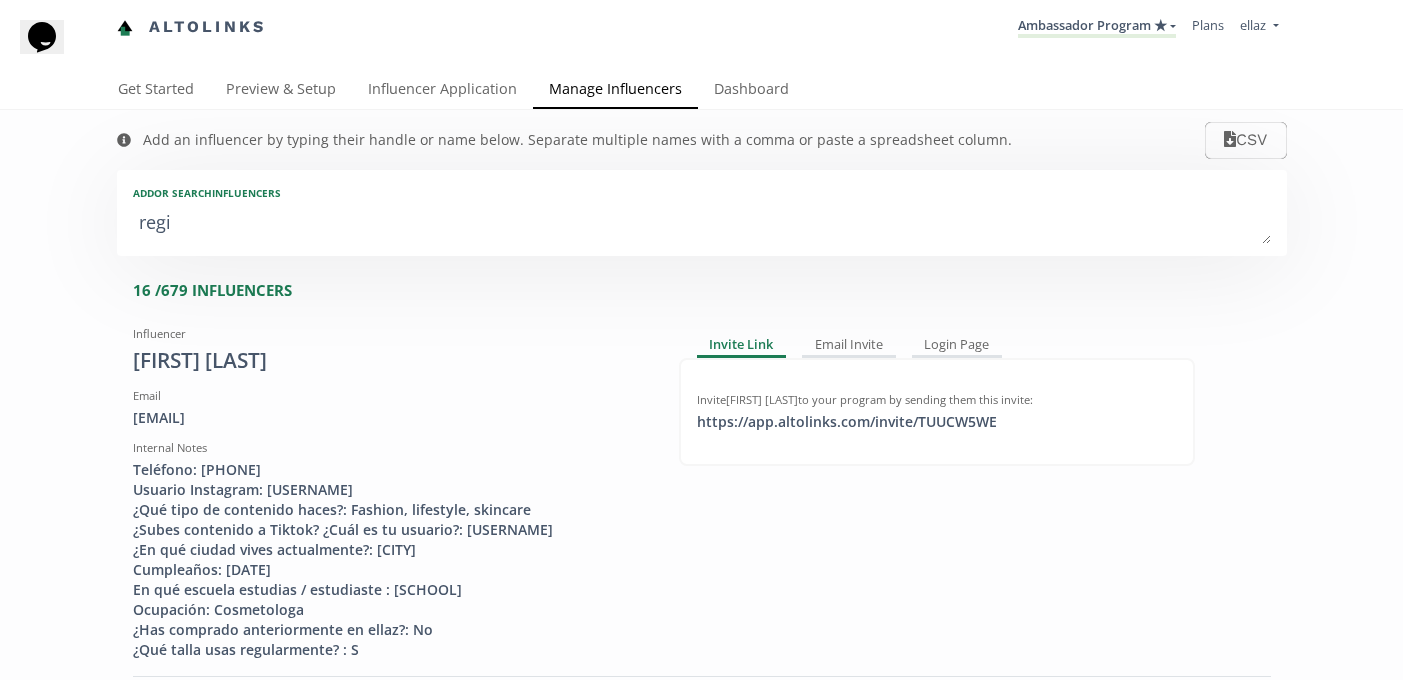 type on "regin" 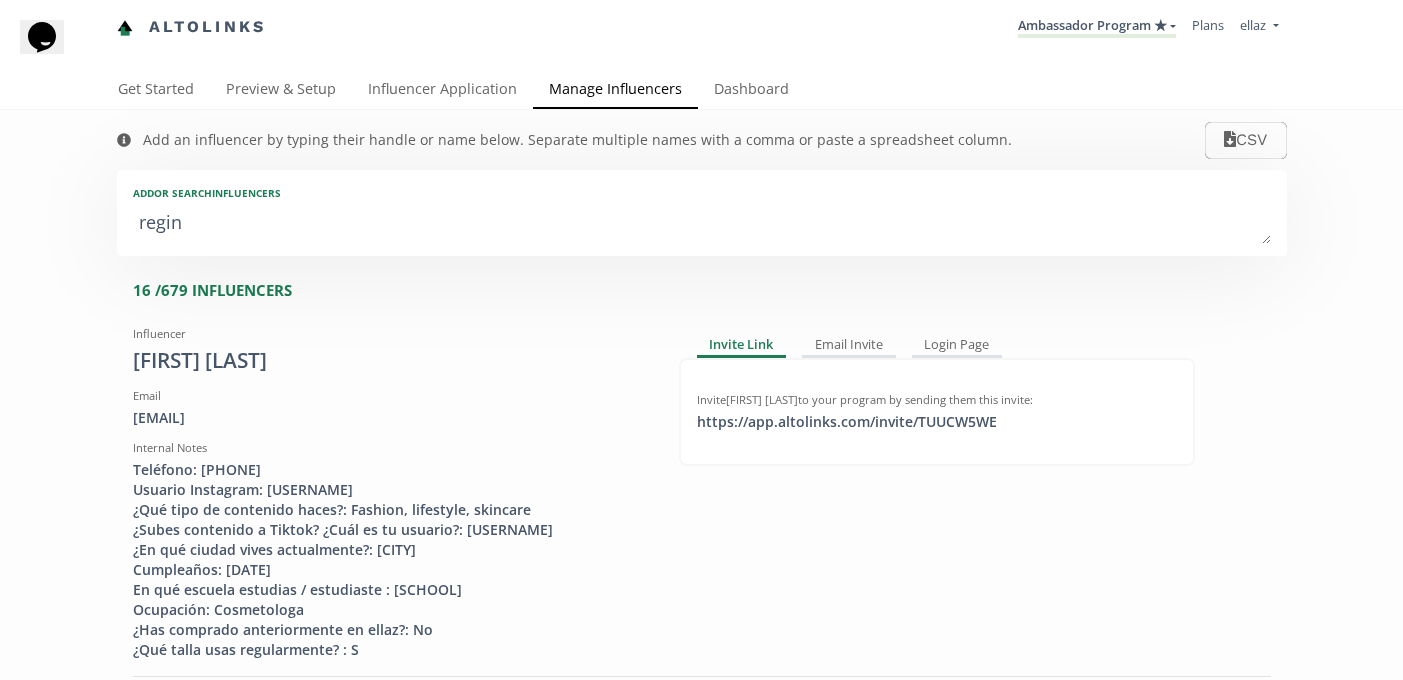 type on "regin" 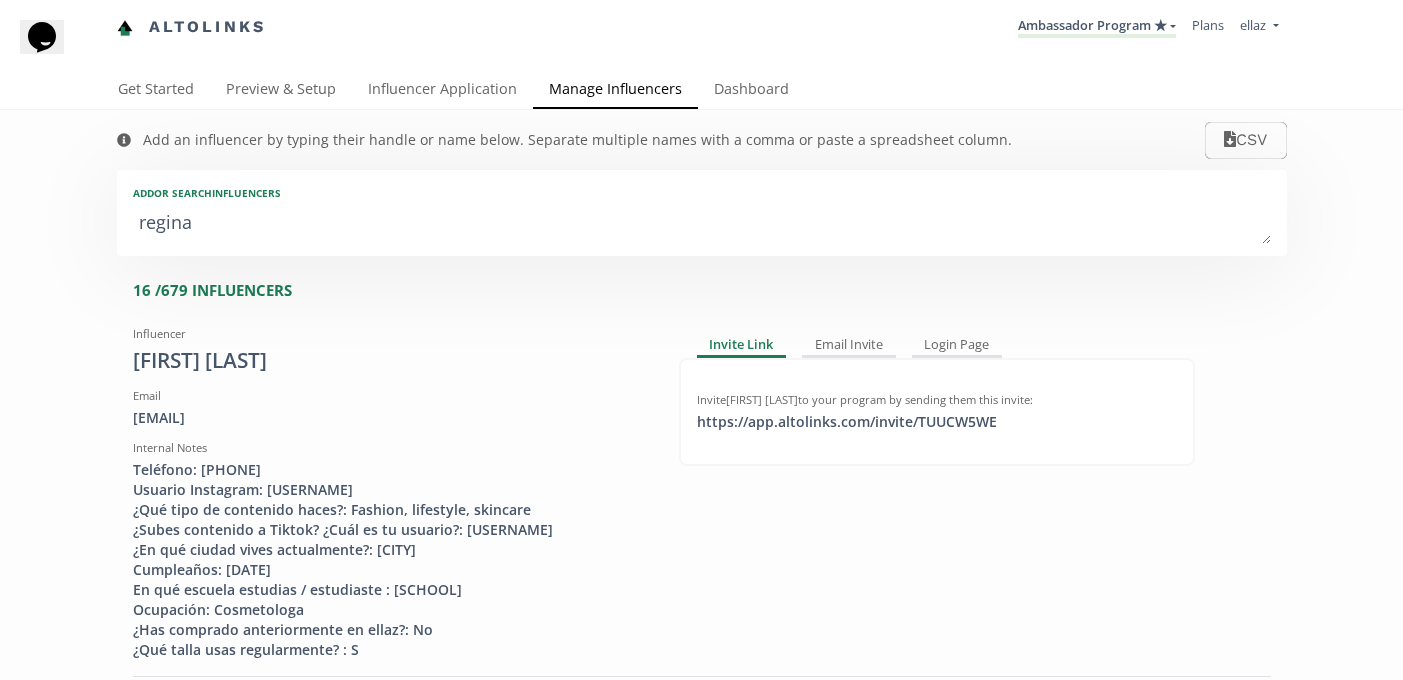 type on "regina s" 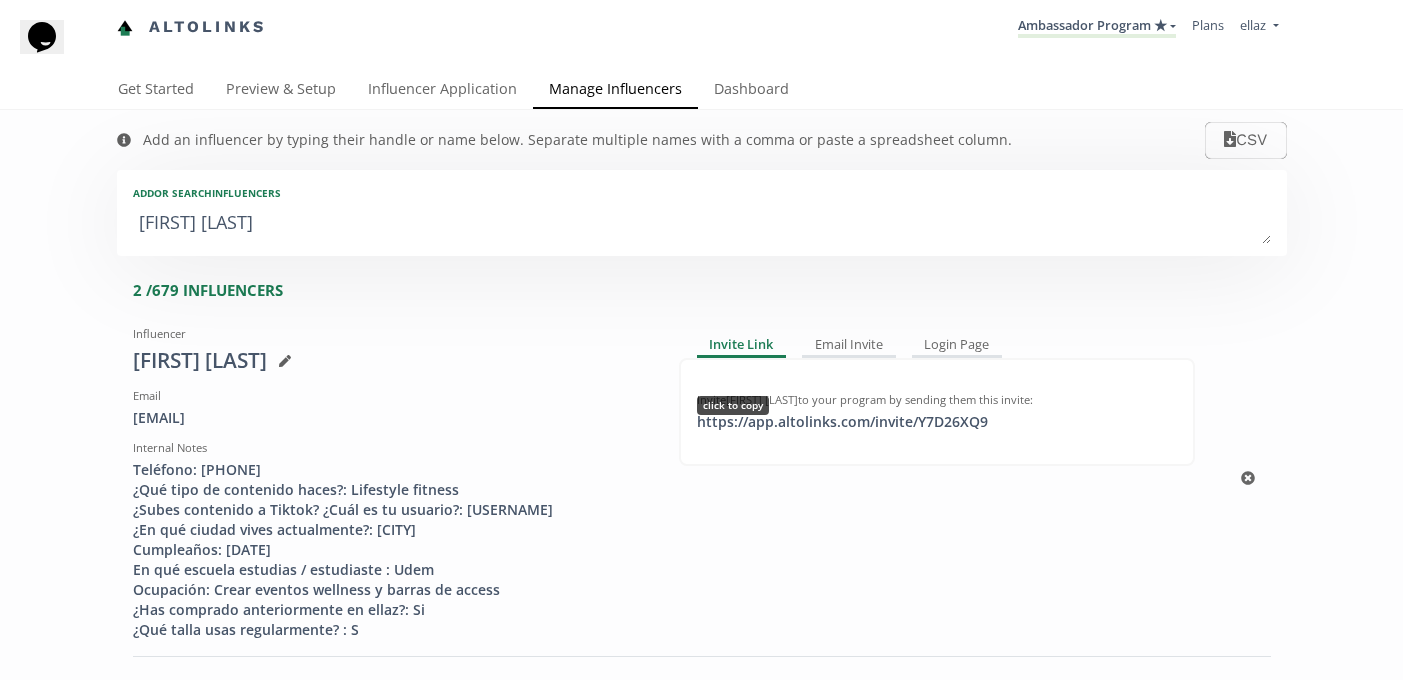 type on "regina s" 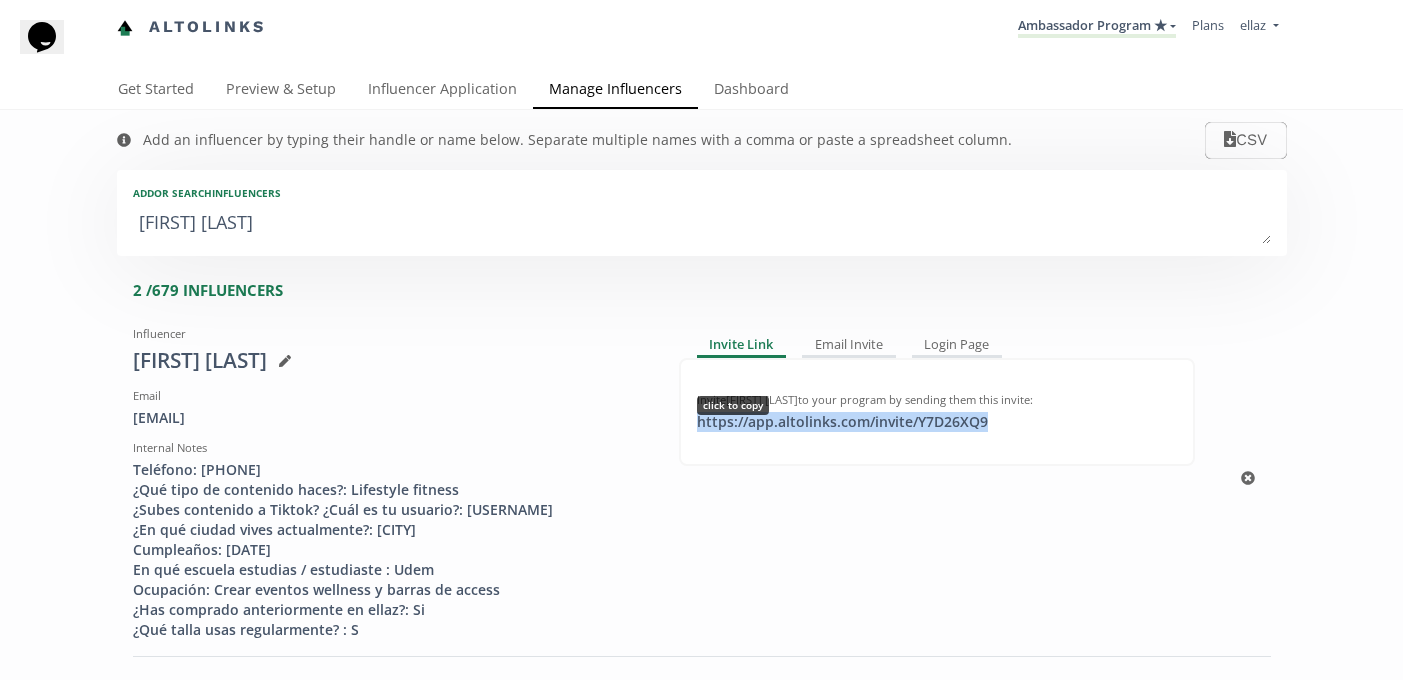 click on "https://app.altolinks.com/invite/ Y7D26XQ9 click to copy" at bounding box center [842, 422] 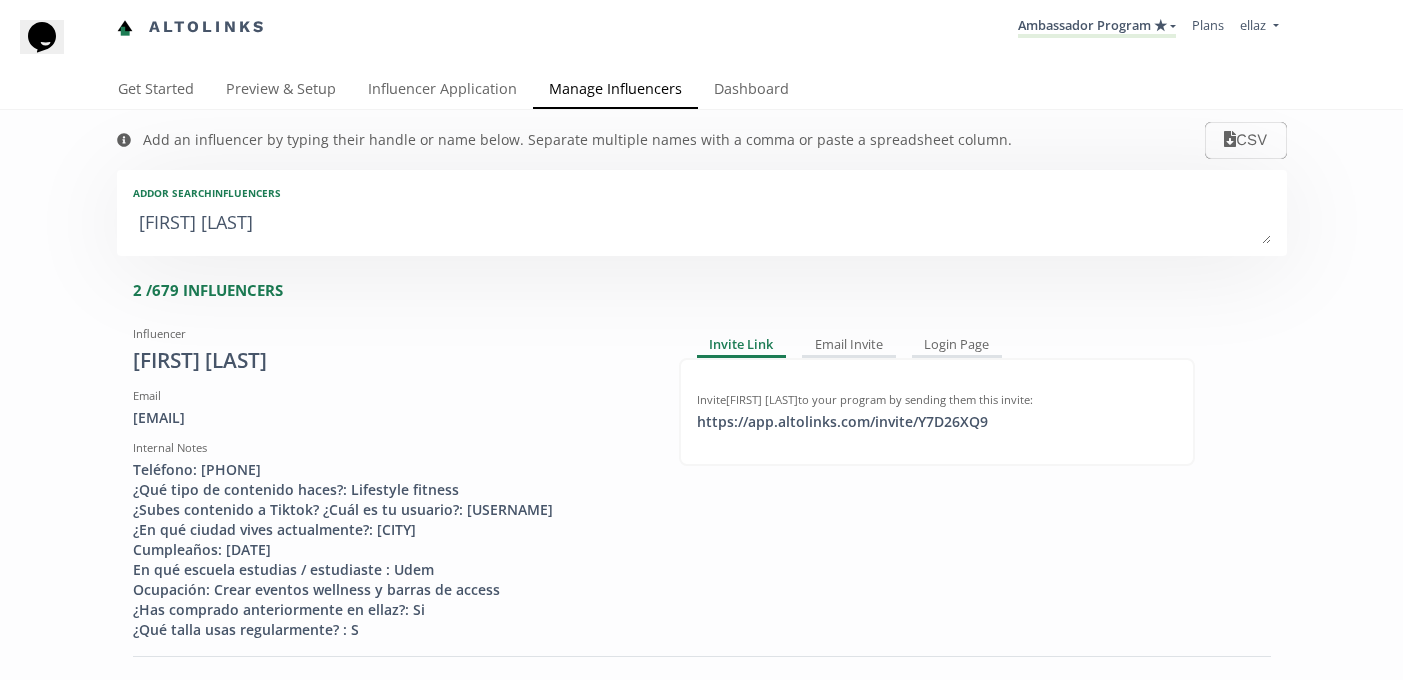 click on "regina s" at bounding box center (702, 224) 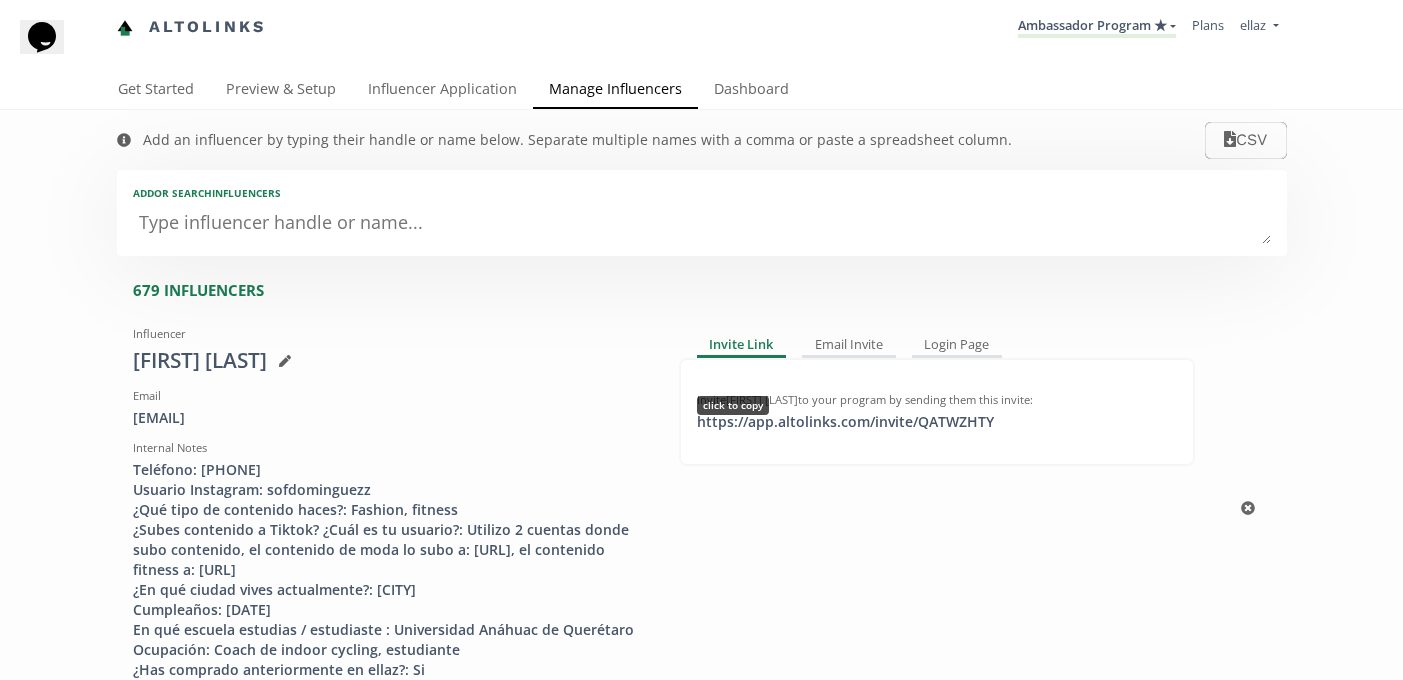 type 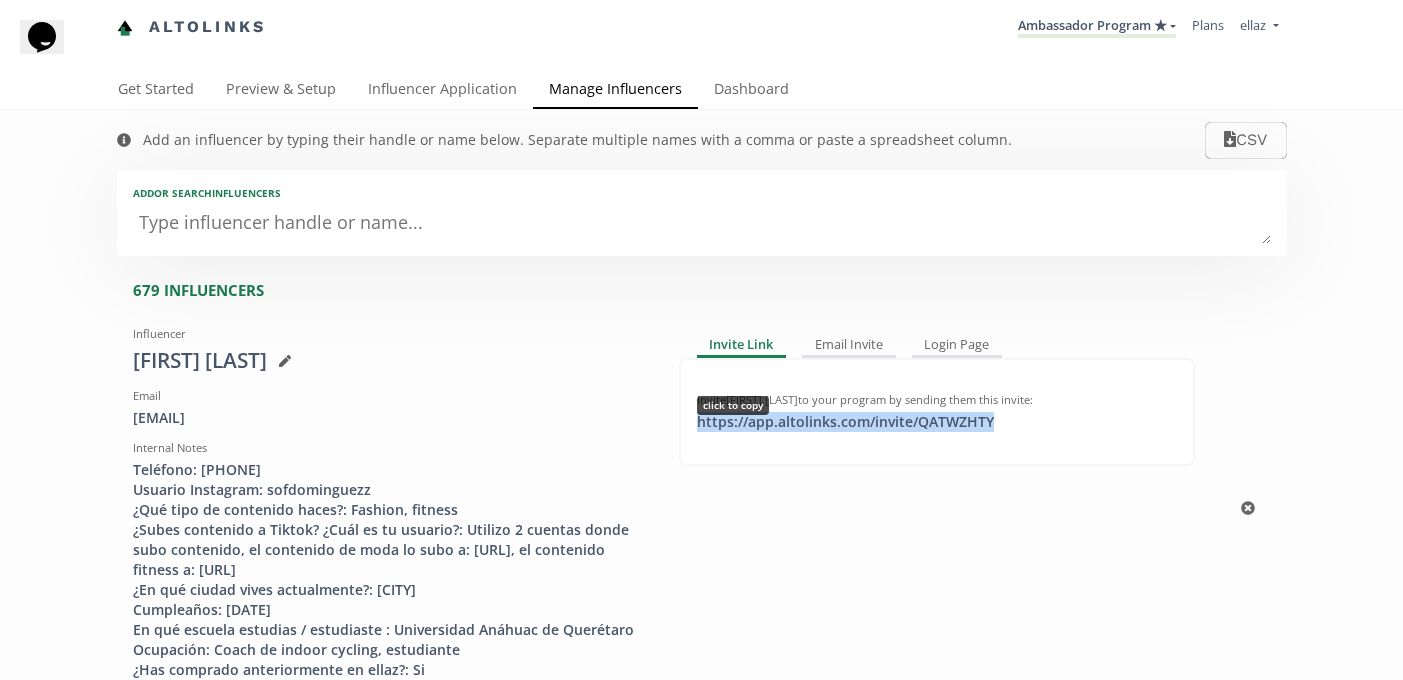 click on "https://app.altolinks.com/invite/ QATWZHTY click to copy" at bounding box center (845, 422) 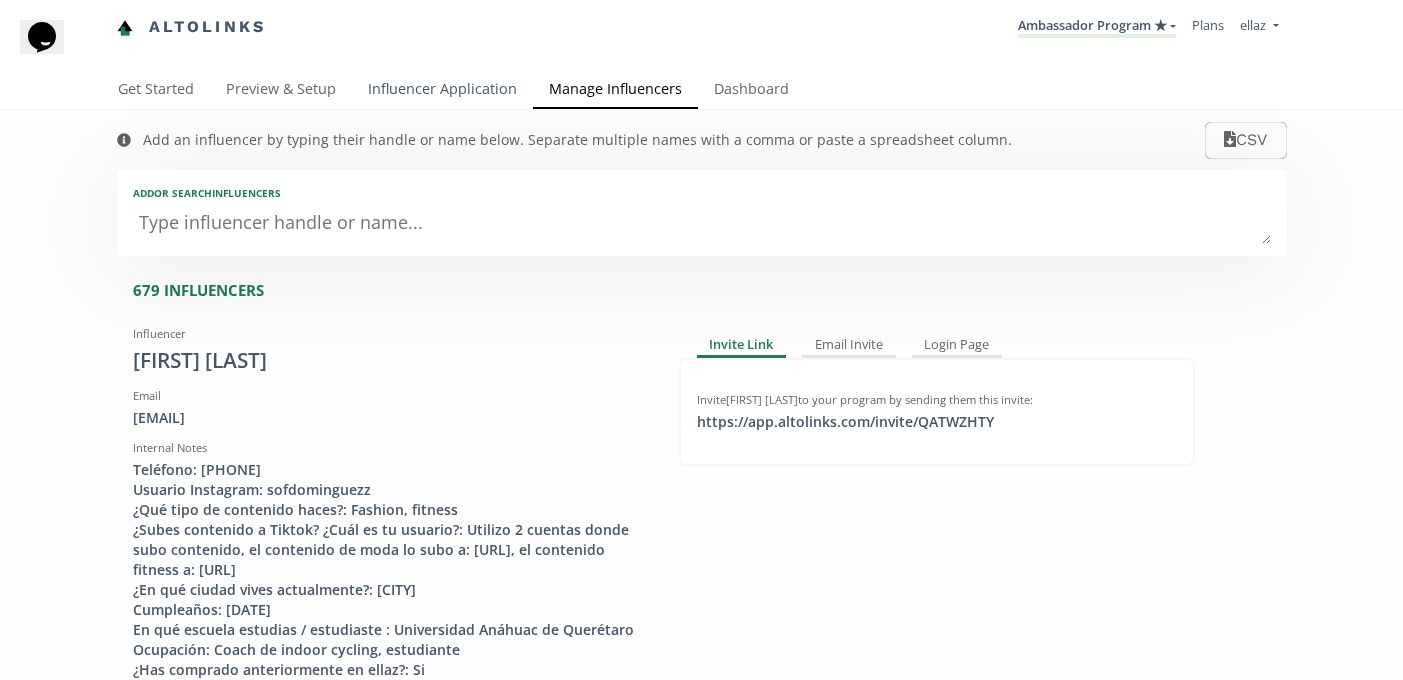 click on "Influencer Application" at bounding box center [442, 91] 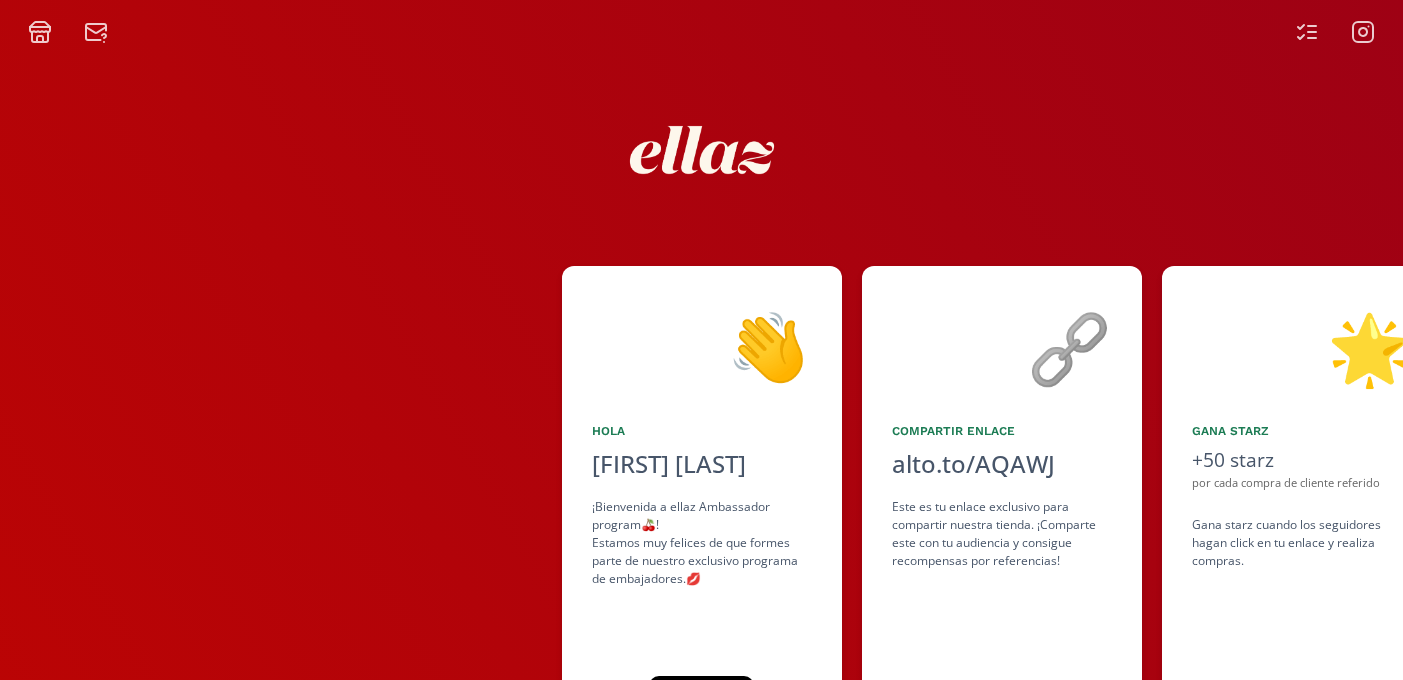 scroll, scrollTop: 0, scrollLeft: 0, axis: both 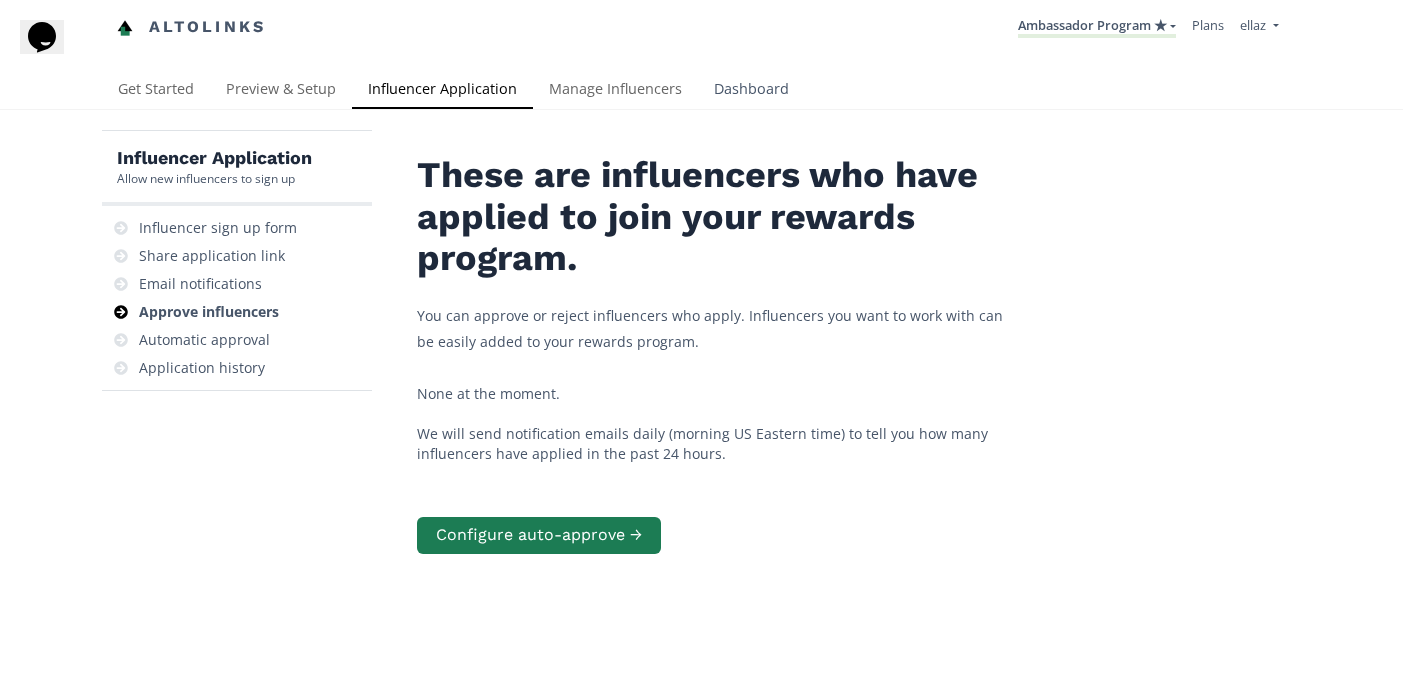 click on "Dashboard" at bounding box center [751, 91] 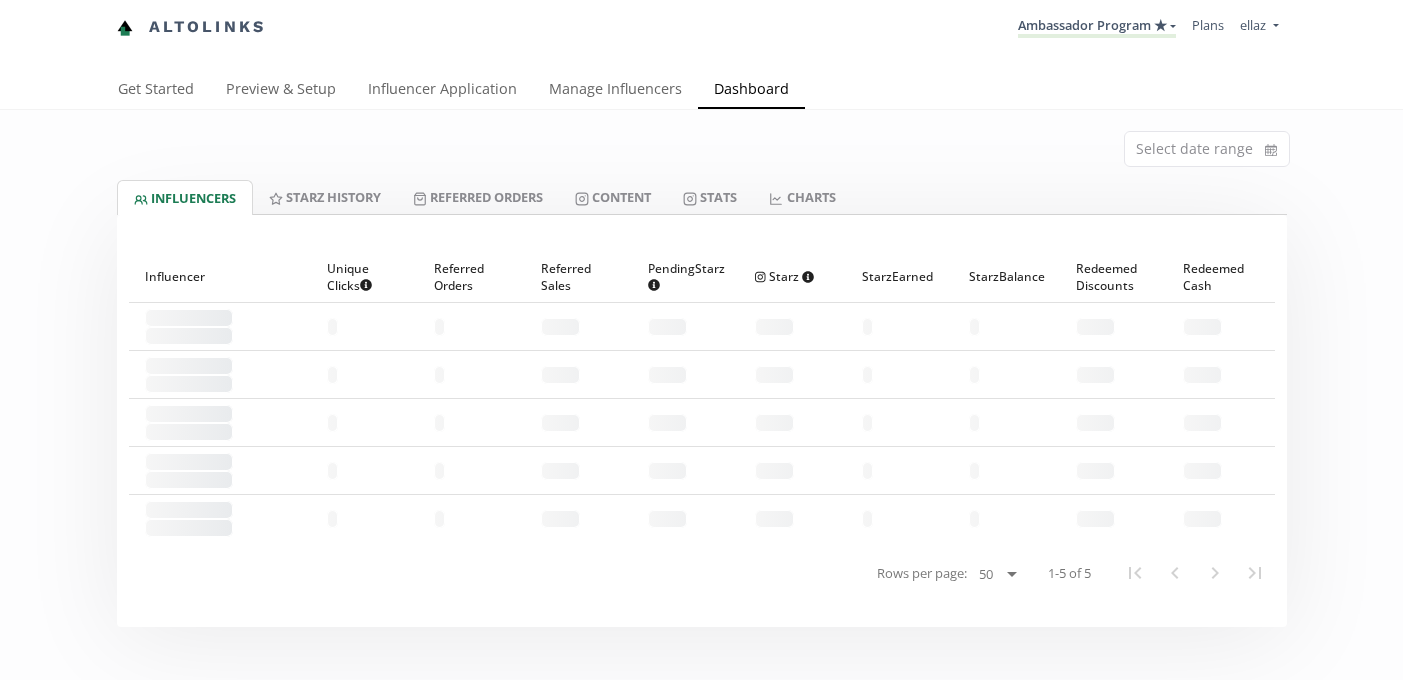 scroll, scrollTop: 0, scrollLeft: 0, axis: both 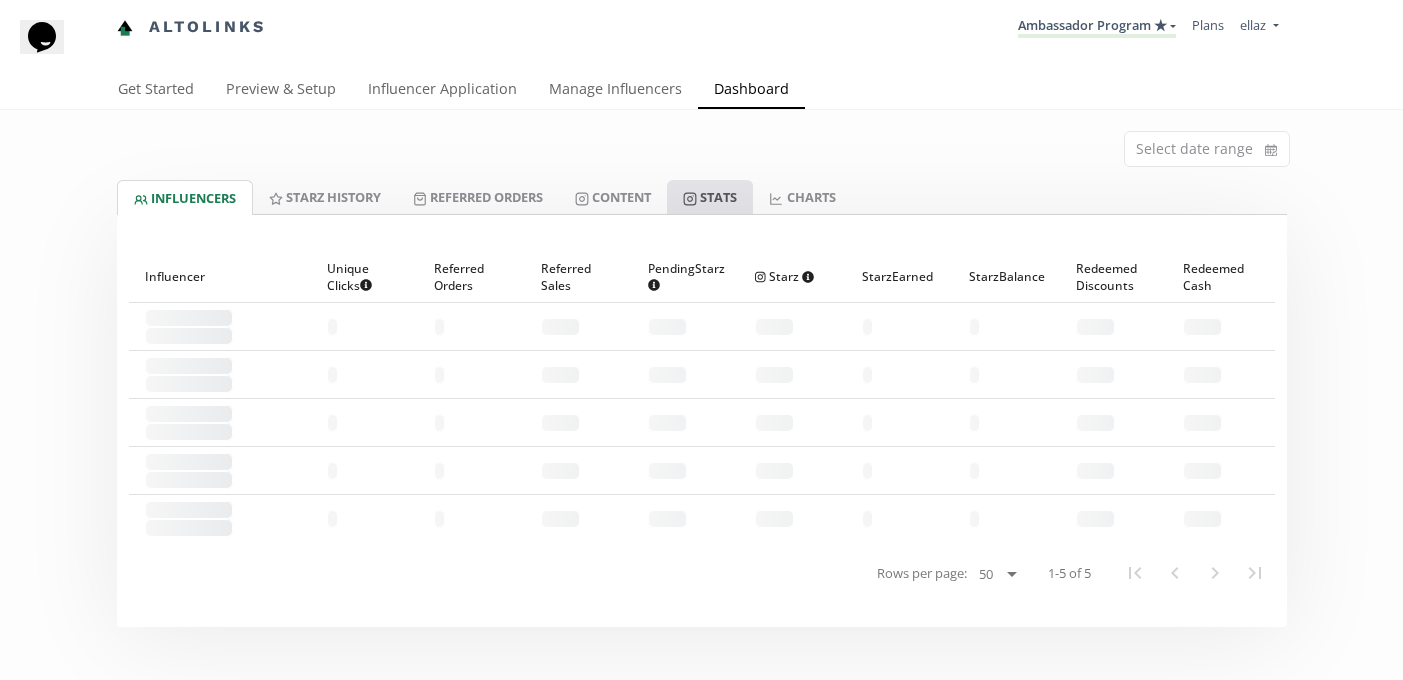 click on "Stats" at bounding box center [710, 197] 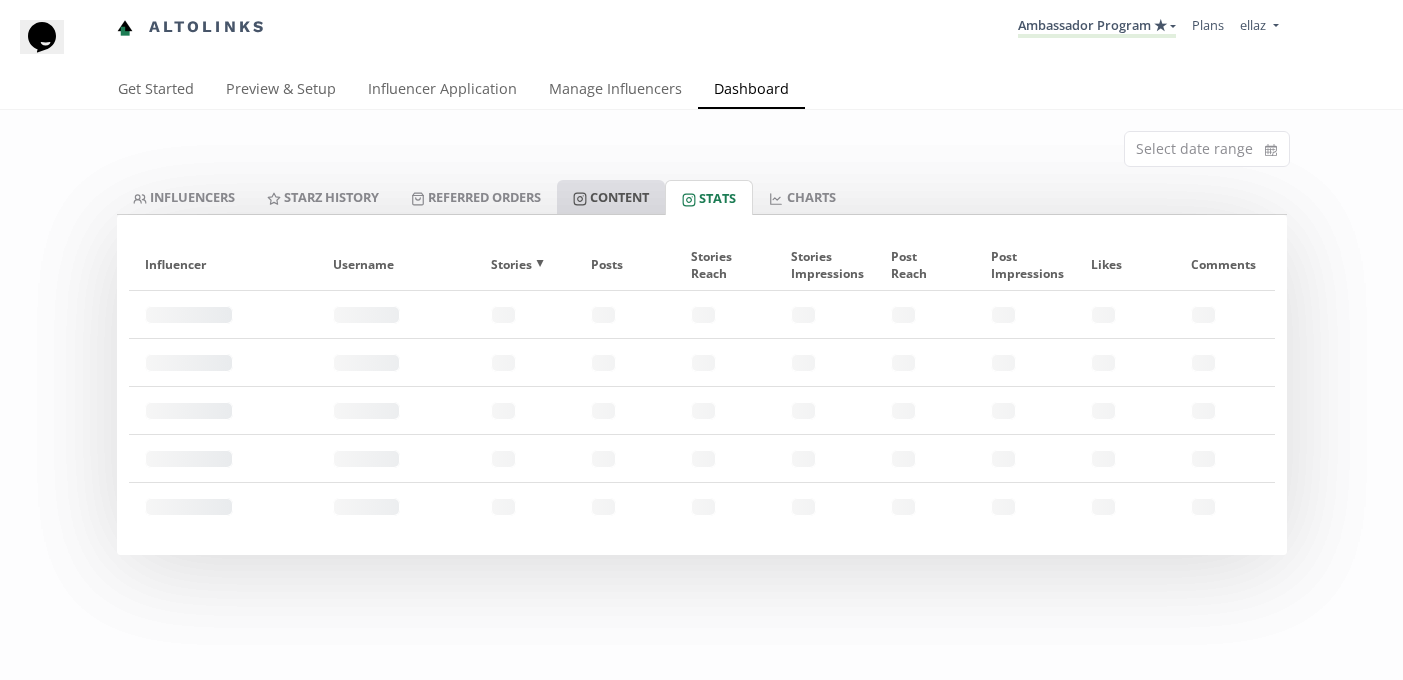 click on "Content" at bounding box center [611, 197] 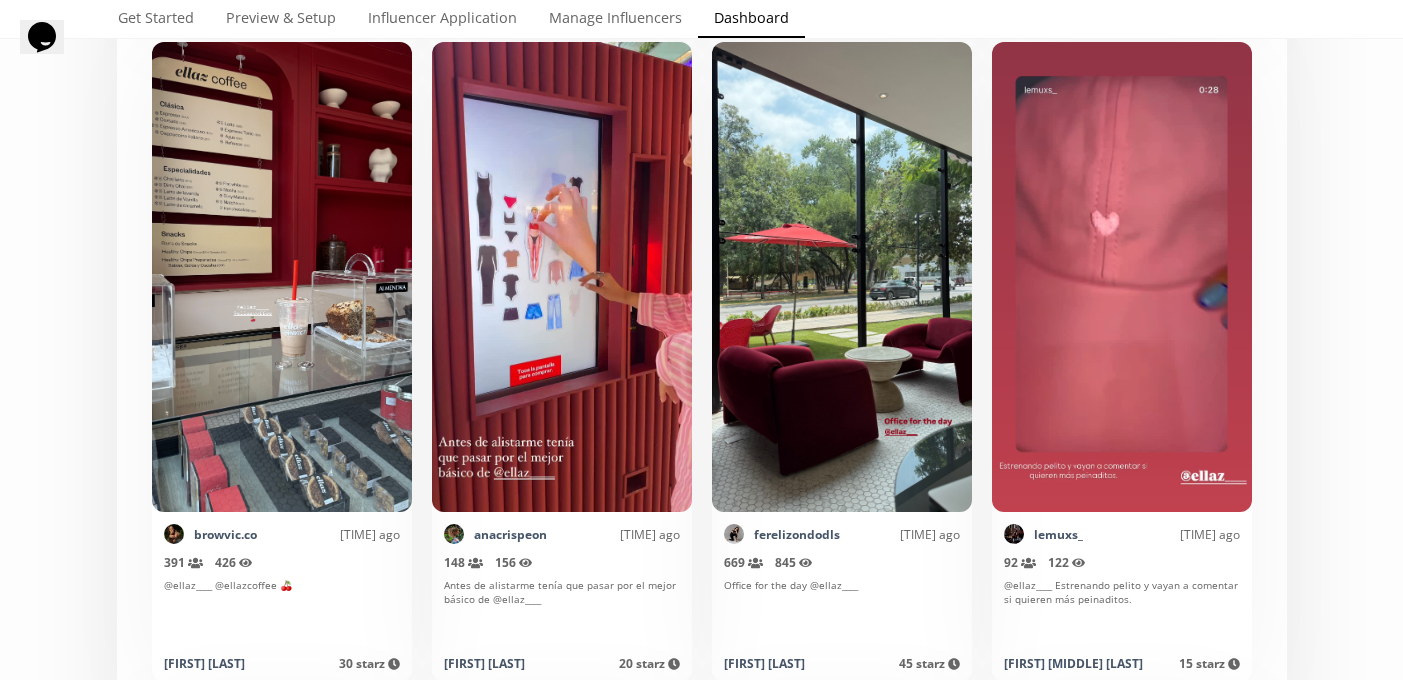 scroll, scrollTop: 1836, scrollLeft: 0, axis: vertical 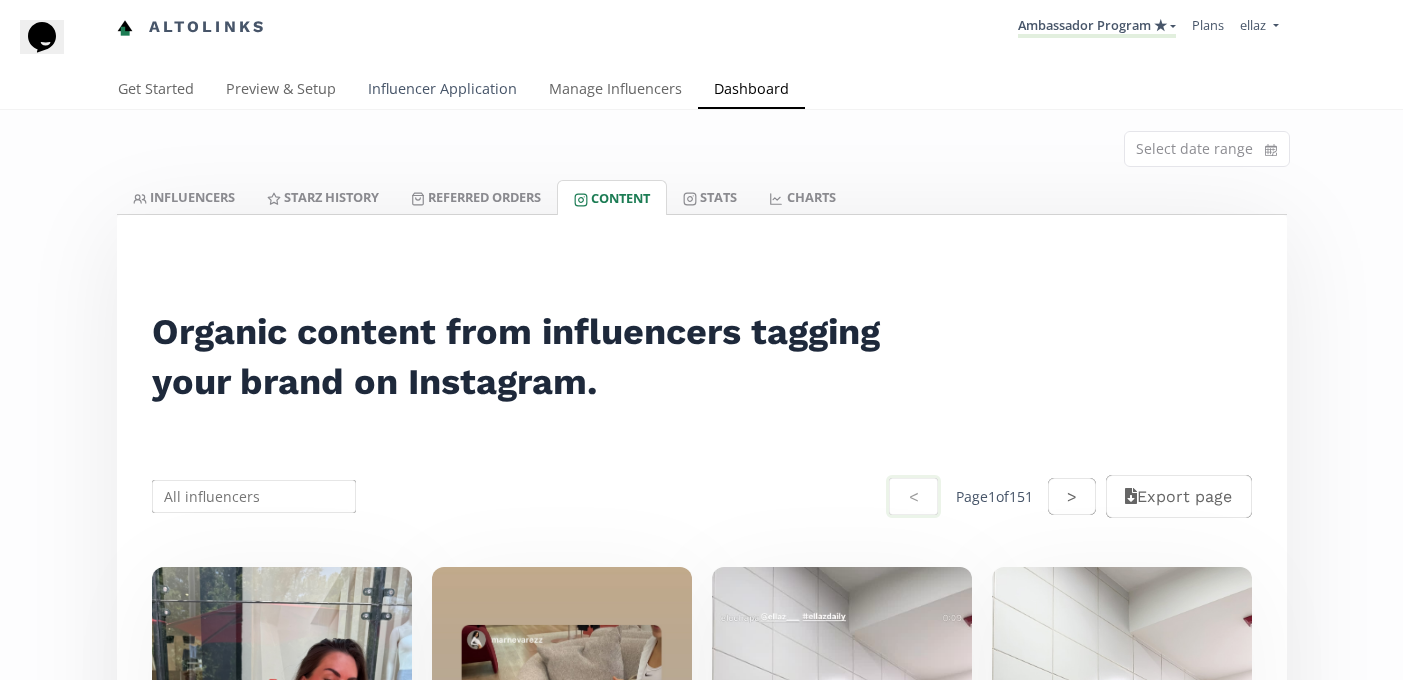click on "Influencer Application" at bounding box center (442, 91) 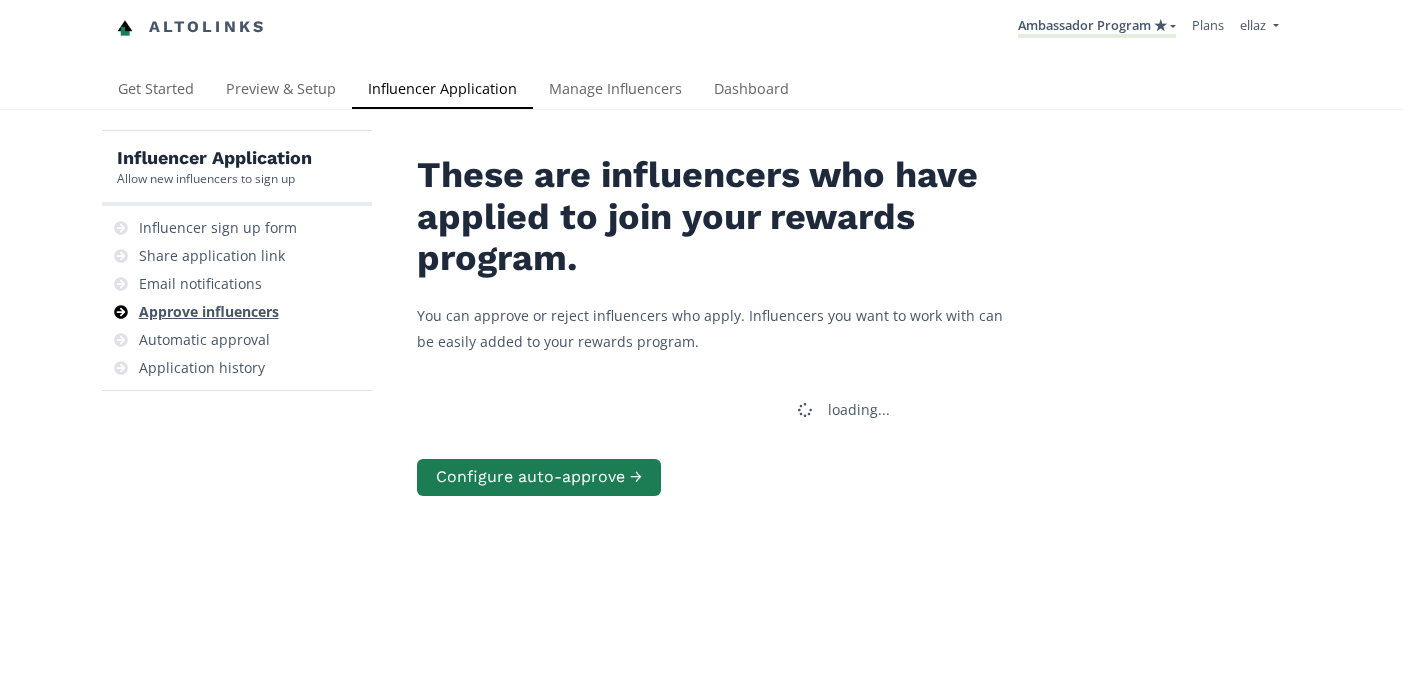 scroll, scrollTop: 0, scrollLeft: 0, axis: both 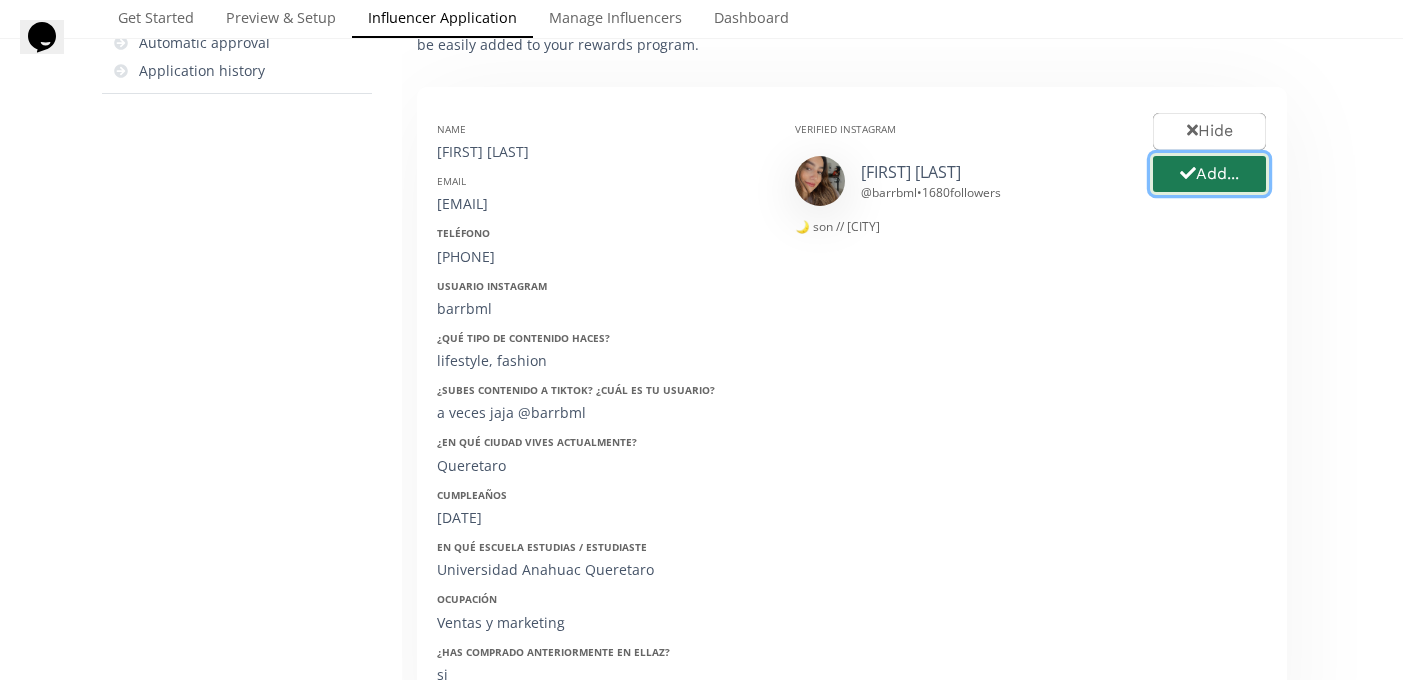 click on "Add..." at bounding box center (1209, 174) 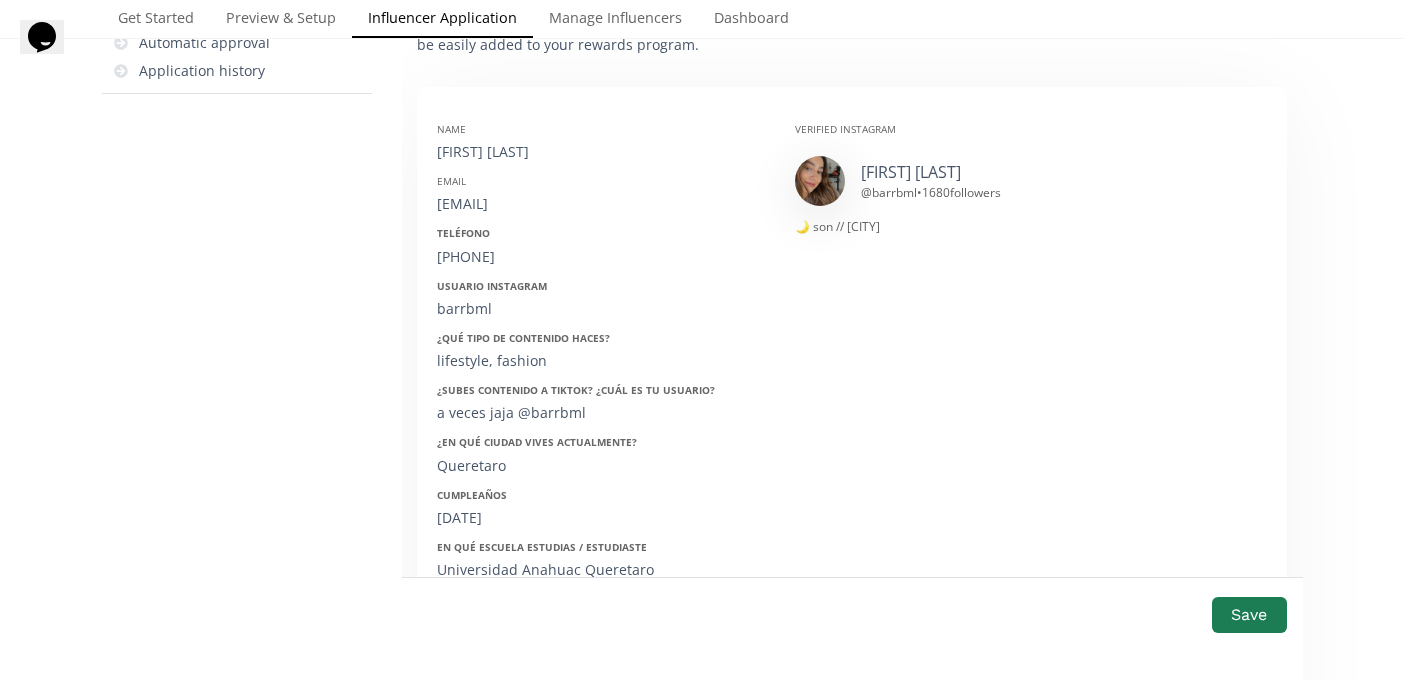 click on "[FIRST] [LAST]" at bounding box center (601, 152) 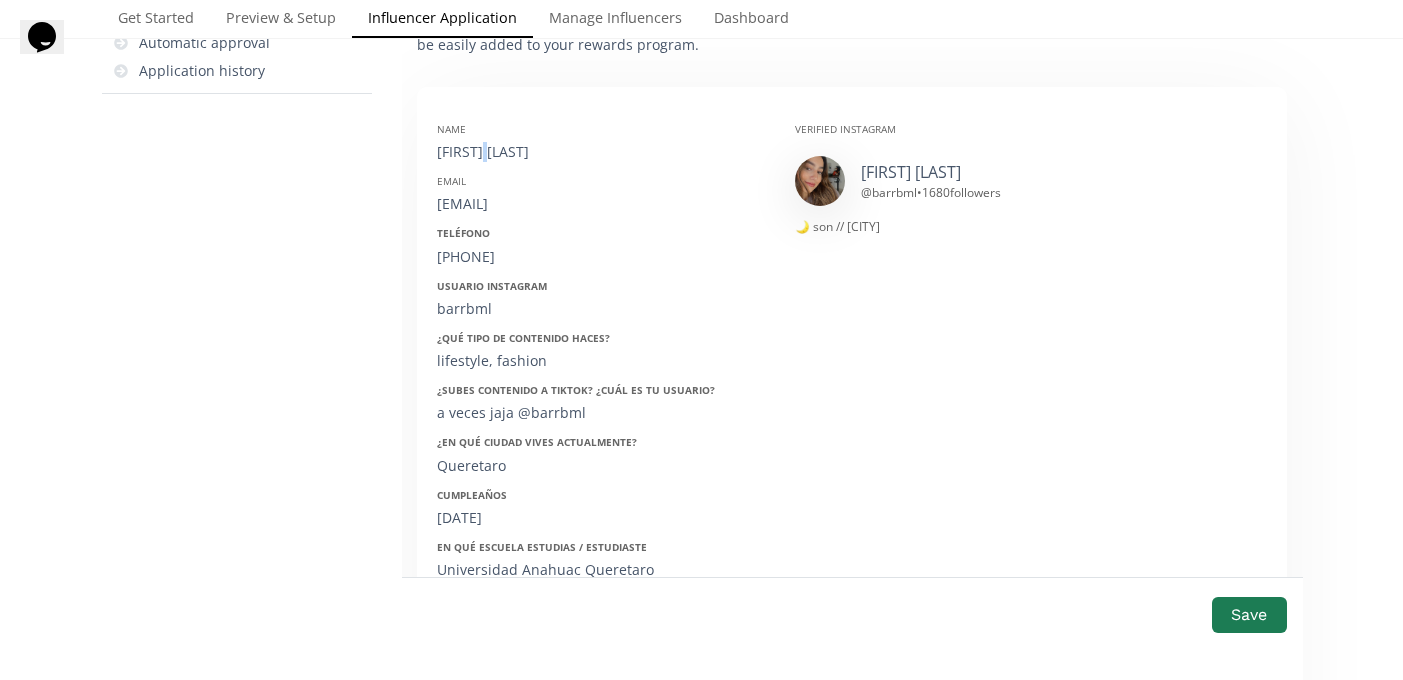 click on "[FIRST] [LAST]" at bounding box center (601, 152) 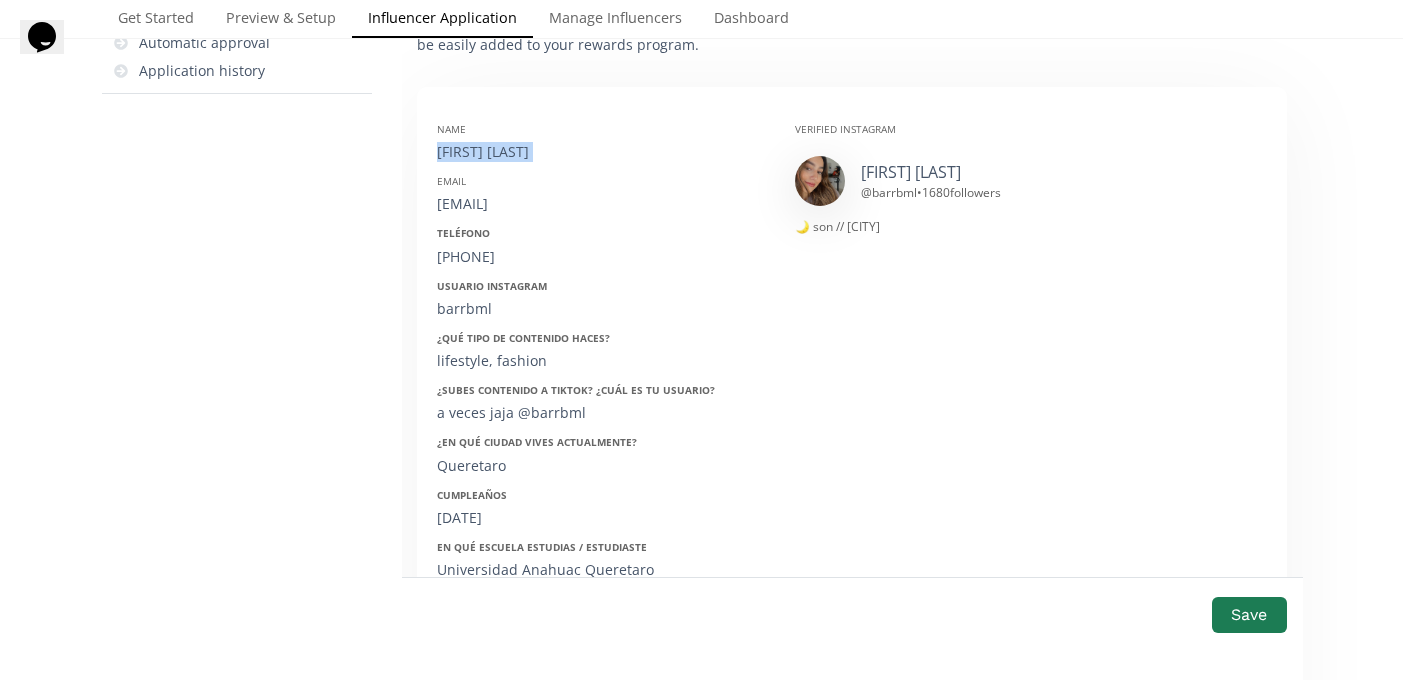 click on "[FIRST] [LAST]" at bounding box center [601, 152] 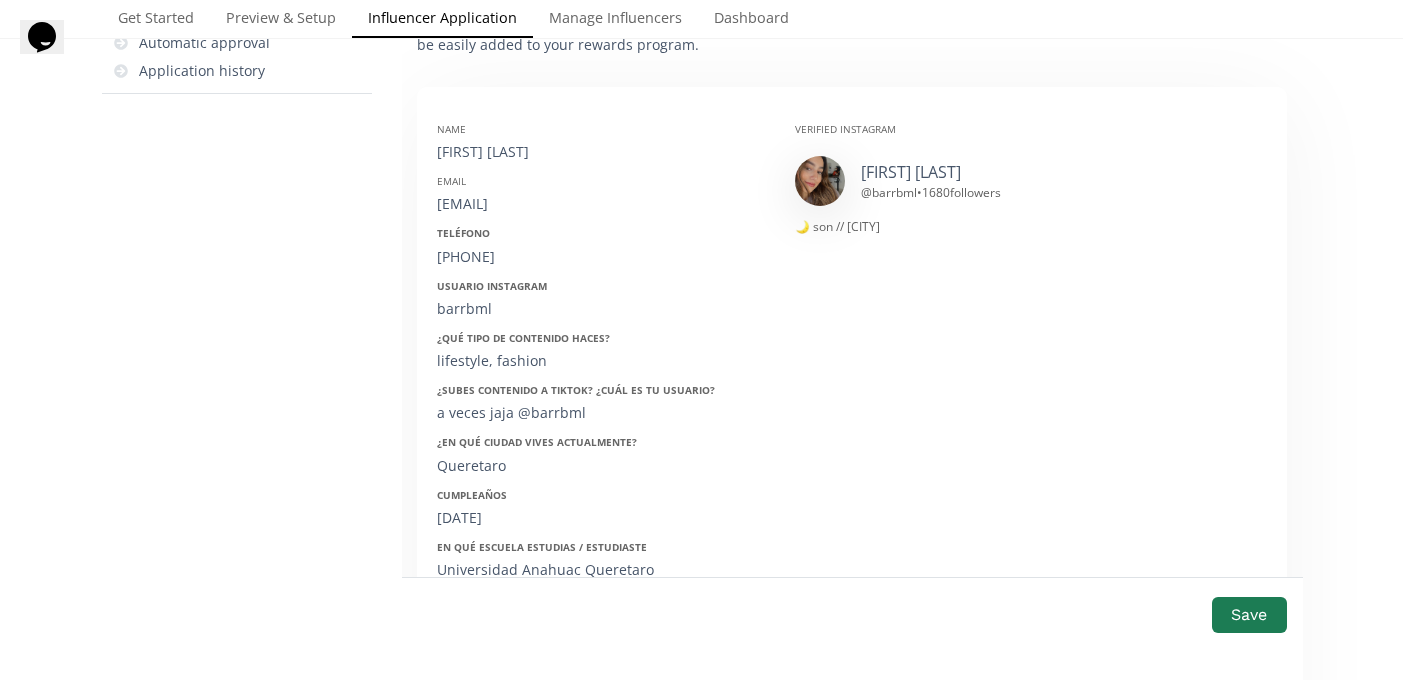 click on "Name [FIRST] [LAST] Email [EMAIL] Teléfono [PHONE] Usuario Instagram [USERNAME] ¿Qué tipo de contenido haces? lifestyle, fashion ¿Subes contenido a Tiktok? ¿Cuál es tu usuario? a veces jaja @[USERNAME] ¿En qué ciudad vives actualmente? [CITY] Cumpleaños [DATE] En qué escuela estudias / estudiaste  Universidad Anahuac [CITY] Ocupación Ventas y marketing ¿Has comprado anteriormente en ellaz? si ¿Qué talla usas regularmente?  S o M, depende de que compre" at bounding box center [601, 423] 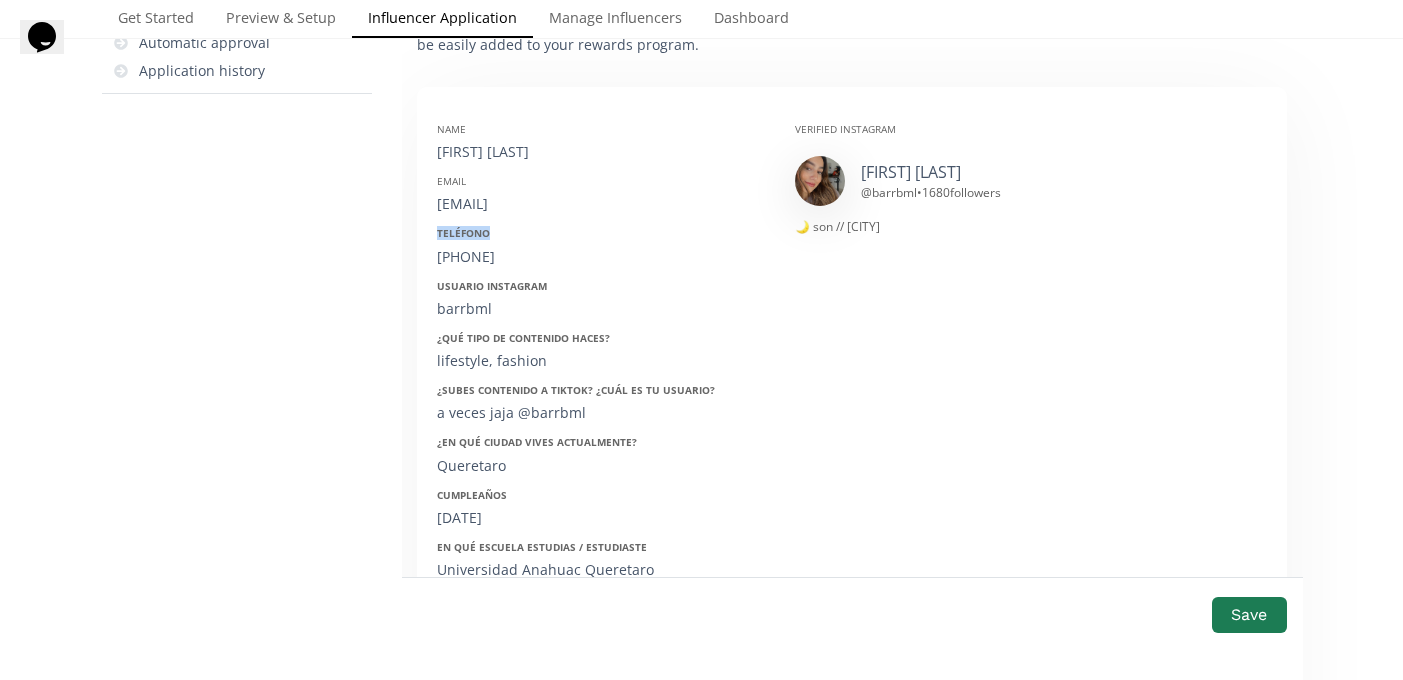 click on "Name [FIRST] [LAST] Email [EMAIL] Teléfono [PHONE] Usuario Instagram [USERNAME] ¿Qué tipo de contenido haces? lifestyle, fashion ¿Subes contenido a Tiktok? ¿Cuál es tu usuario? a veces jaja @[USERNAME] ¿En qué ciudad vives actualmente? [CITY] Cumpleaños [DATE] En qué escuela estudias / estudiaste  Universidad Anahuac [CITY] Ocupación Ventas y marketing ¿Has comprado anteriormente en ellaz? si ¿Qué talla usas regularmente?  S o M, depende de que compre" at bounding box center [601, 423] 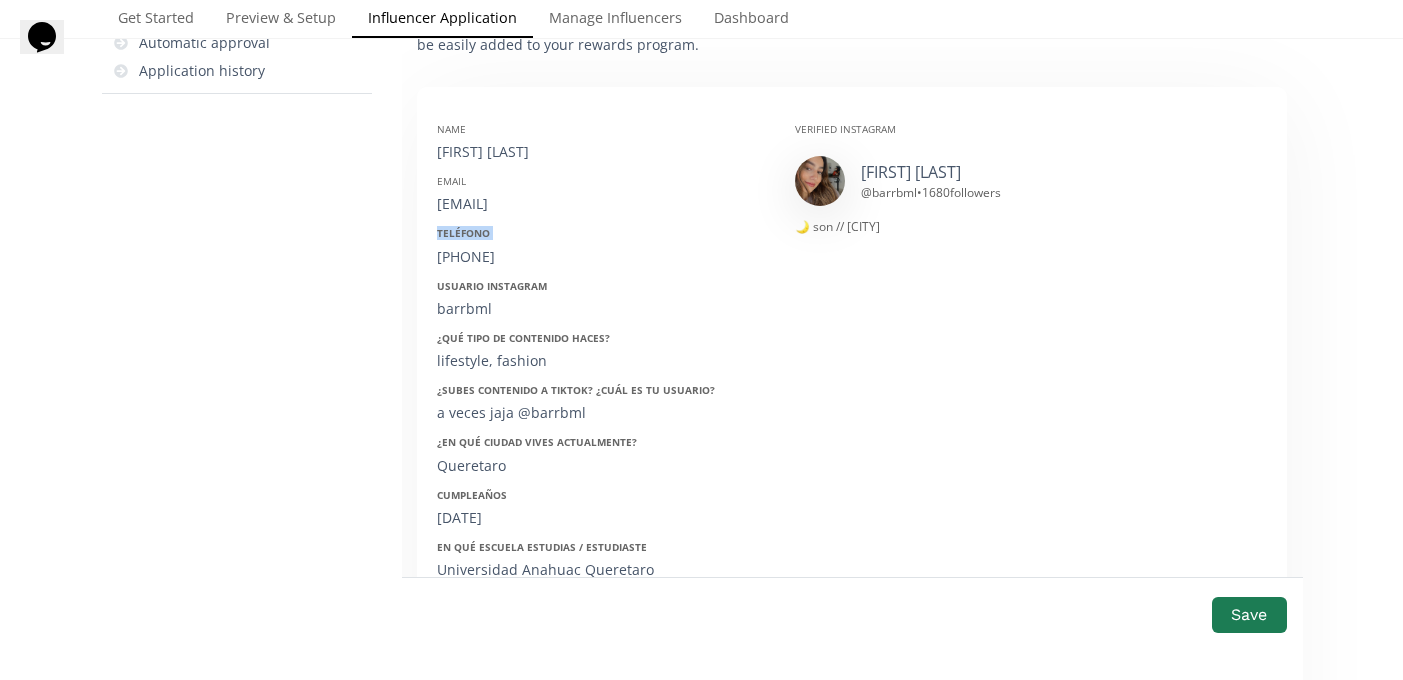 click on "Name [FIRST] [LAST] Email [EMAIL] Teléfono [PHONE] Usuario Instagram [USERNAME] ¿Qué tipo de contenido haces? lifestyle, fashion ¿Subes contenido a Tiktok? ¿Cuál es tu usuario? a veces jaja @[USERNAME] ¿En qué ciudad vives actualmente? [CITY] Cumpleaños [DATE] En qué escuela estudias / estudiaste  Universidad Anahuac [CITY] Ocupación Ventas y marketing ¿Has comprado anteriormente en ellaz? si ¿Qué talla usas regularmente?  S o M, depende de que compre" at bounding box center (601, 423) 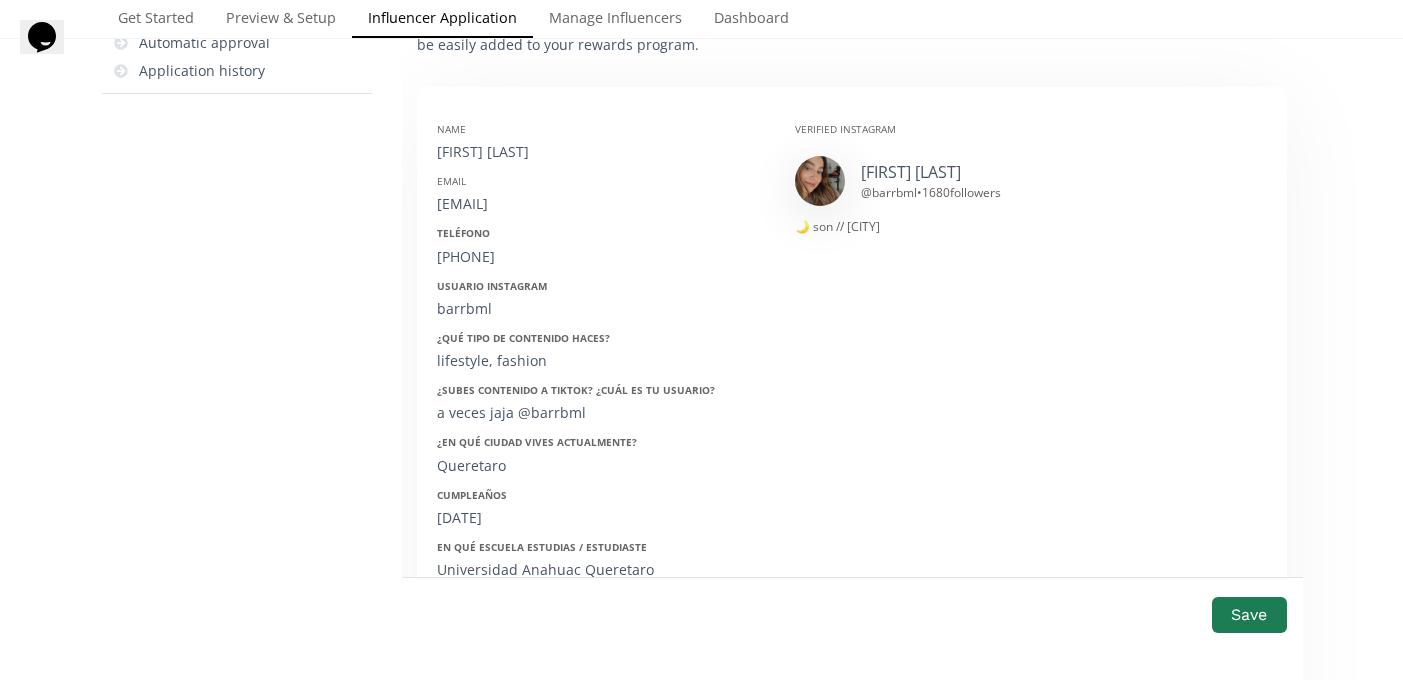 click on "[EMAIL]" at bounding box center (601, 204) 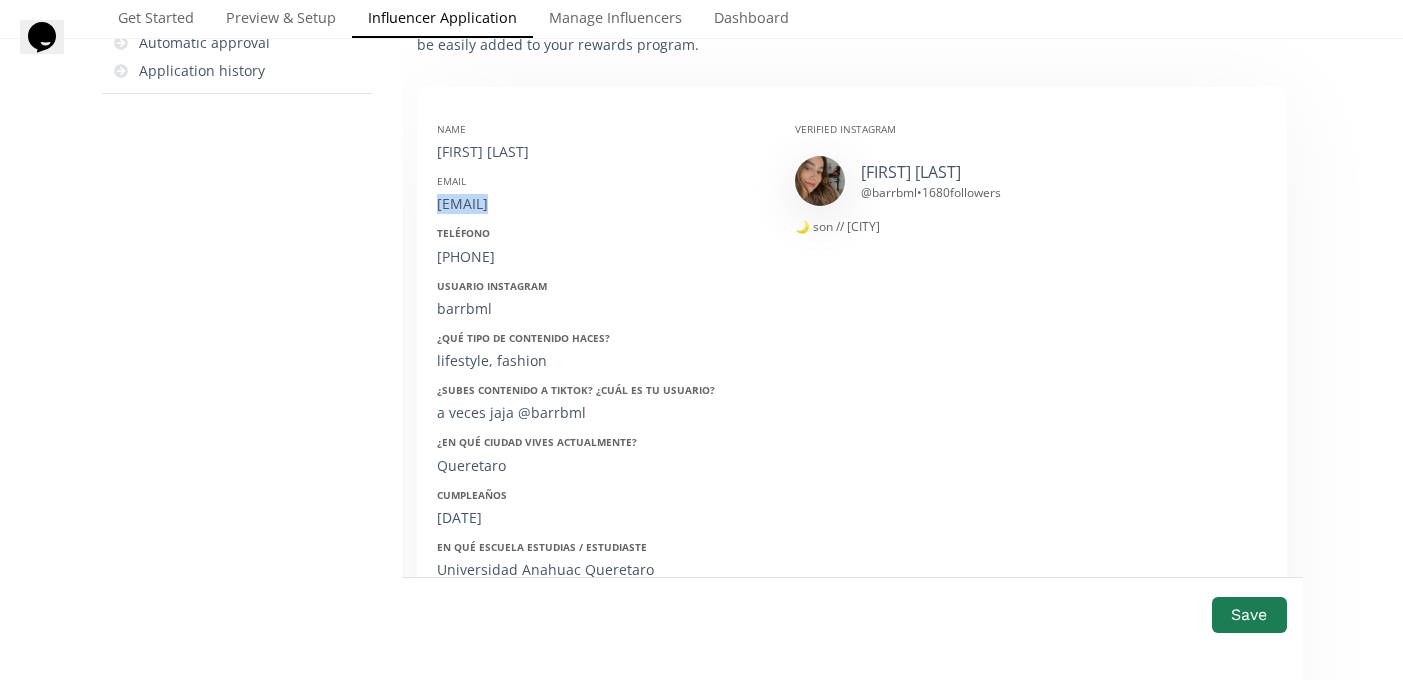 click on "[EMAIL]" at bounding box center [601, 204] 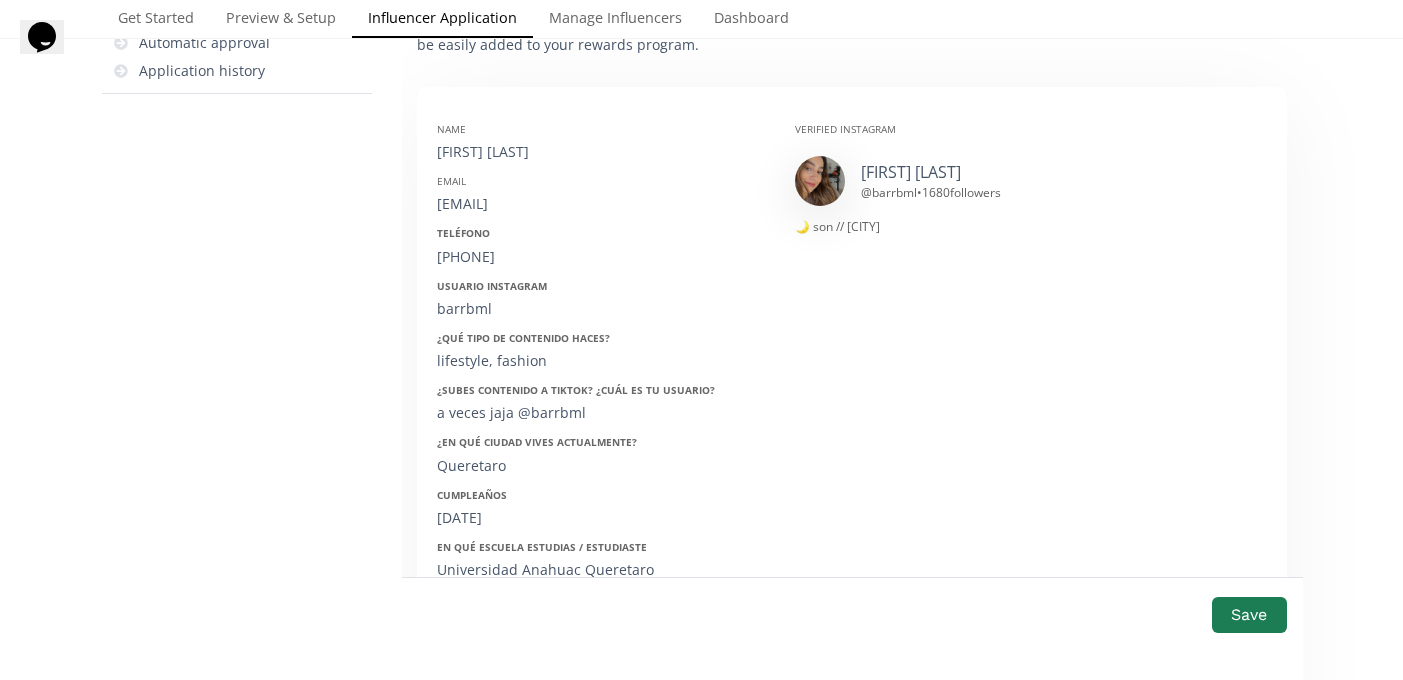 click on "[PHONE]" at bounding box center [601, 257] 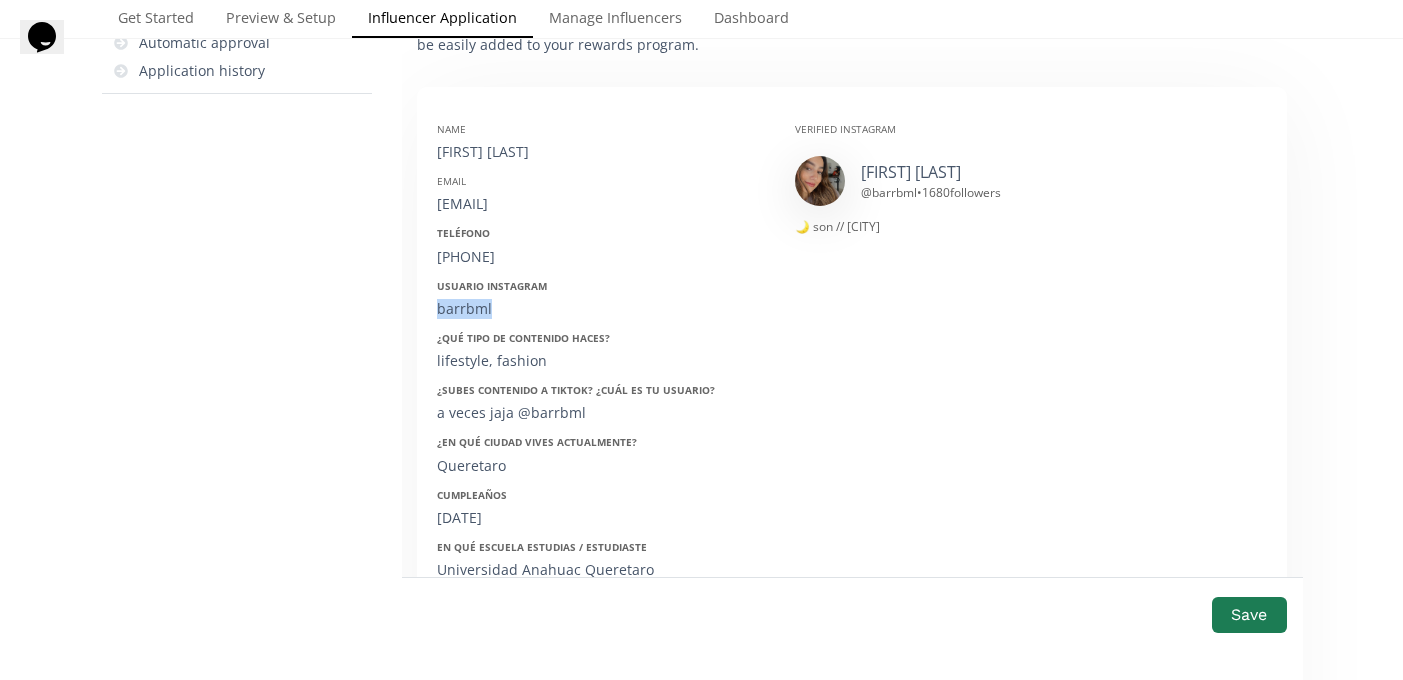click on "barrbml" at bounding box center (601, 309) 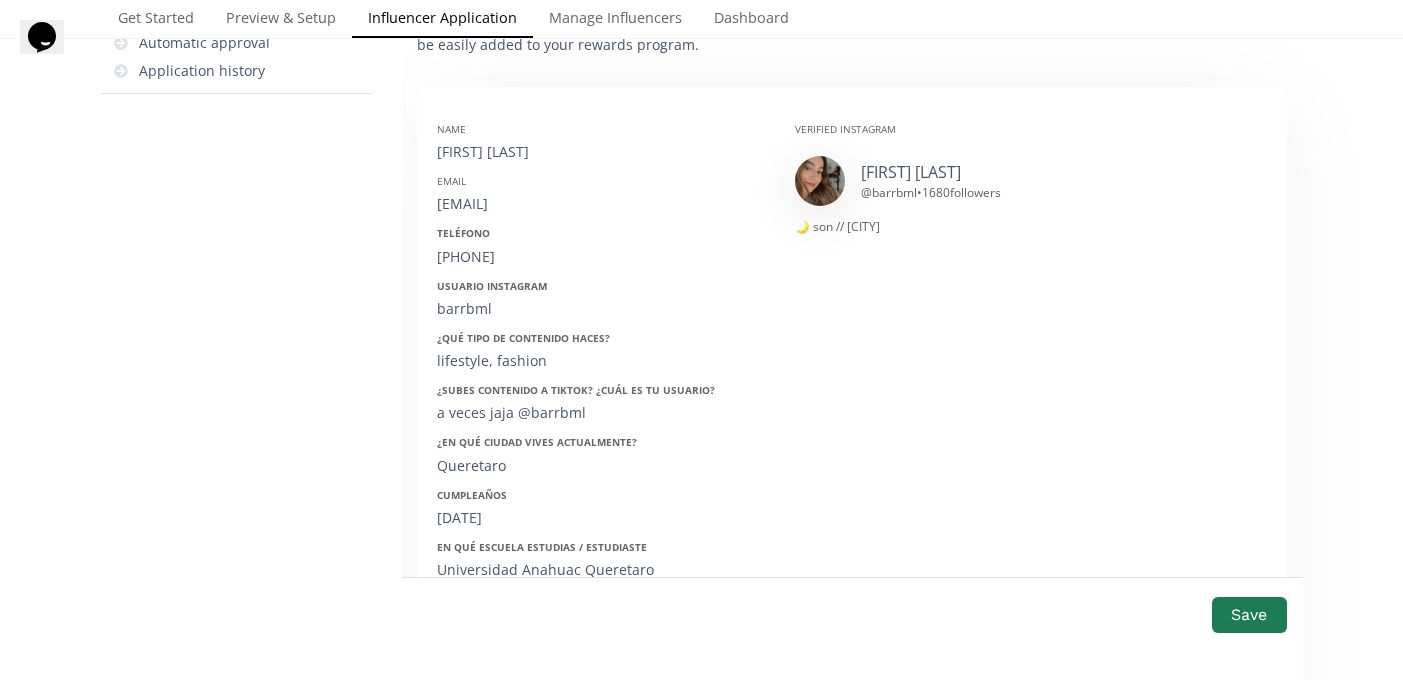 click on "[PHONE]" at bounding box center (601, 257) 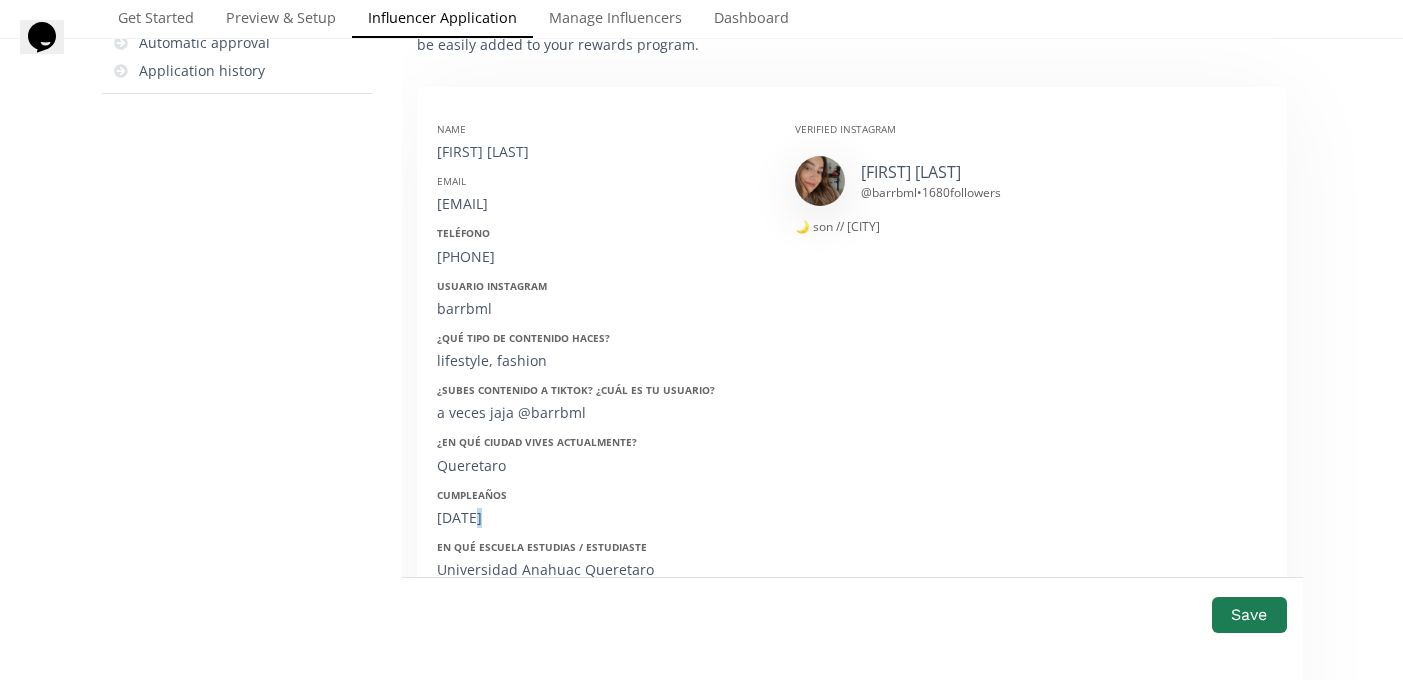 click on "[DATE]" at bounding box center [601, 518] 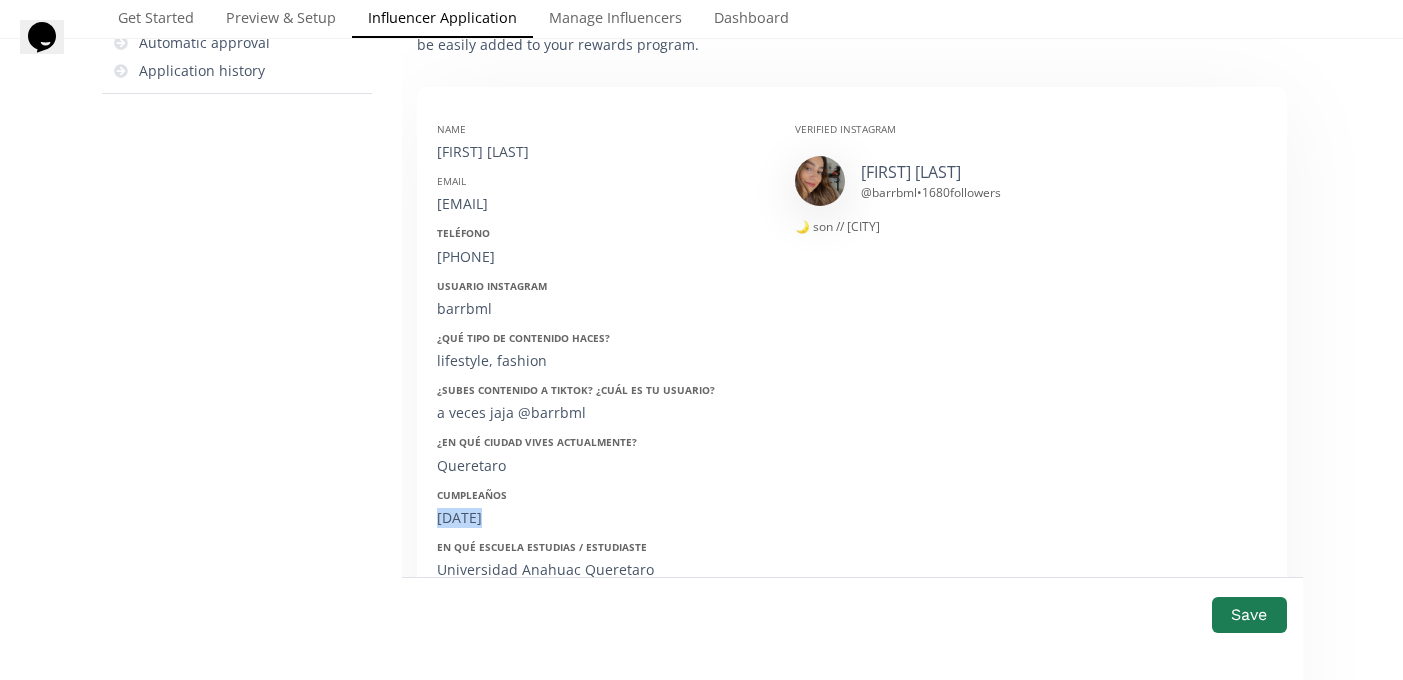 click on "[DATE]" at bounding box center [601, 518] 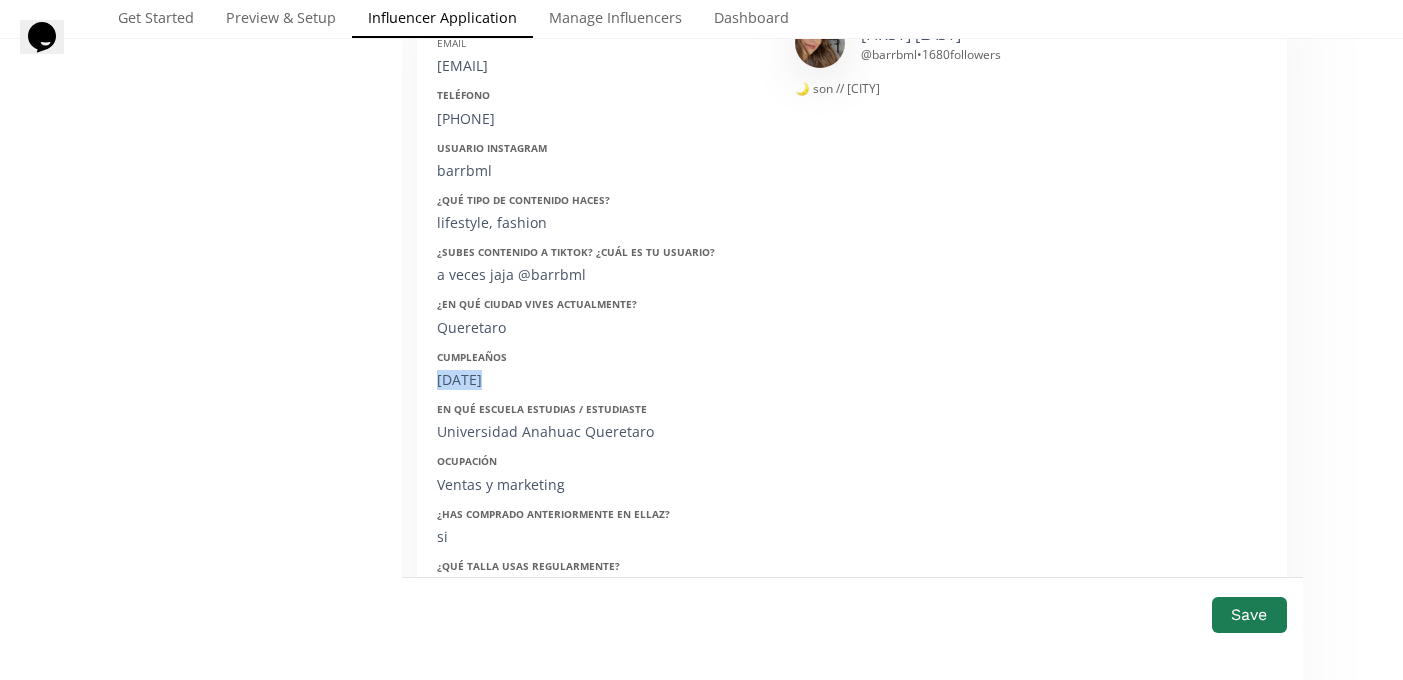 scroll, scrollTop: 458, scrollLeft: 0, axis: vertical 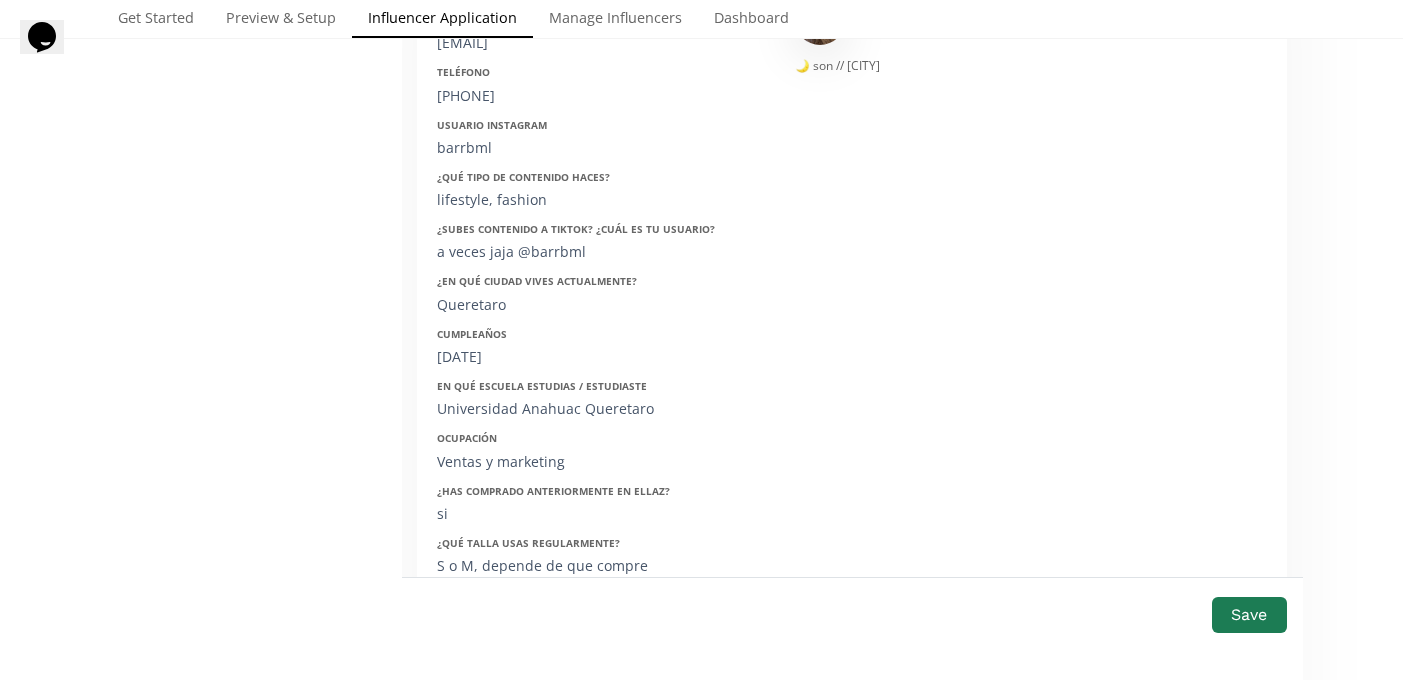 click on "Influencer Application Allow new influencers to sign up Influencer sign up form Share application link Email notifications Approve influencers Automatic approval Application history These are influencers who have applied to join your rewards program. You can approve or reject influencers who apply. Influencers you want to work with can be easily added to your rewards program. Name Barbara Muñoz Email barbaramulu@gmail.com Teléfono 6444476752 Usuario Instagram barrbml ¿Qué tipo de contenido haces? lifestyle, fashion ¿Subes contenido a Tiktok? ¿Cuál es tu usuario? a veces jaja @barrbml ¿En qué ciudad vives actualmente? Queretaro Cumpleaños 02/10/2000 En qué escuela estudias / estudiaste  Universidad Anahuac Queretaro Ocupación Ventas y marketing ¿Has comprado anteriormente en ellaz? si ¿Qué talla usas regularmente?  S o M, depende de que compre Verified Instagram Barbara Muñoz @ barrbml  •  1680  followers 🌙
son // qro Influencer Name Barbara Muñoz Code Name BARBARA   PROMO CODE BARBARA ." at bounding box center (701, 543) 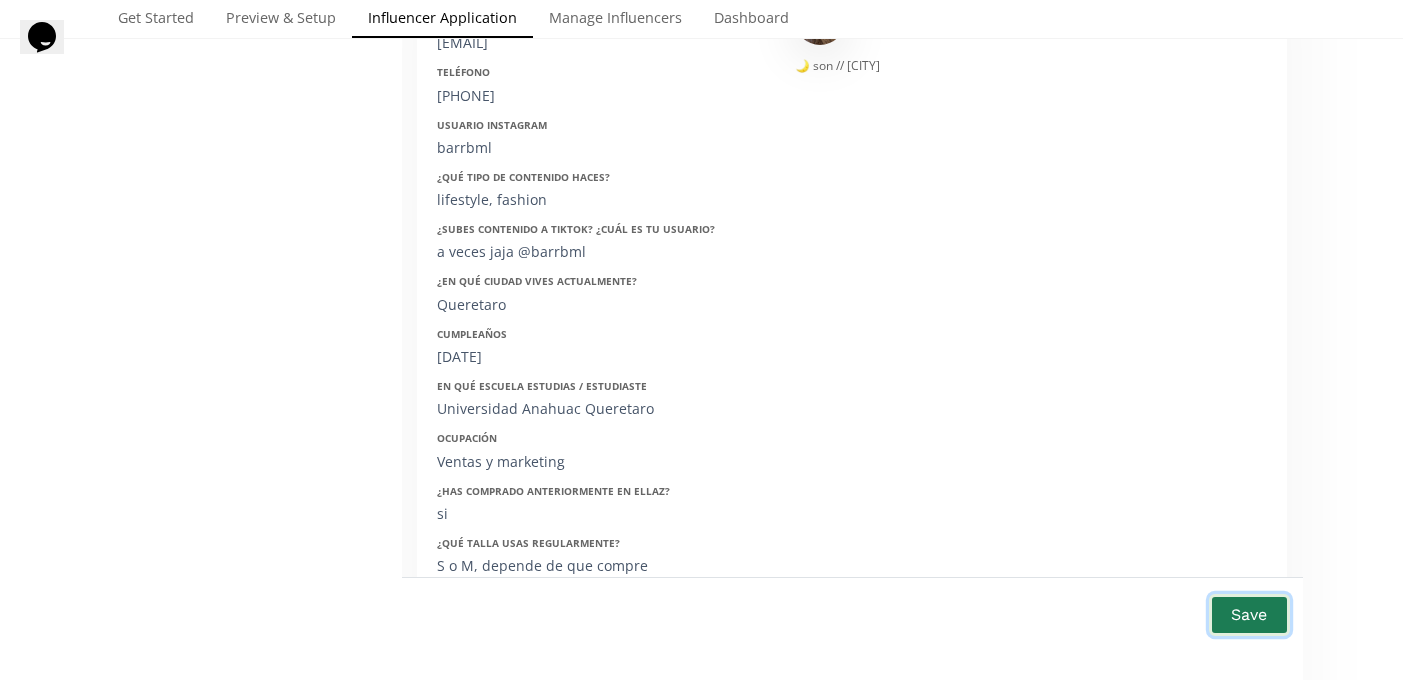 click on "Save" at bounding box center (1249, 614) 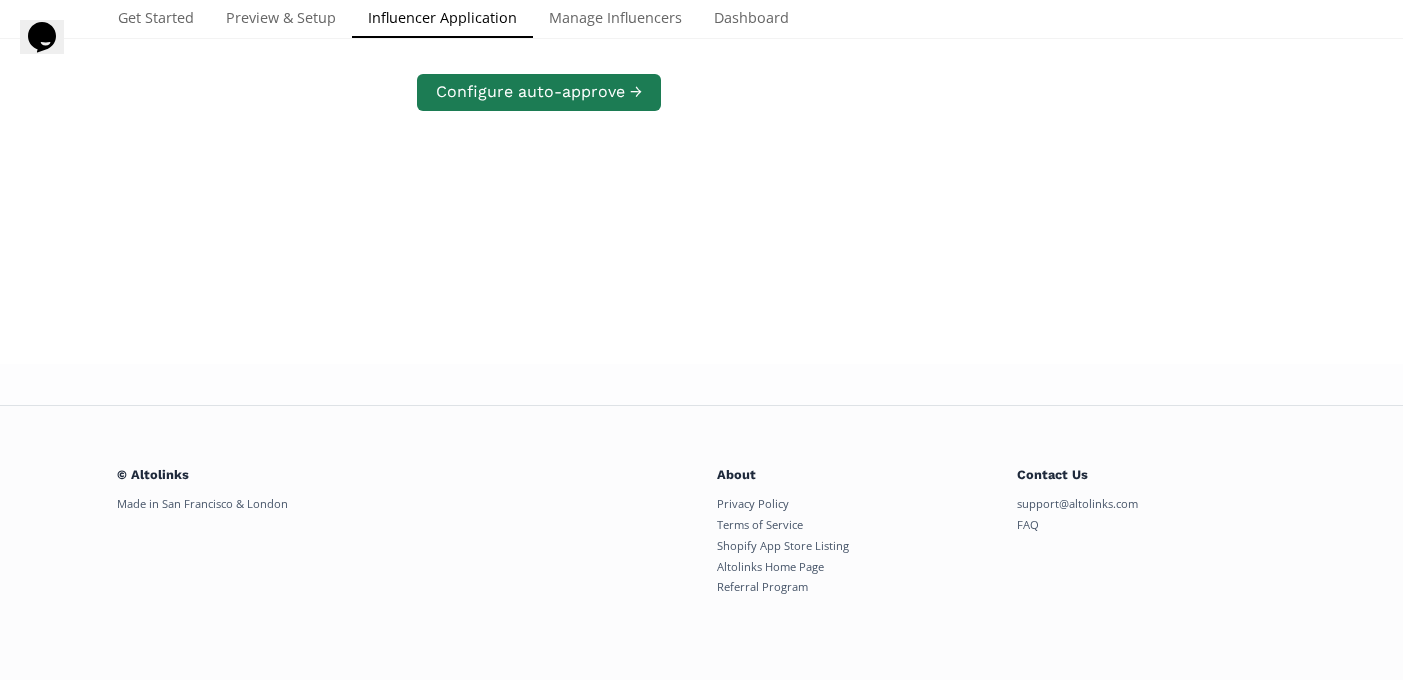 scroll, scrollTop: 402, scrollLeft: 0, axis: vertical 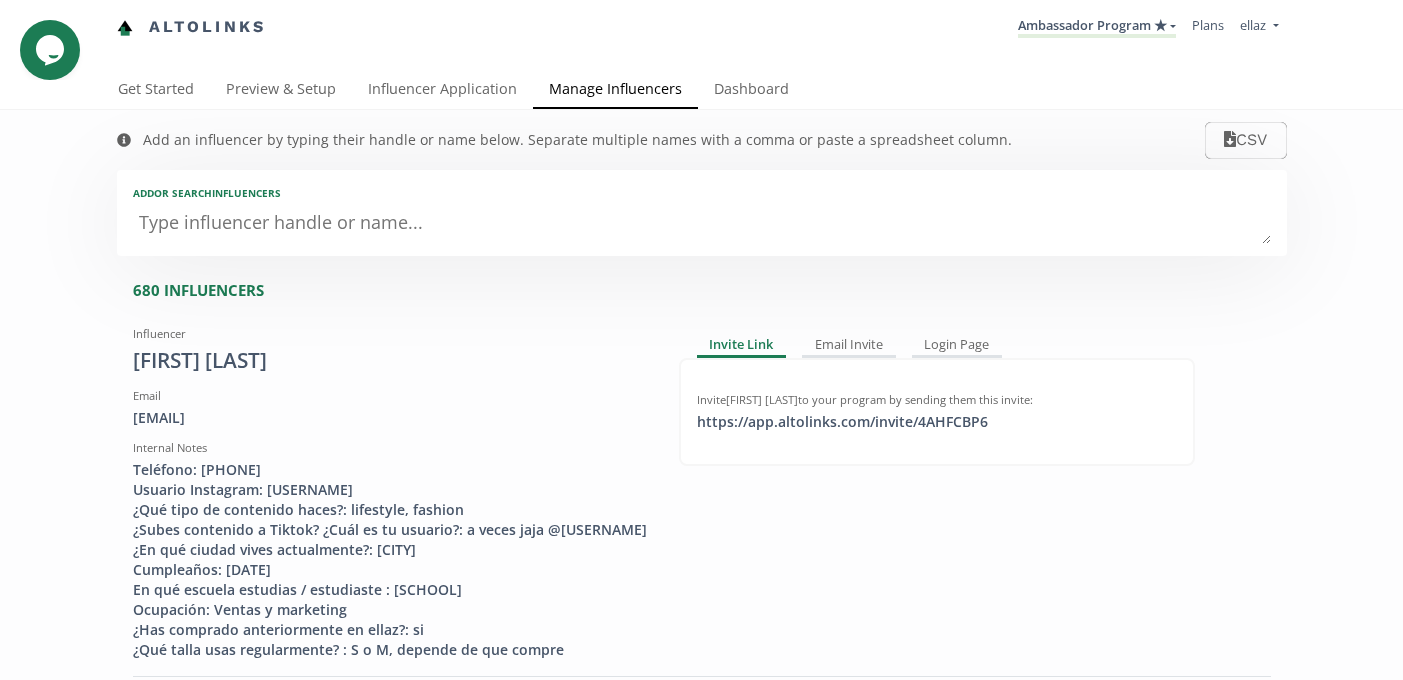 click at bounding box center [702, 224] 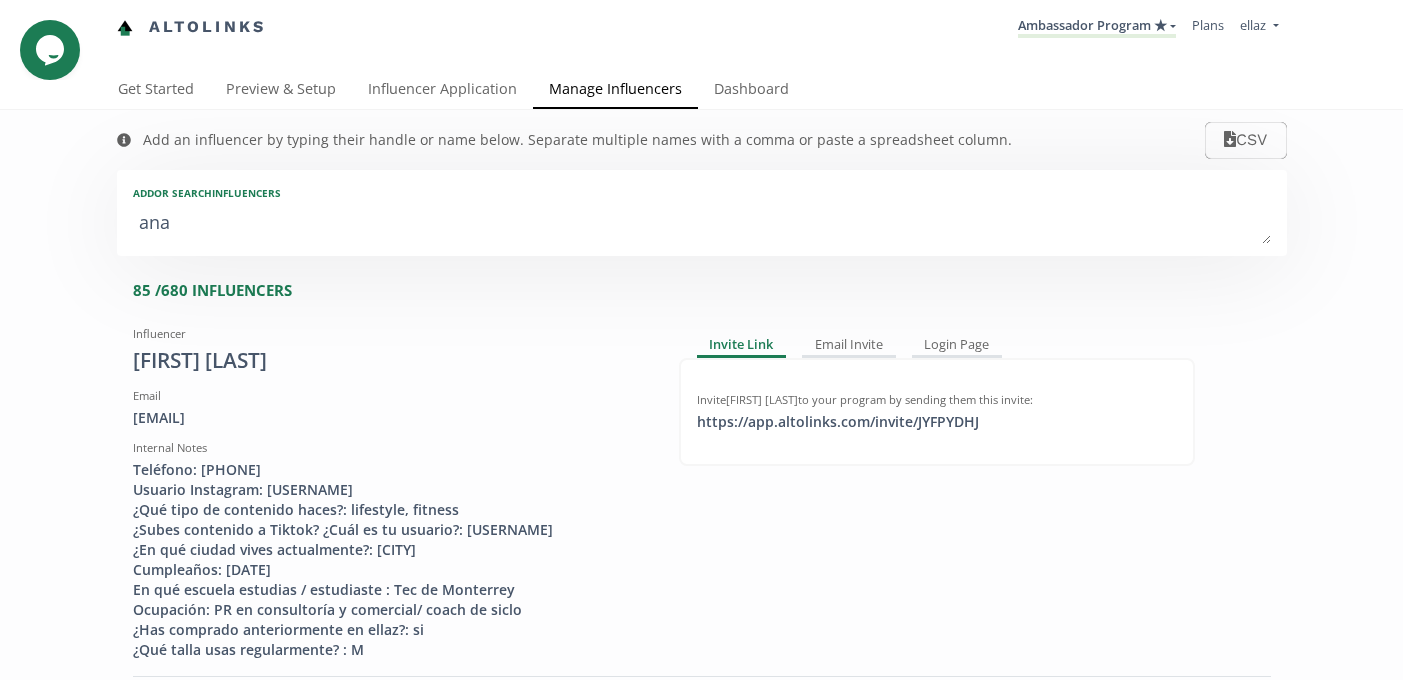 type on "[FIRST] [LAST]" 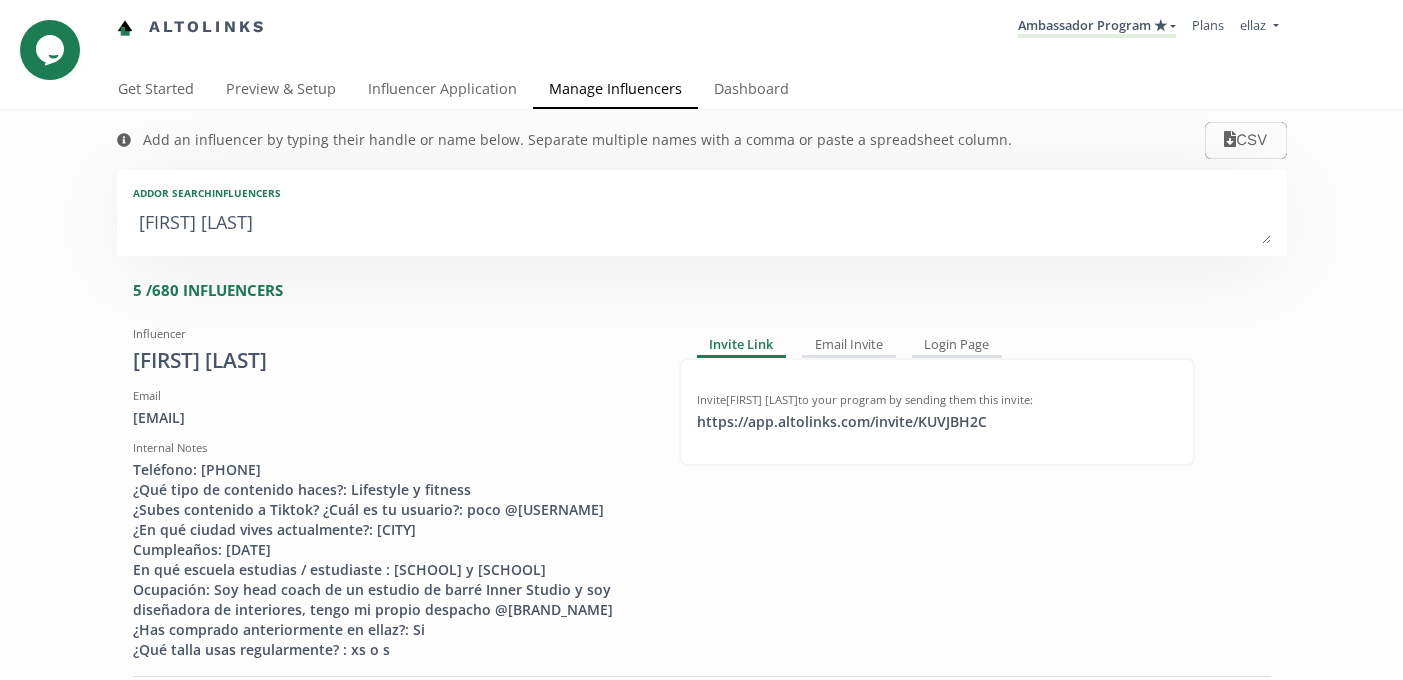 type on "[FIRST]" 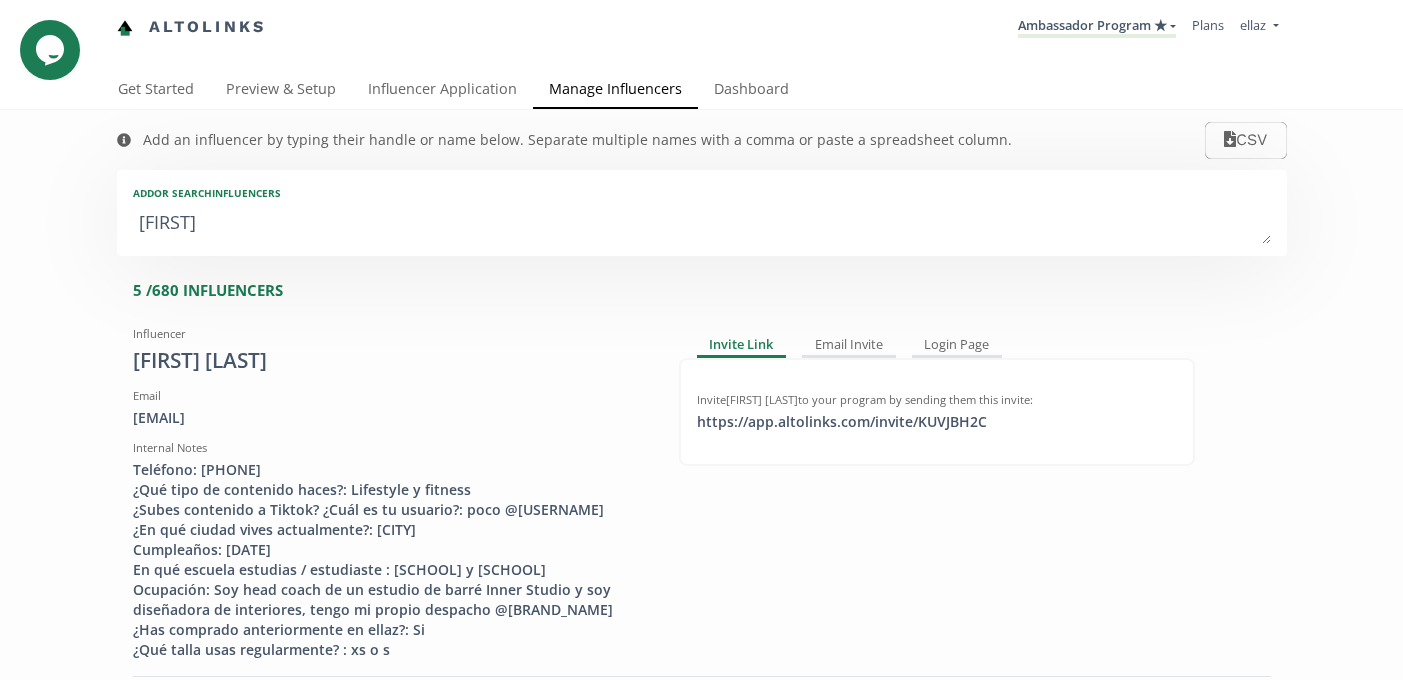 type on "[FIRST] [LAST]" 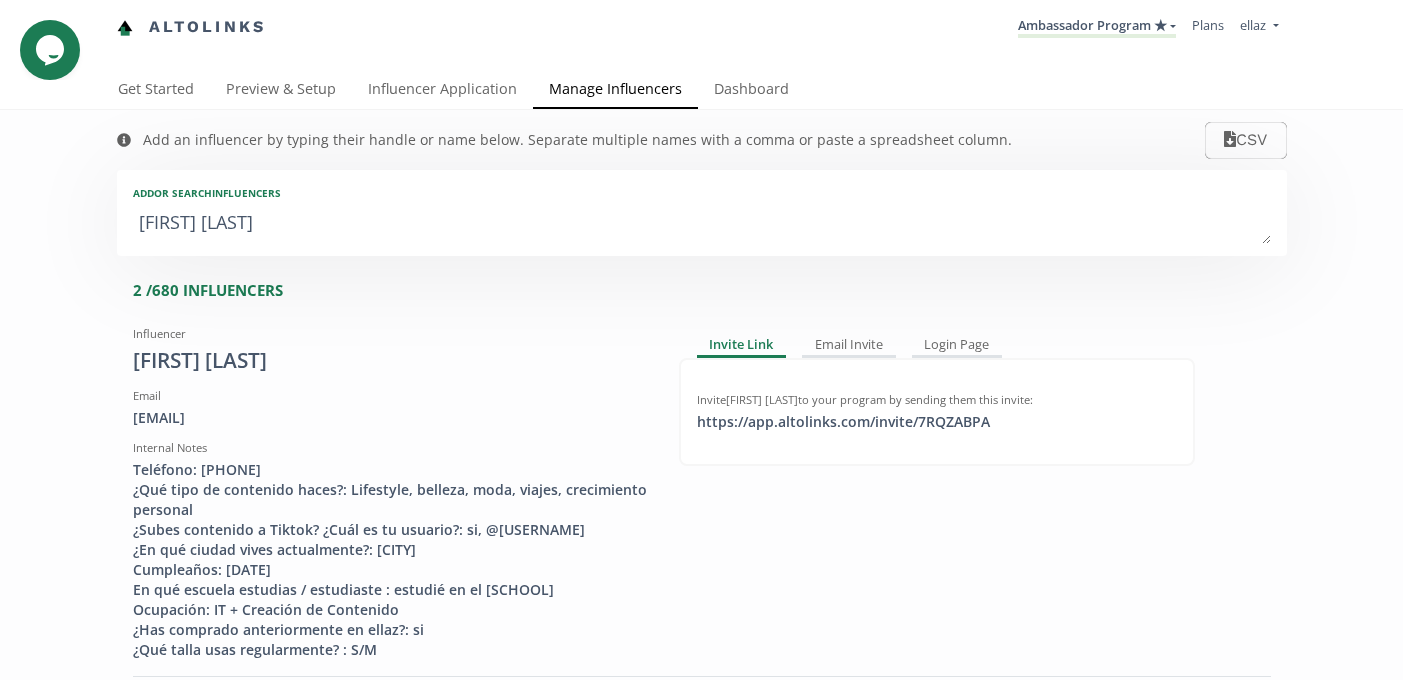 type on "[FIRST] [LAST]" 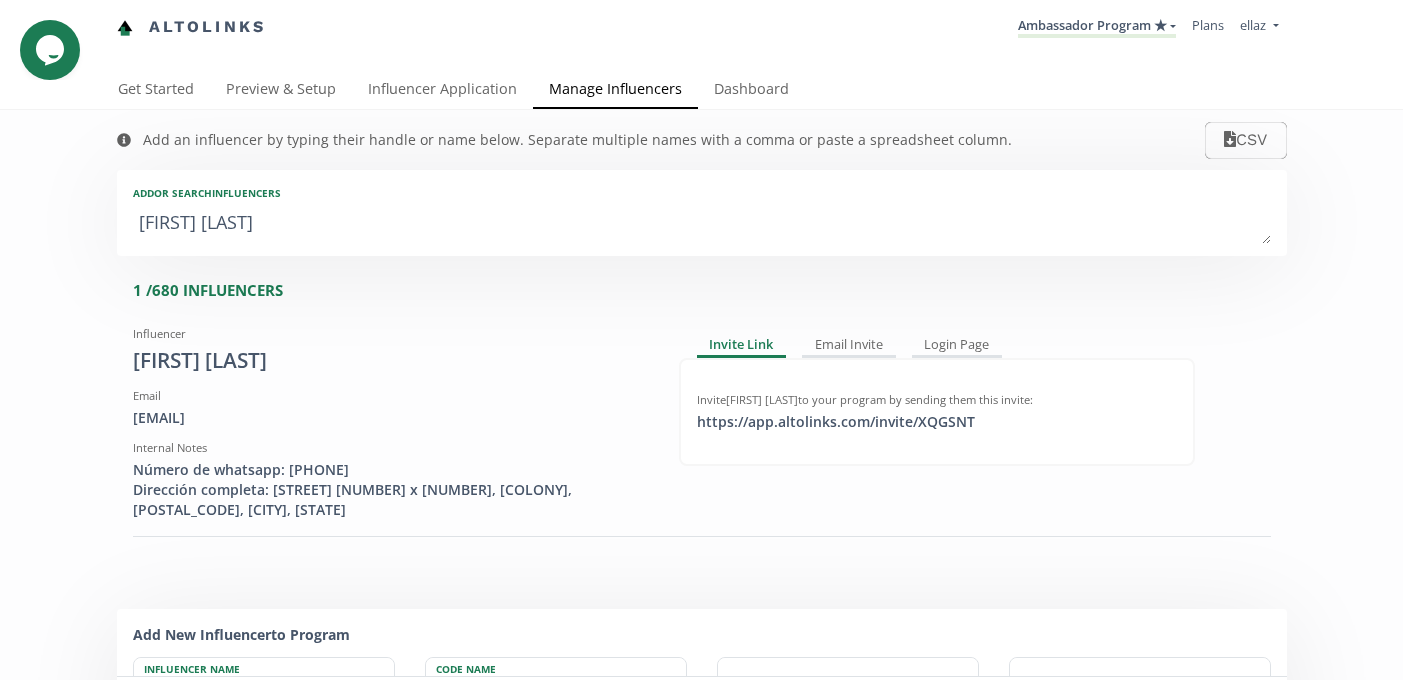 type on "[FIRST] [LAST]" 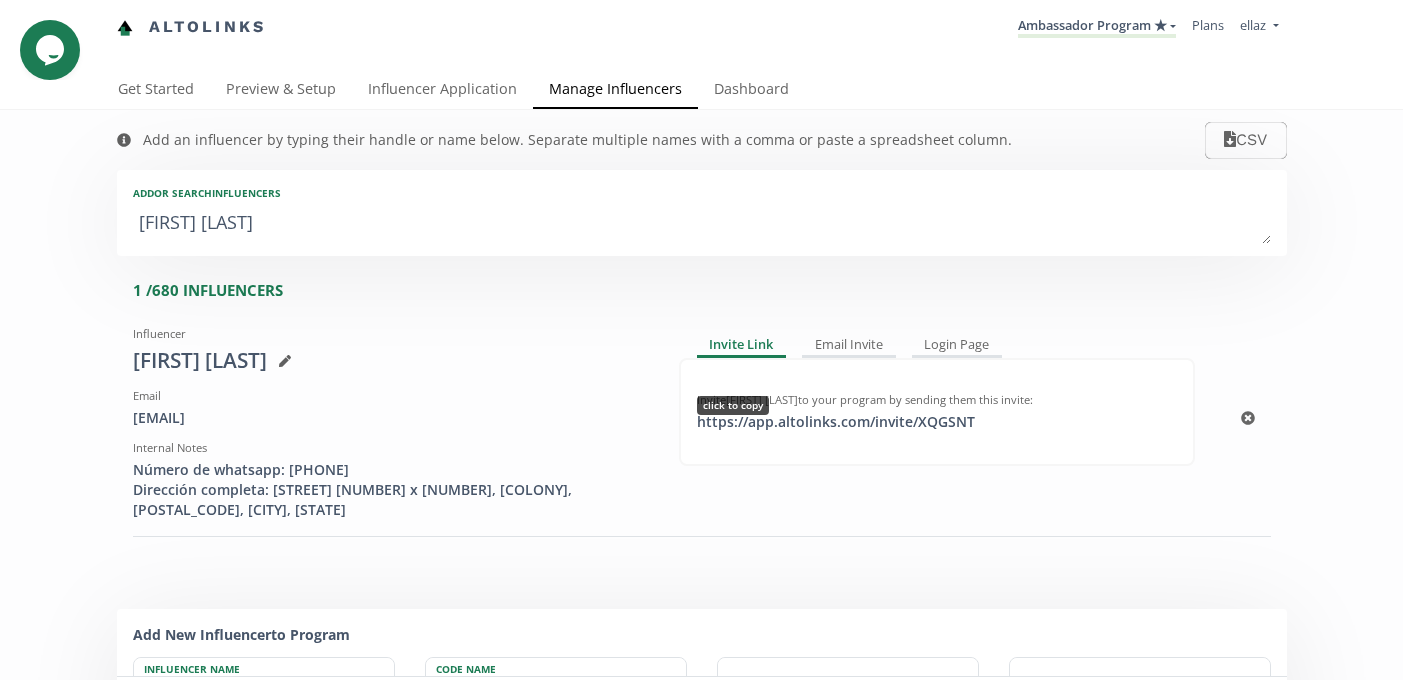 type on "[FIRST] [LAST]" 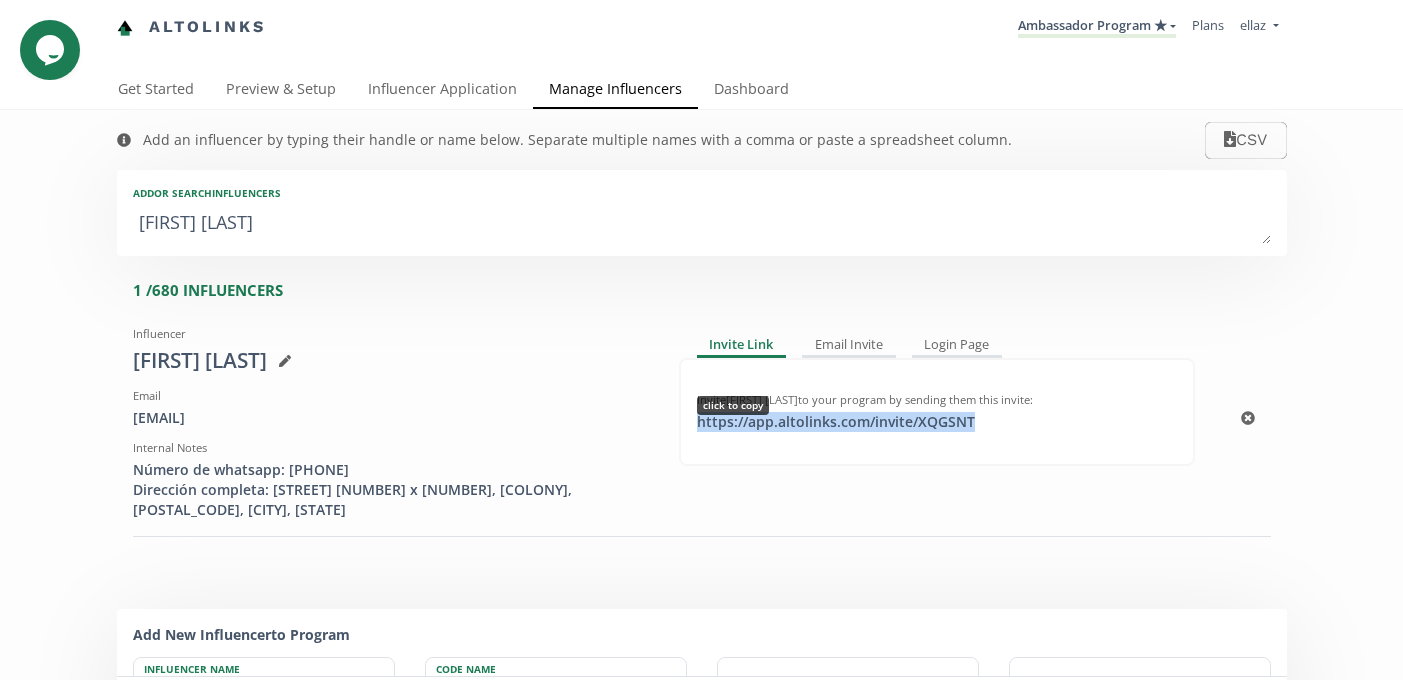 click on "https://app.altolinks.com/invite/ XQGSNT click to copy" at bounding box center [836, 422] 